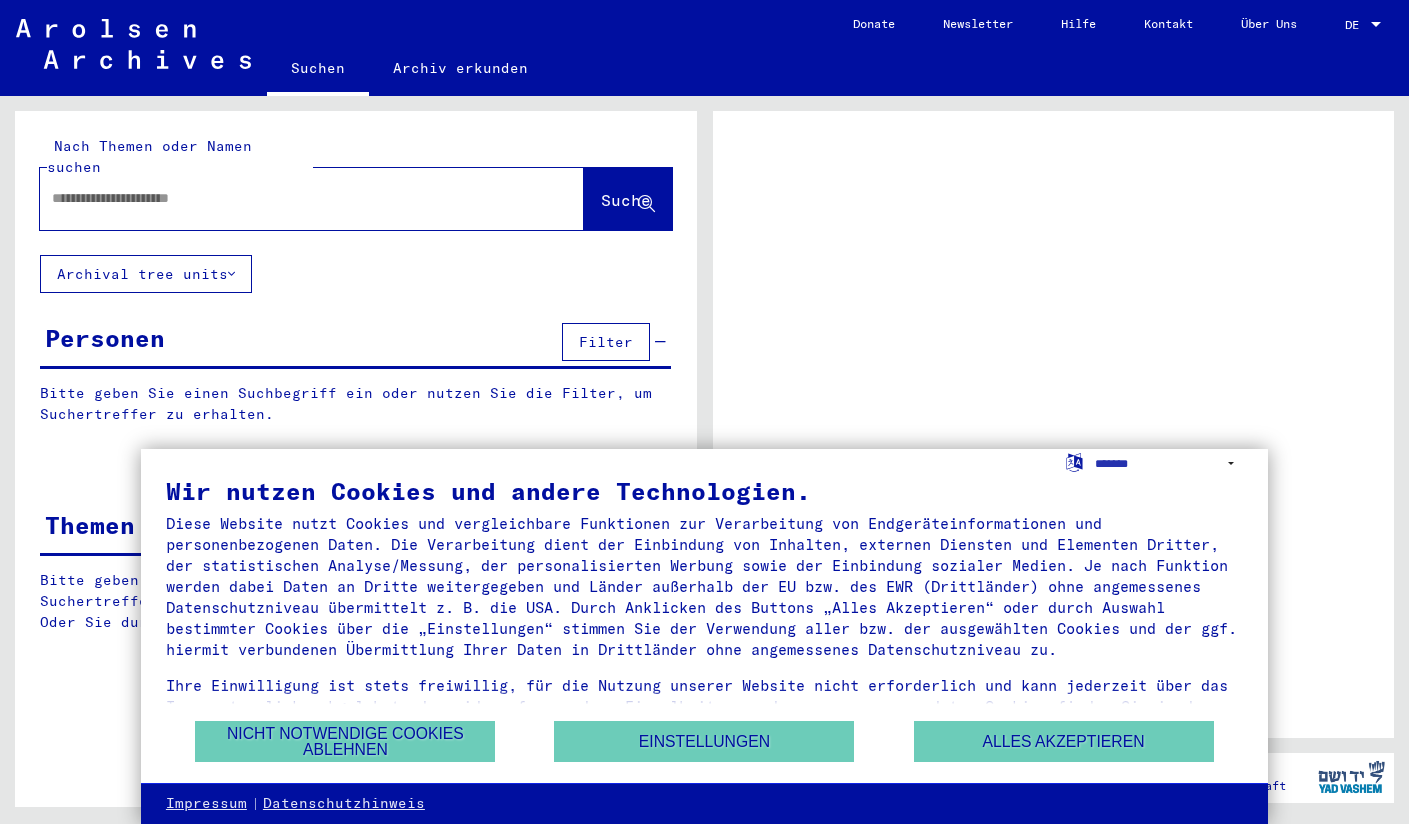 scroll, scrollTop: 0, scrollLeft: 0, axis: both 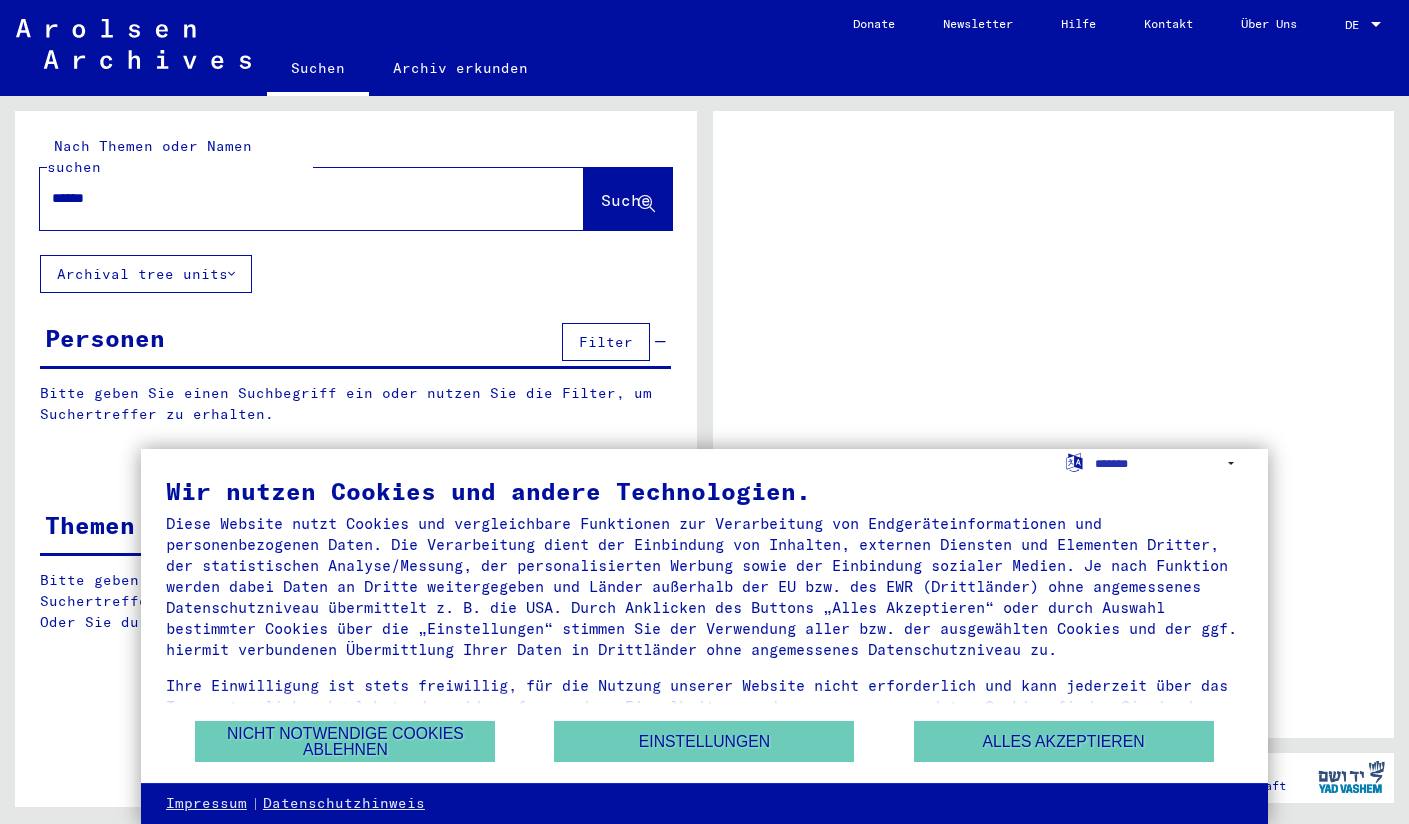 type on "*******" 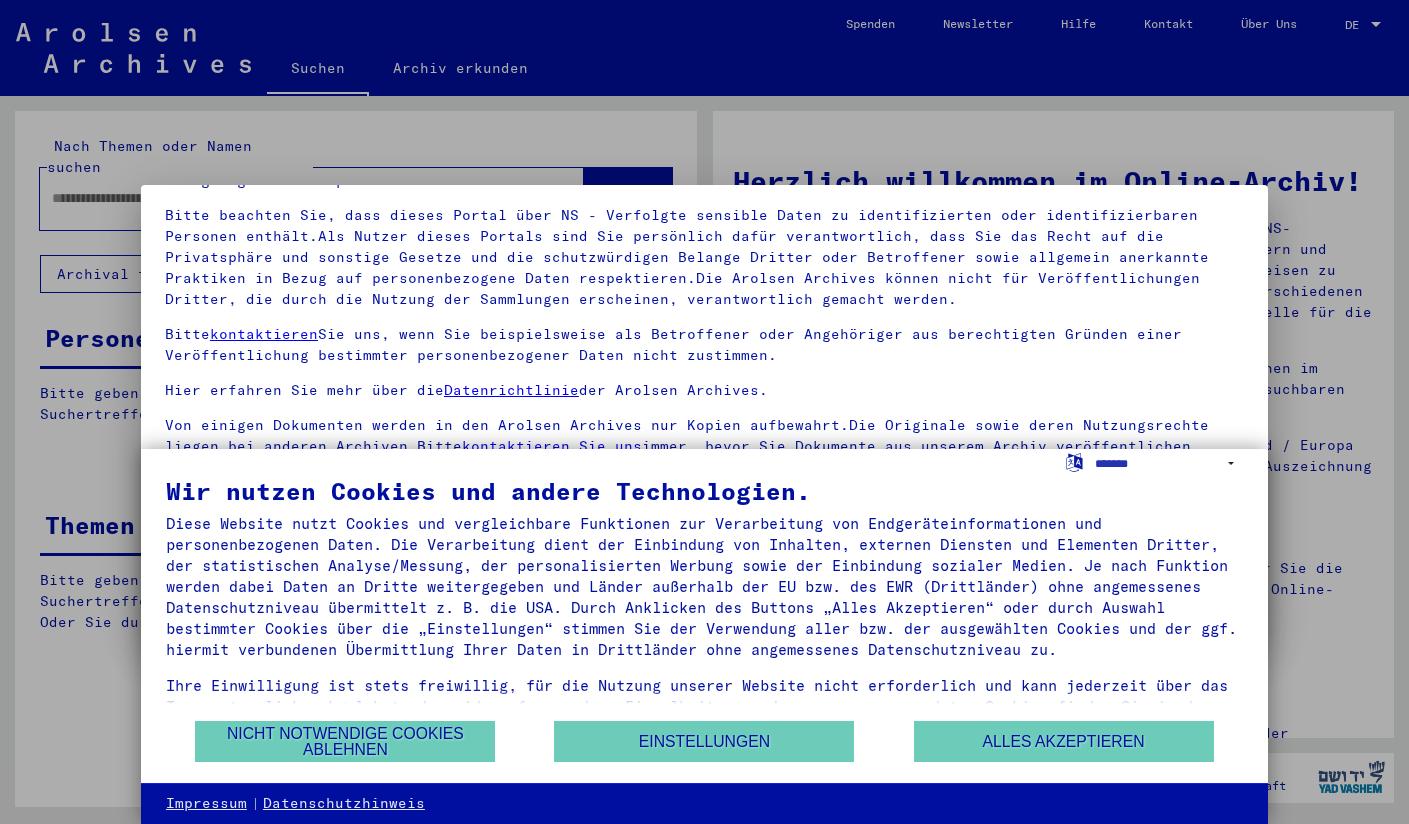 scroll, scrollTop: 127, scrollLeft: 0, axis: vertical 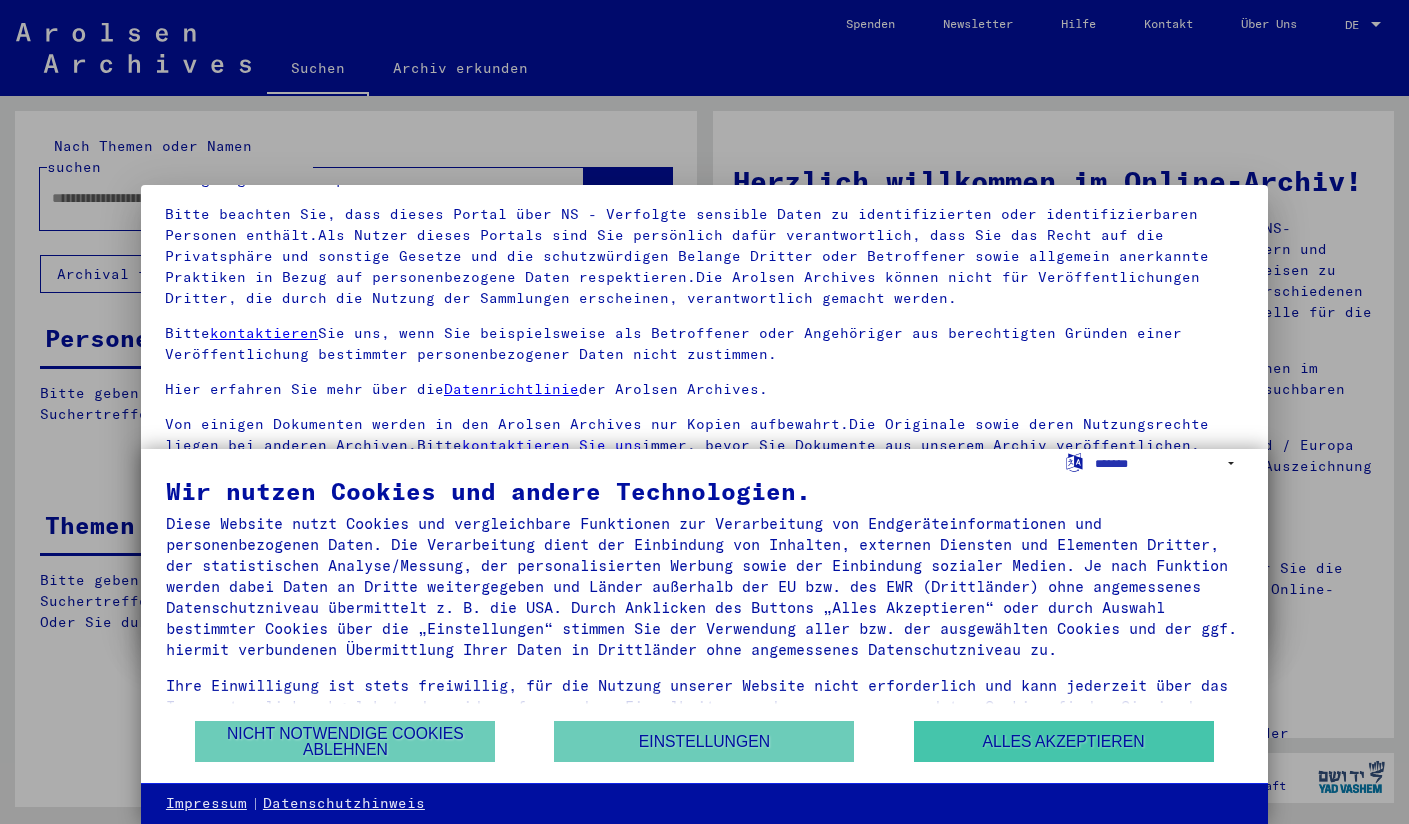 click on "Alles akzeptieren" at bounding box center [1064, 741] 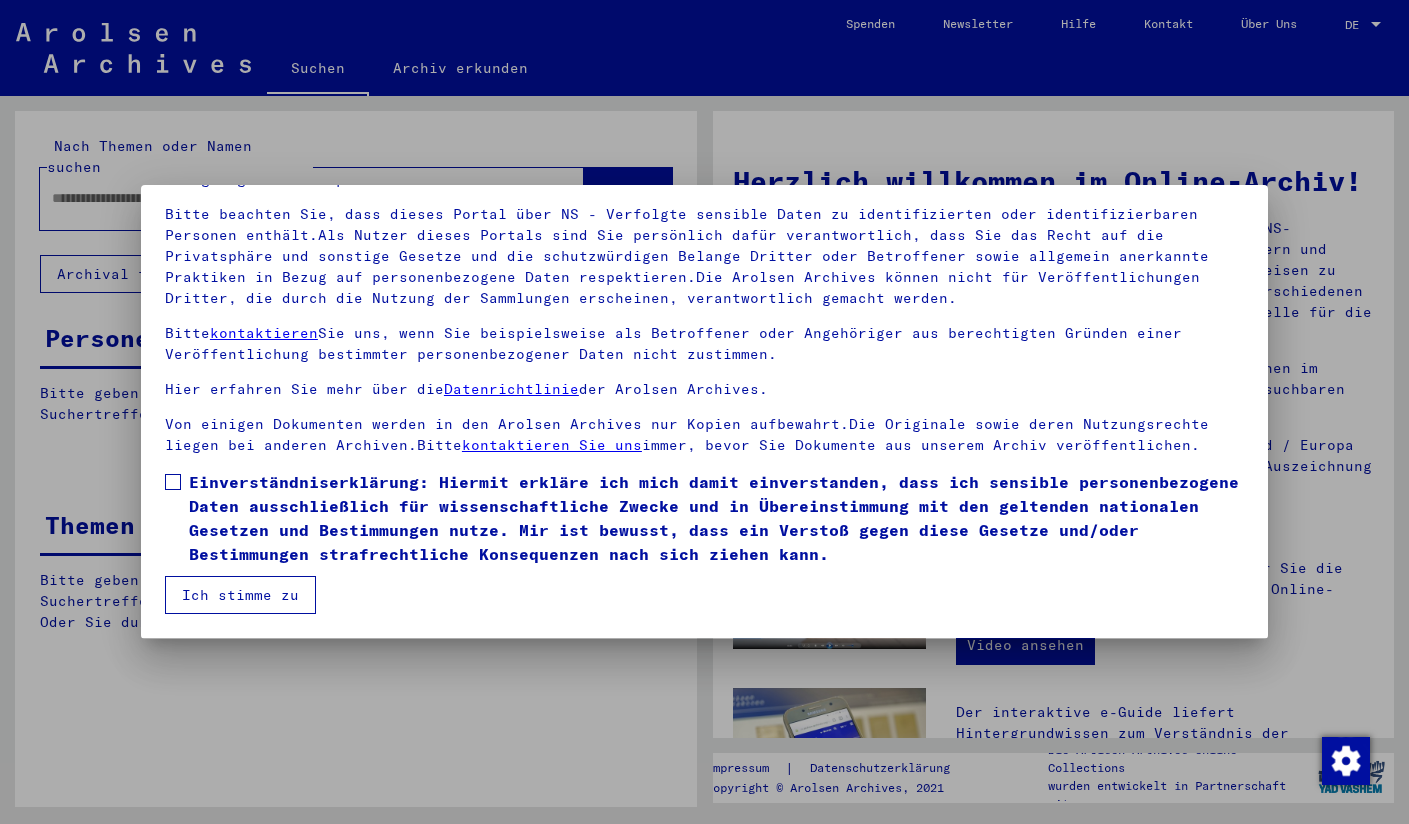 click at bounding box center (173, 482) 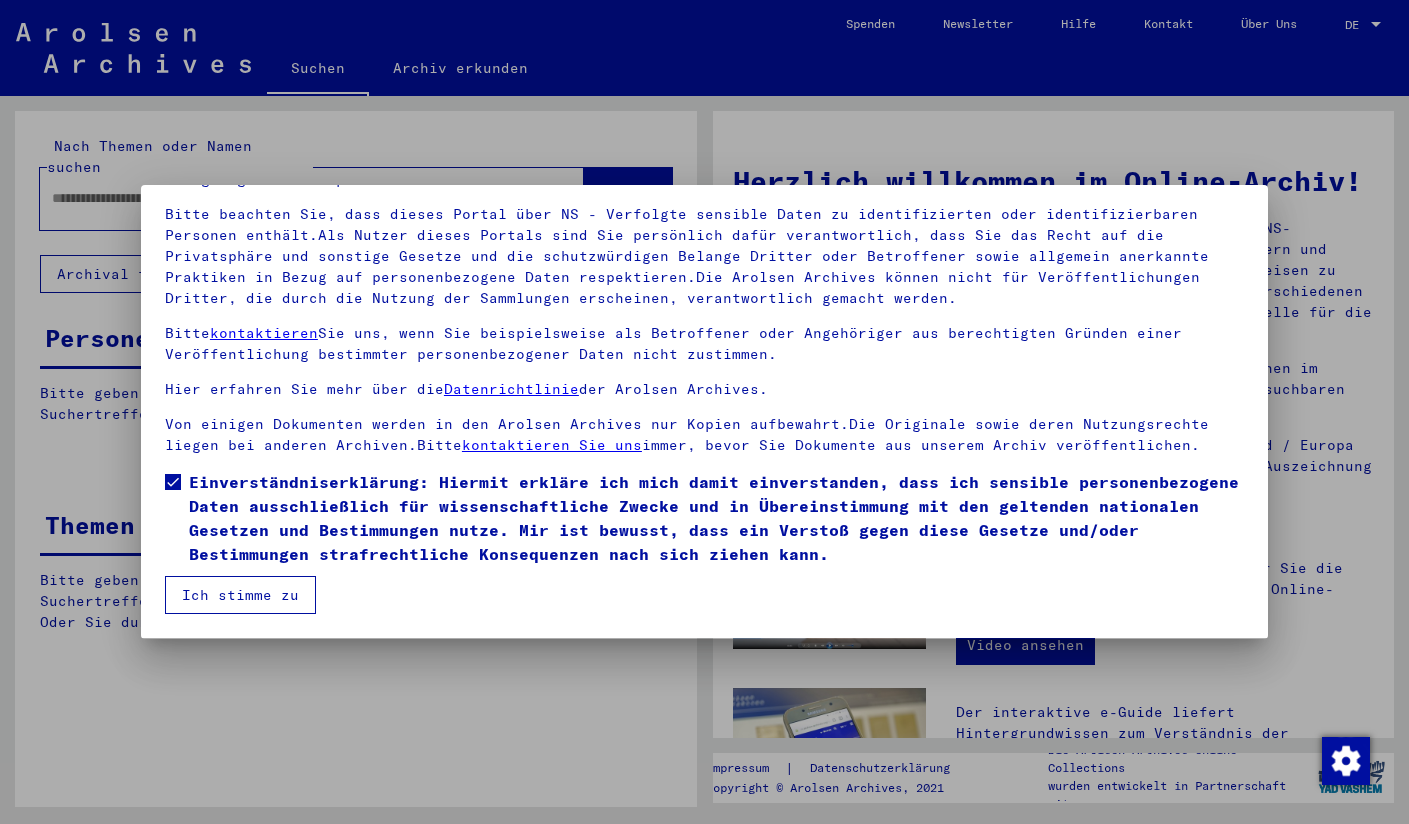 click on "Ich stimme zu" at bounding box center [240, 595] 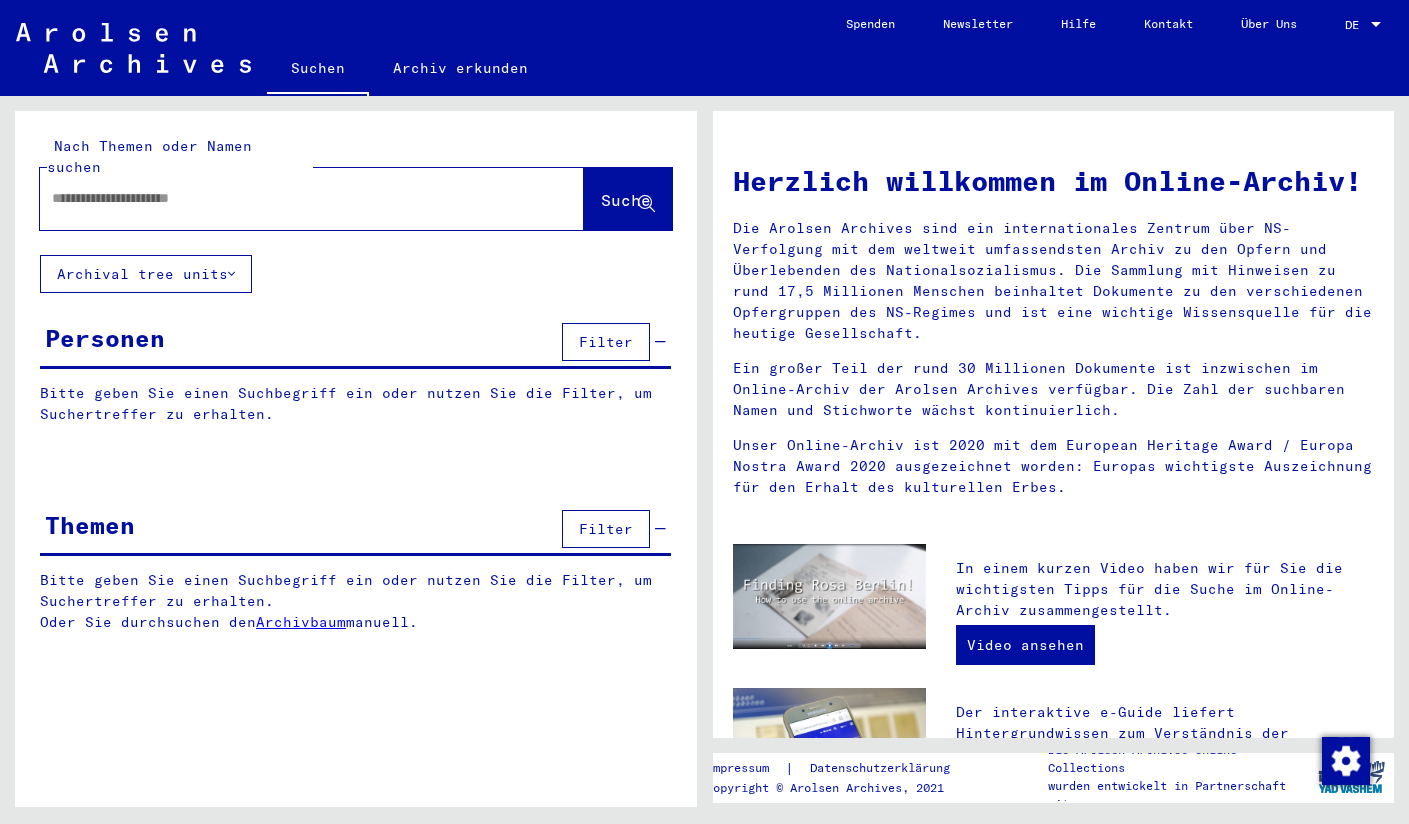 click at bounding box center [288, 198] 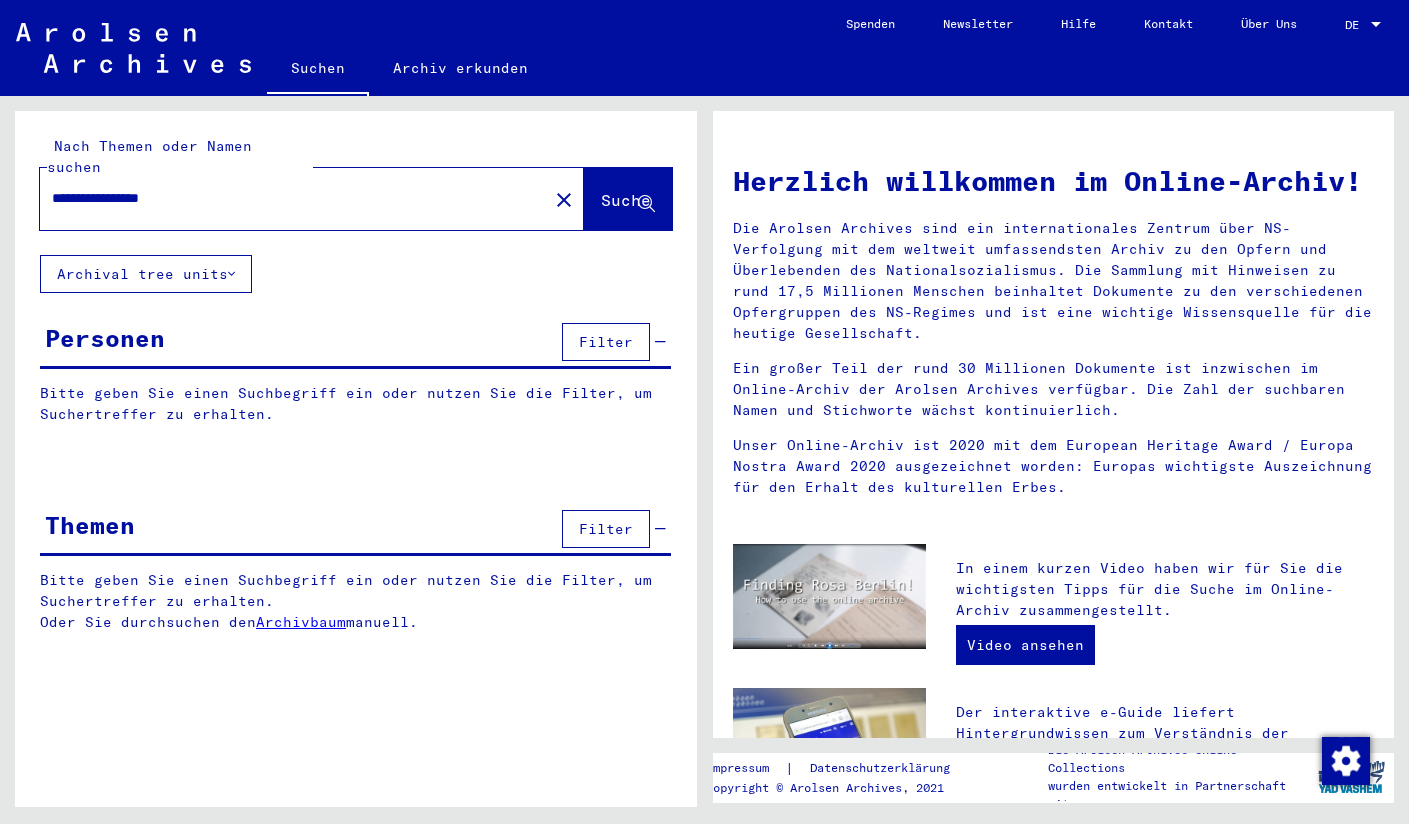 type on "**********" 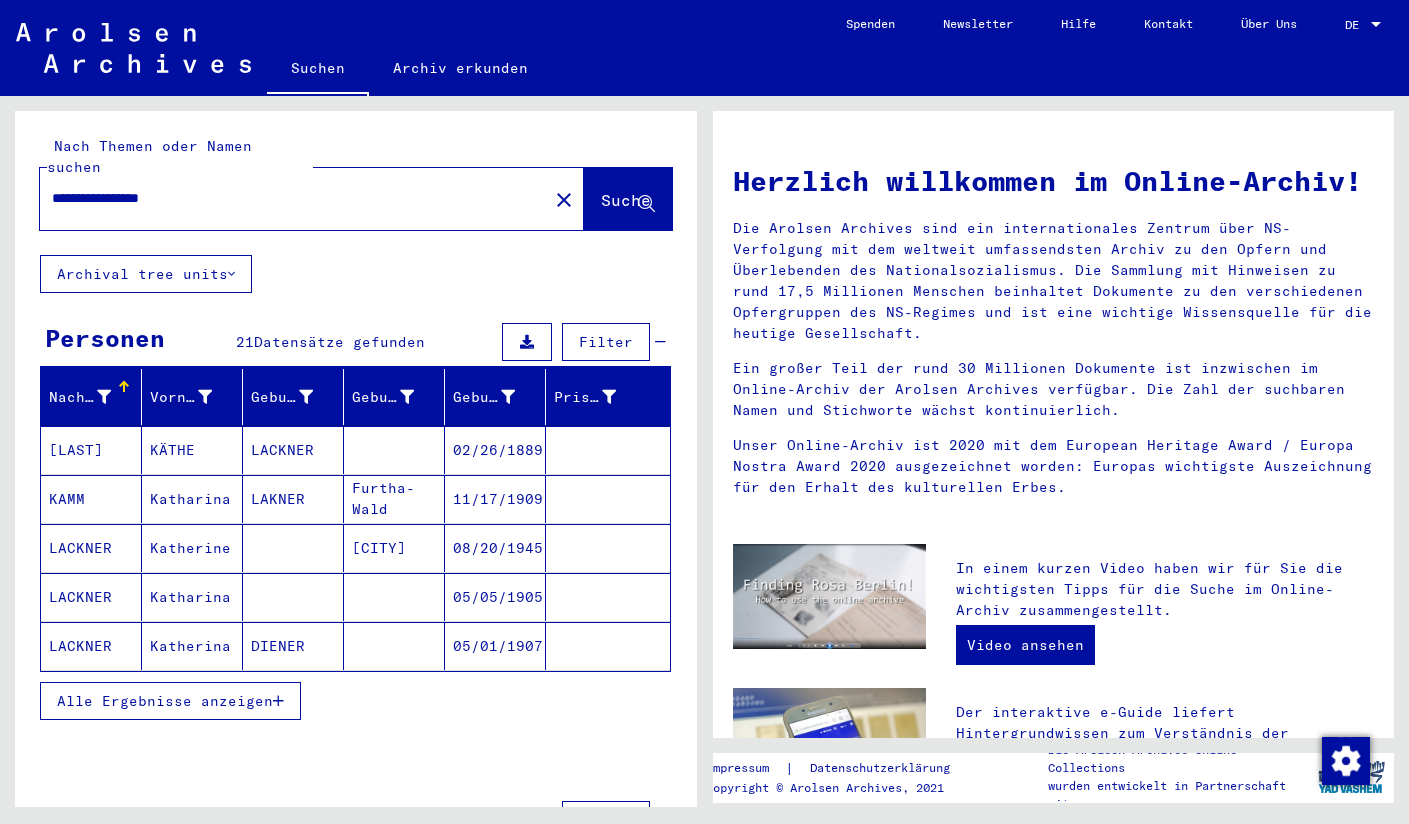 click on "Alle Ergebnisse anzeigen" at bounding box center [170, 701] 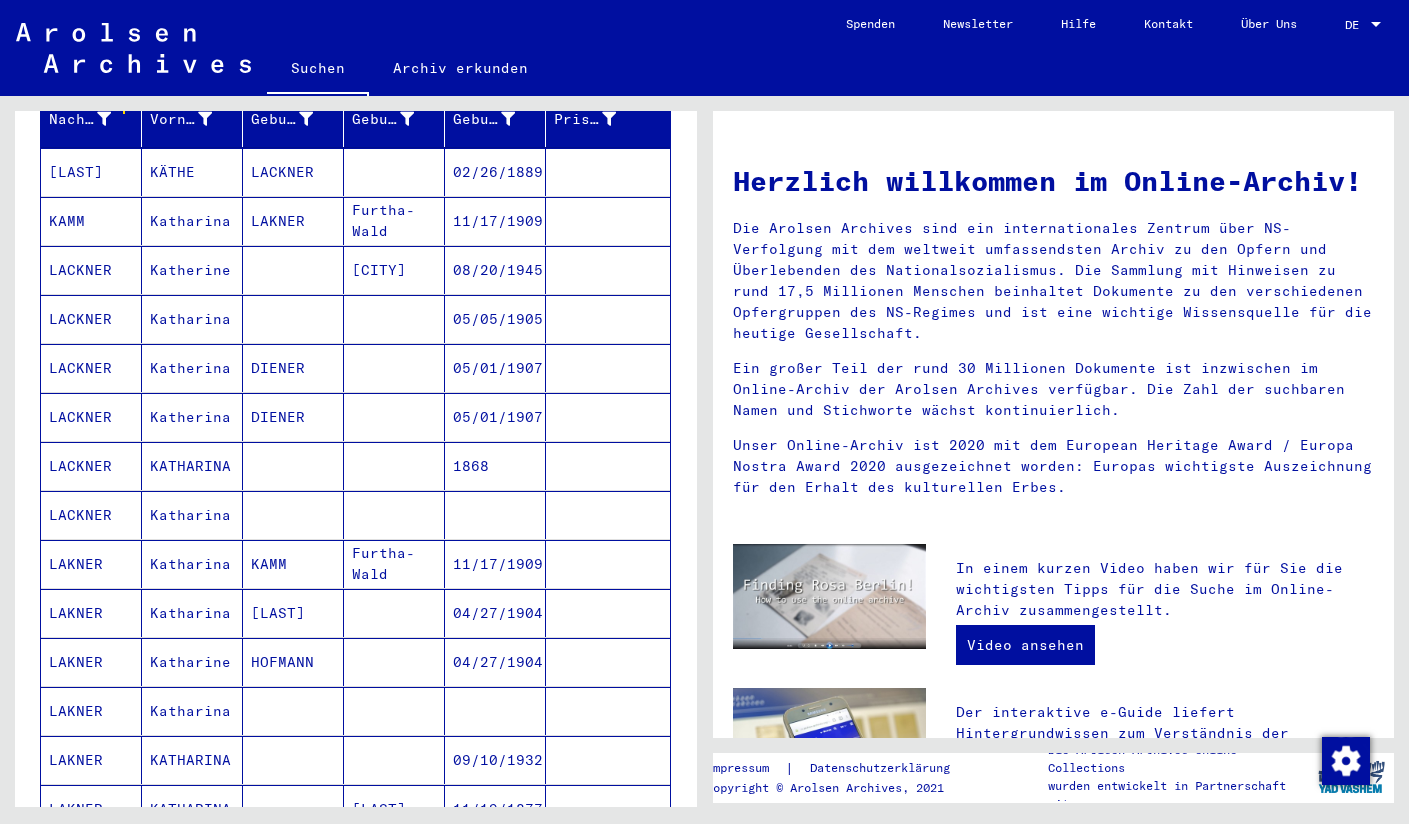 scroll, scrollTop: 279, scrollLeft: 0, axis: vertical 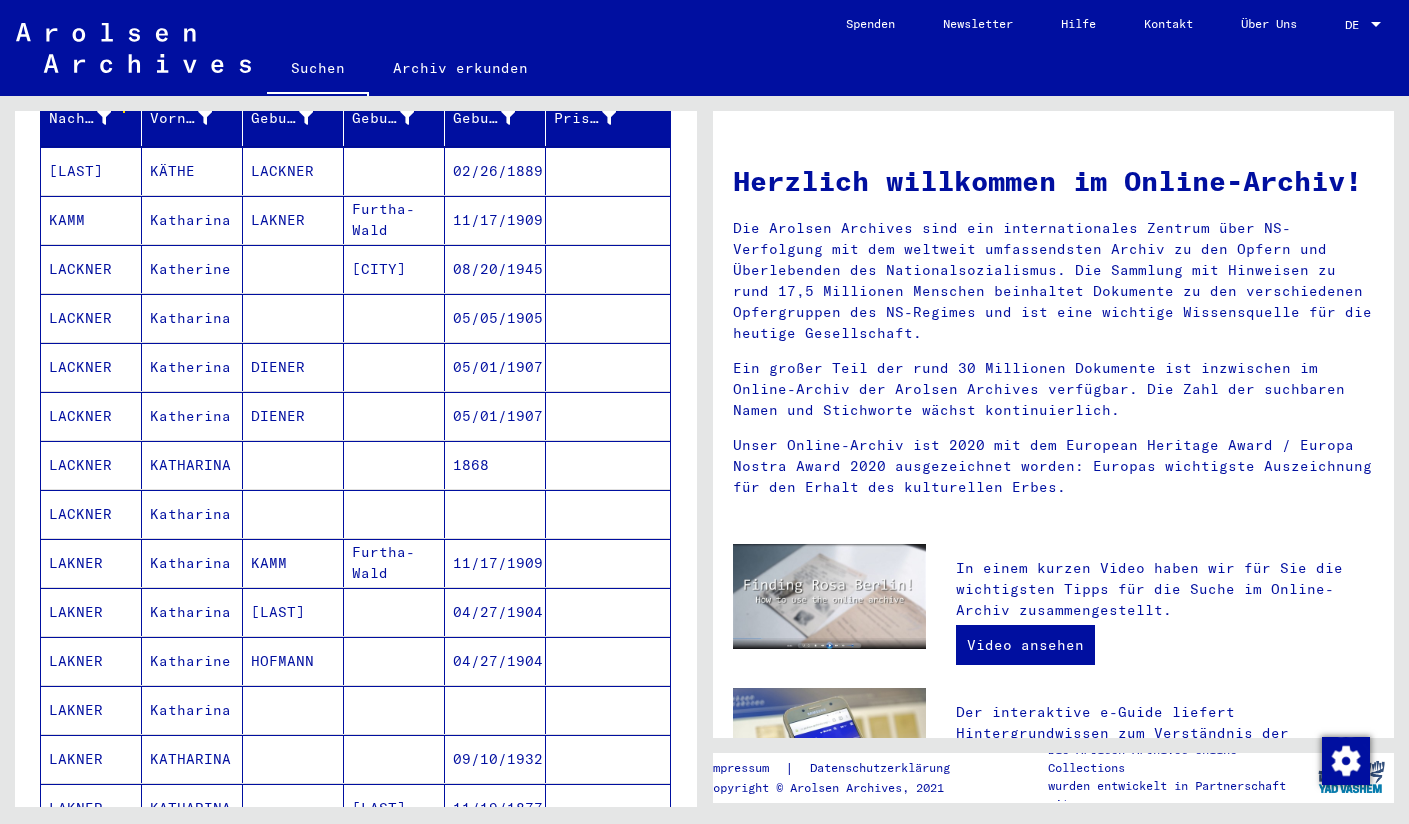 click on "LACKNER" at bounding box center (91, 563) 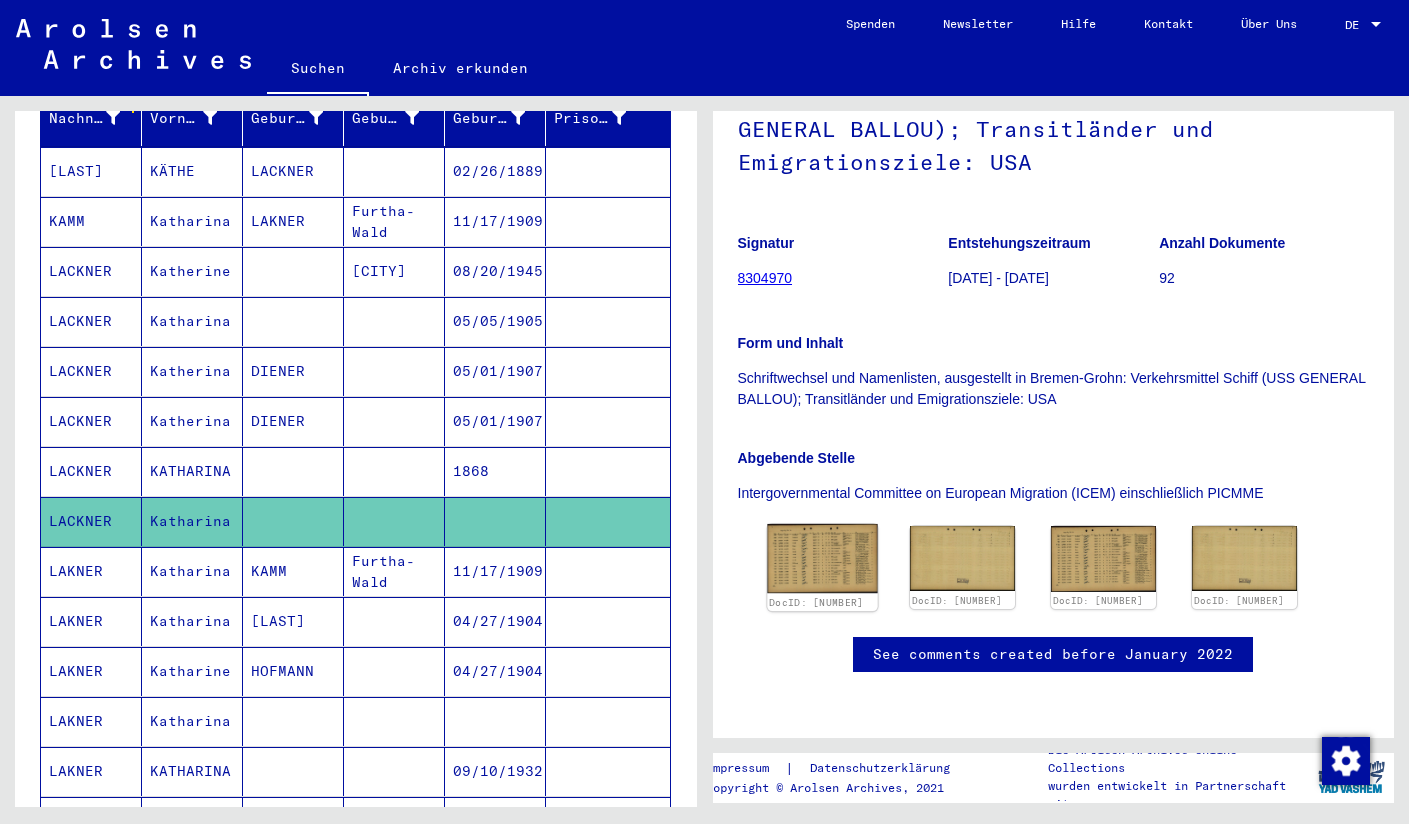 scroll, scrollTop: 486, scrollLeft: 0, axis: vertical 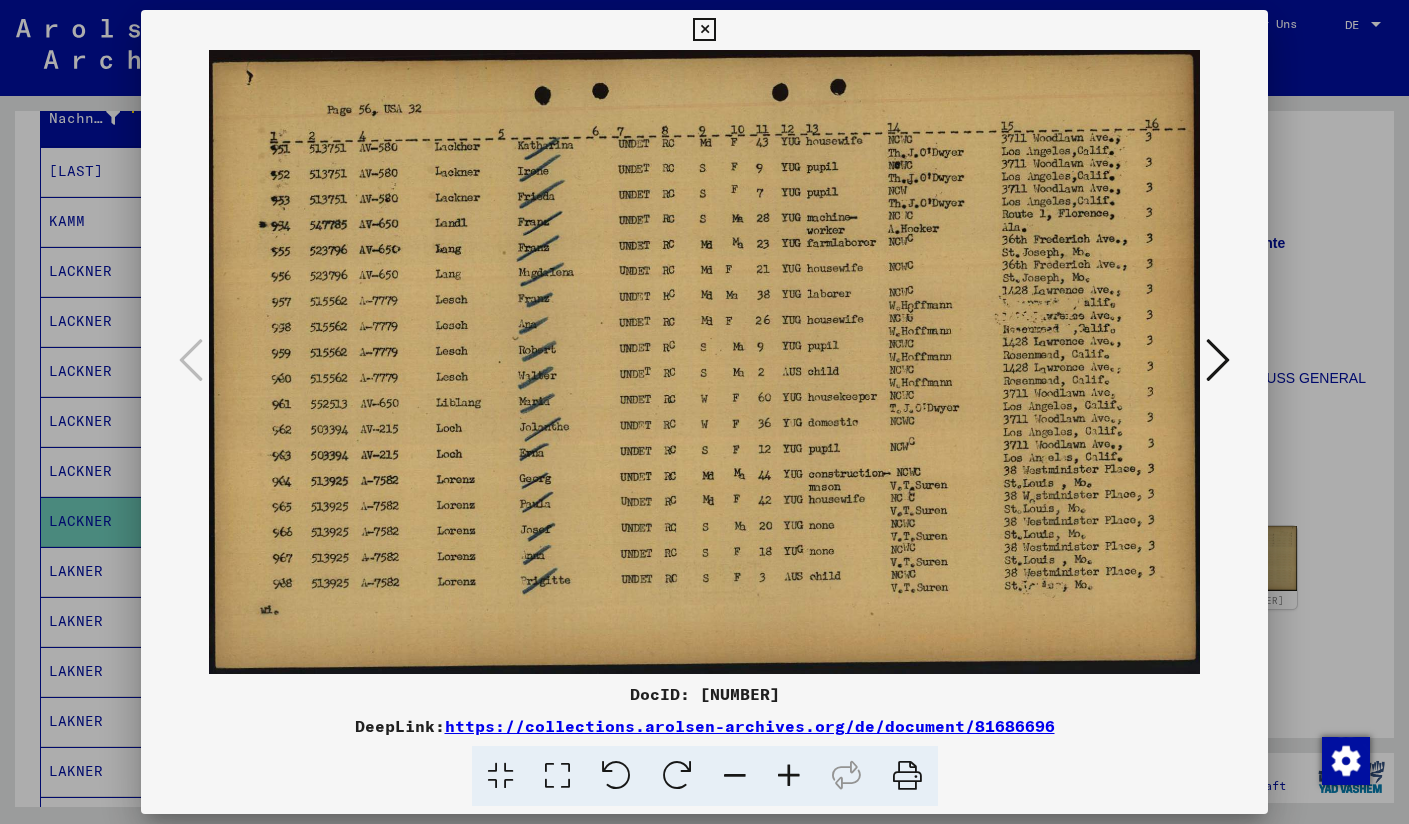 type 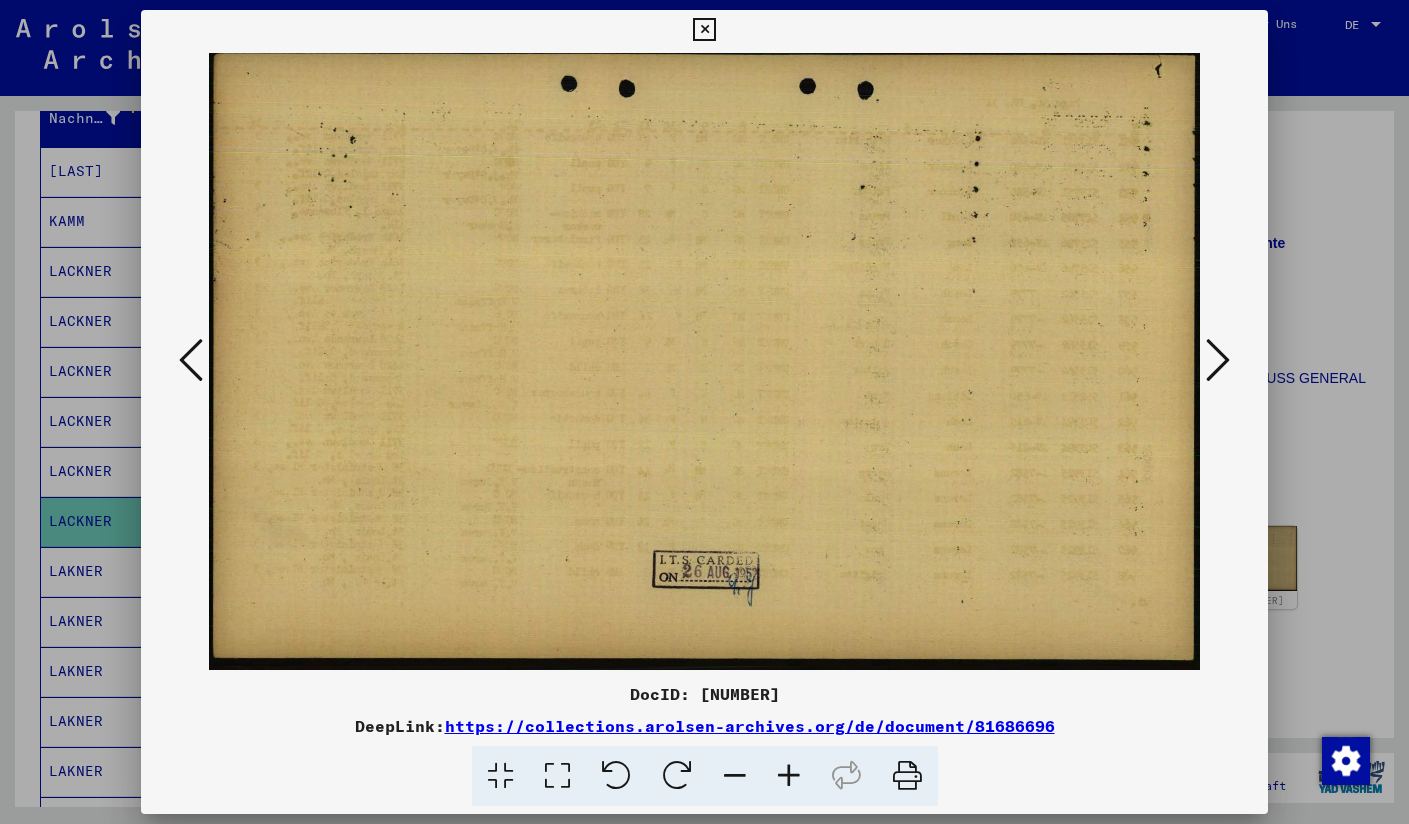 click at bounding box center (704, 30) 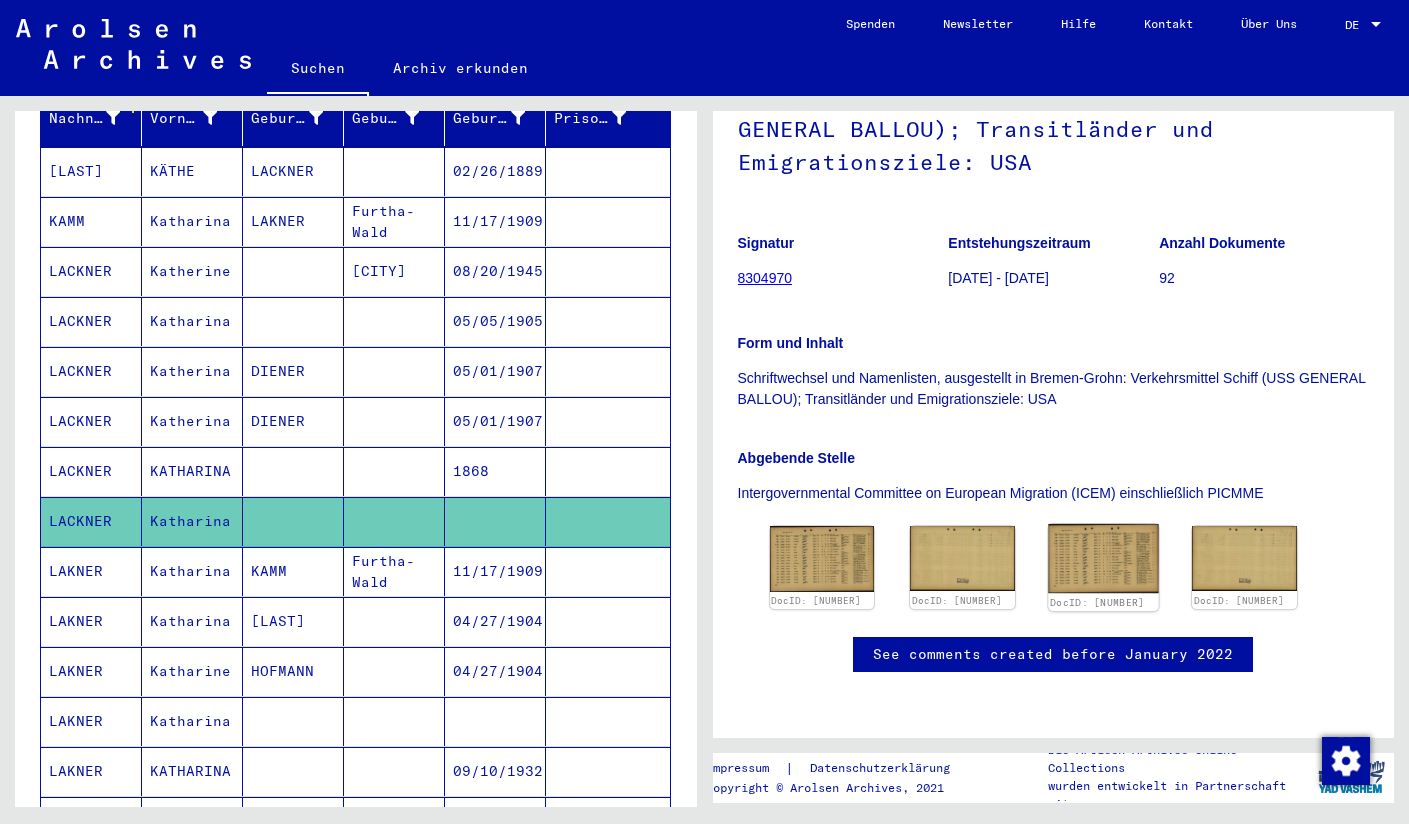 click 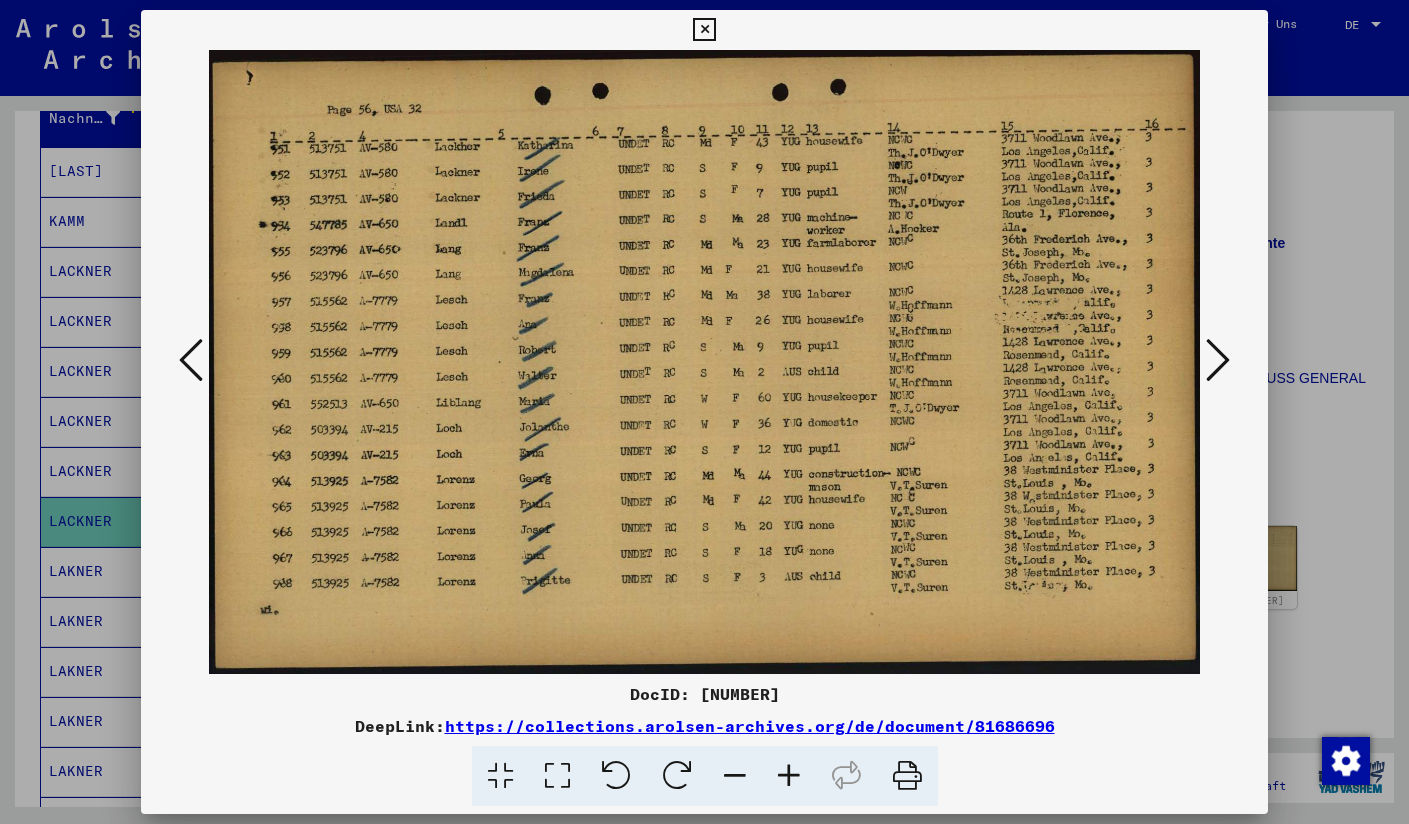 click at bounding box center [1218, 360] 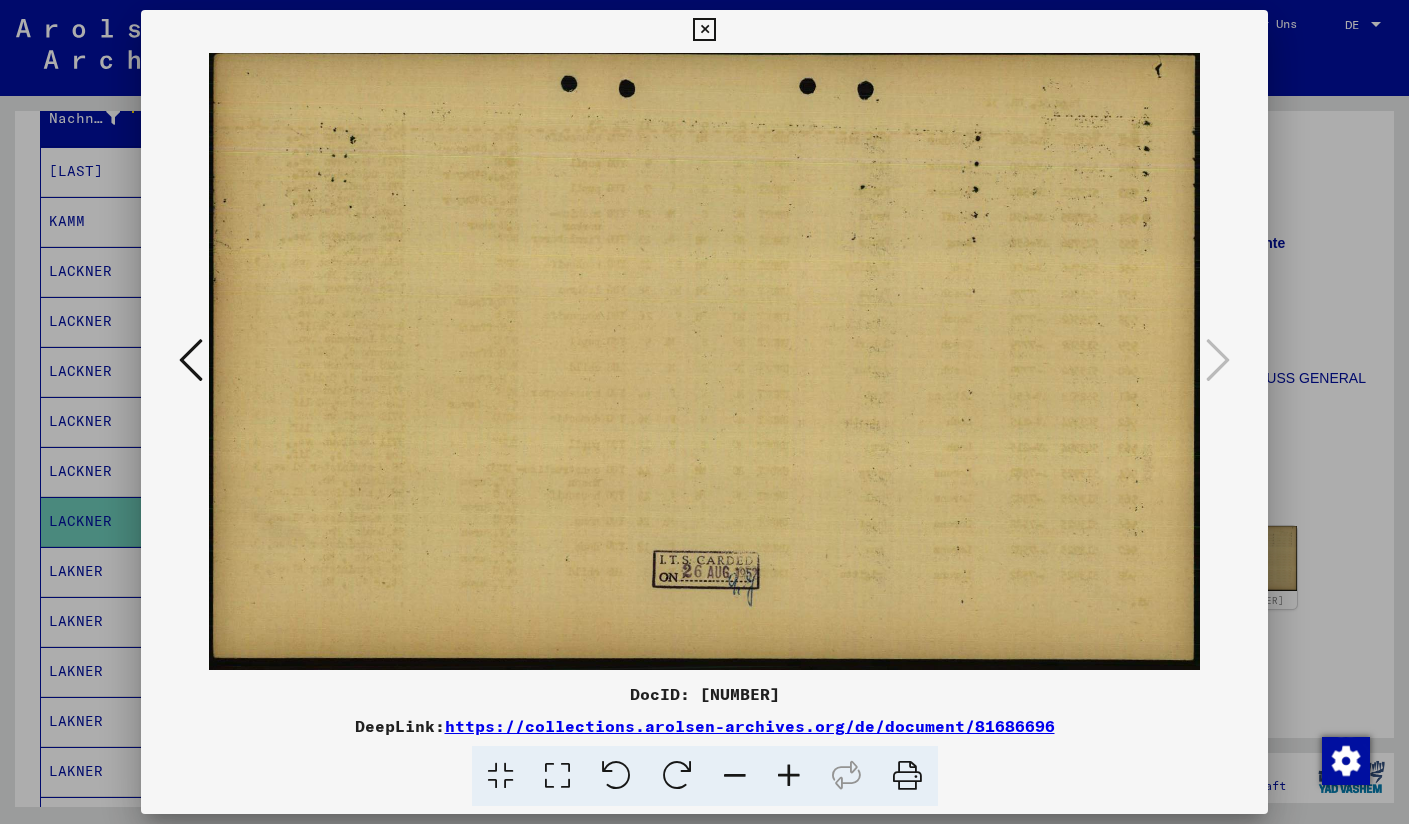 click at bounding box center (191, 360) 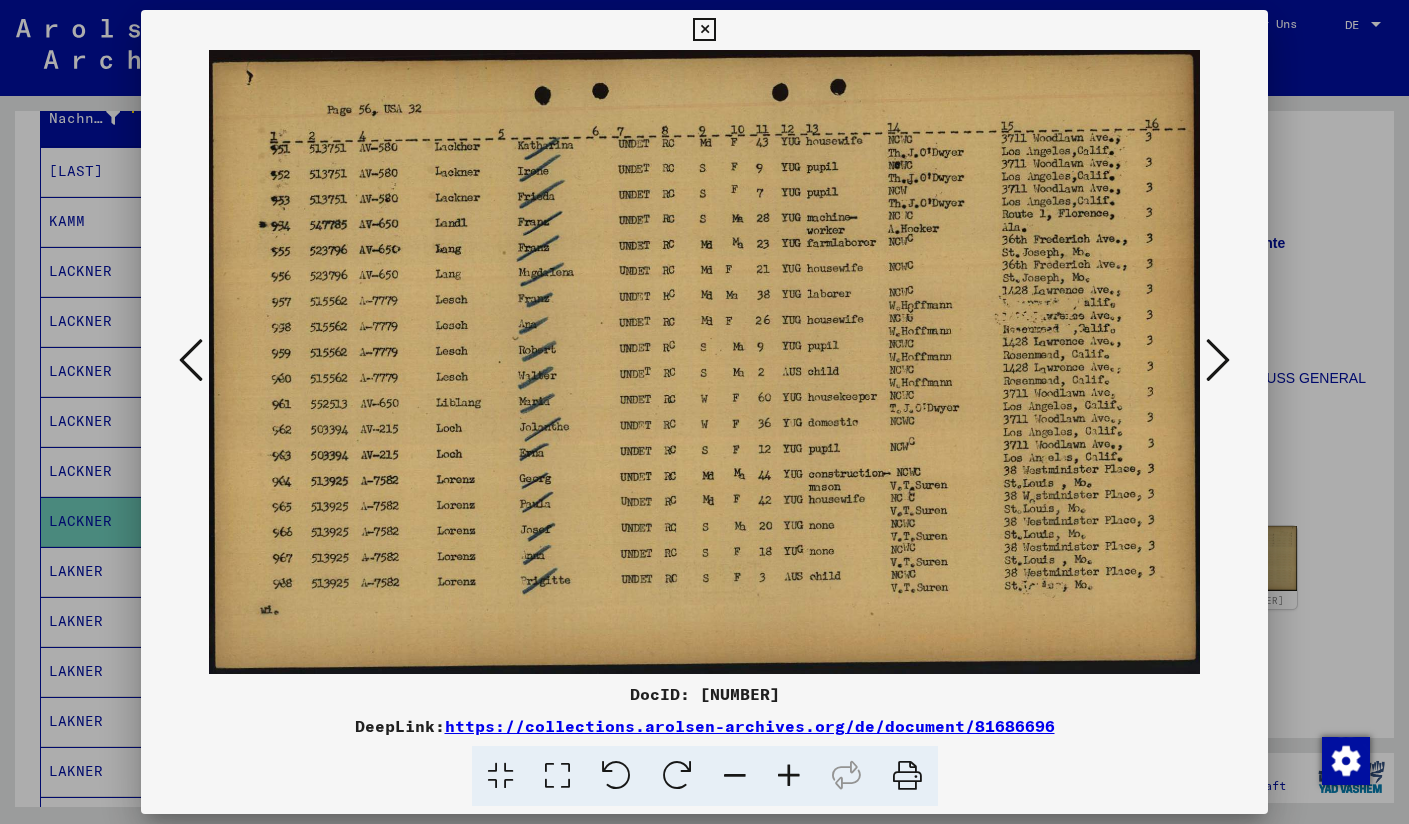 click at bounding box center [191, 360] 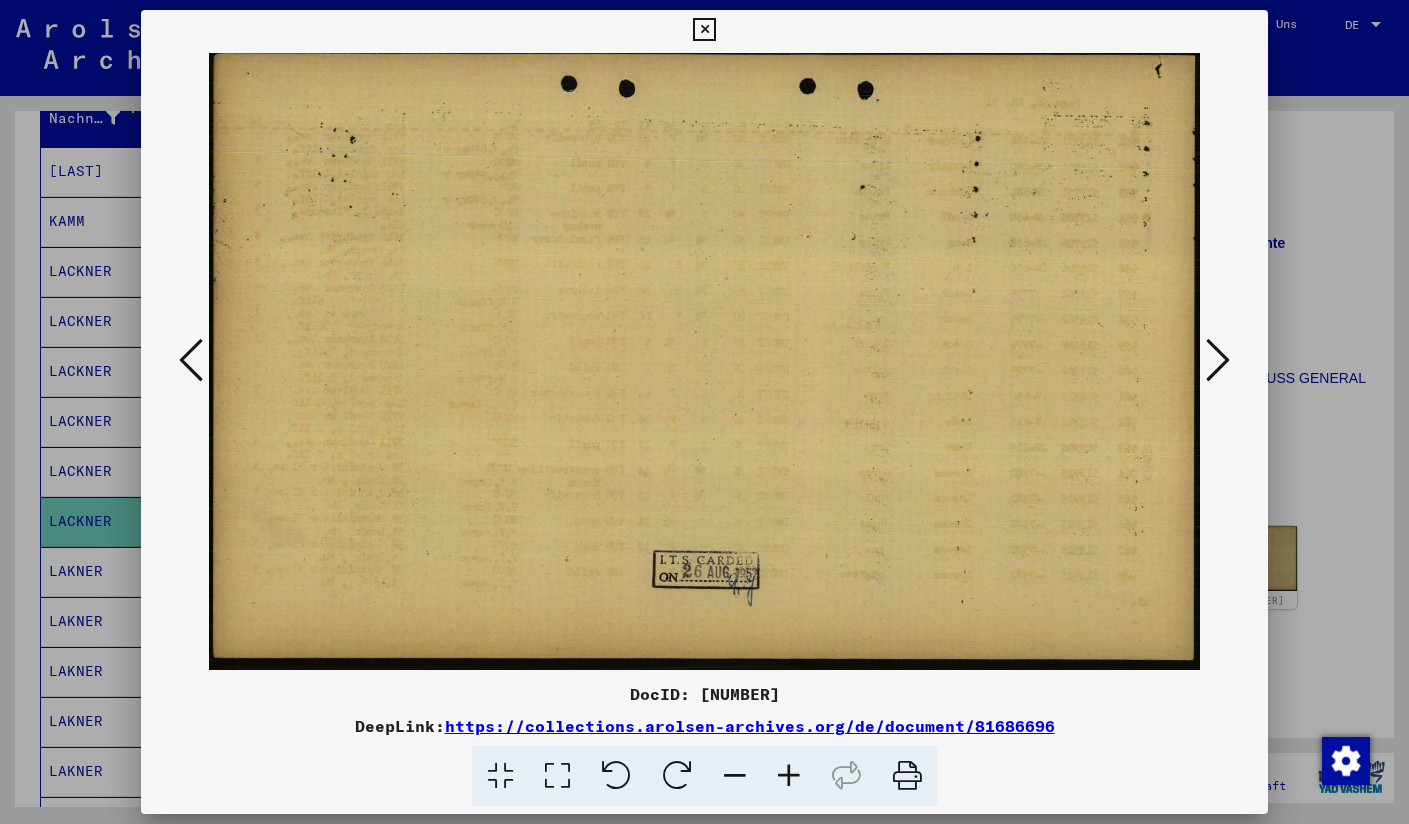 click at bounding box center [191, 360] 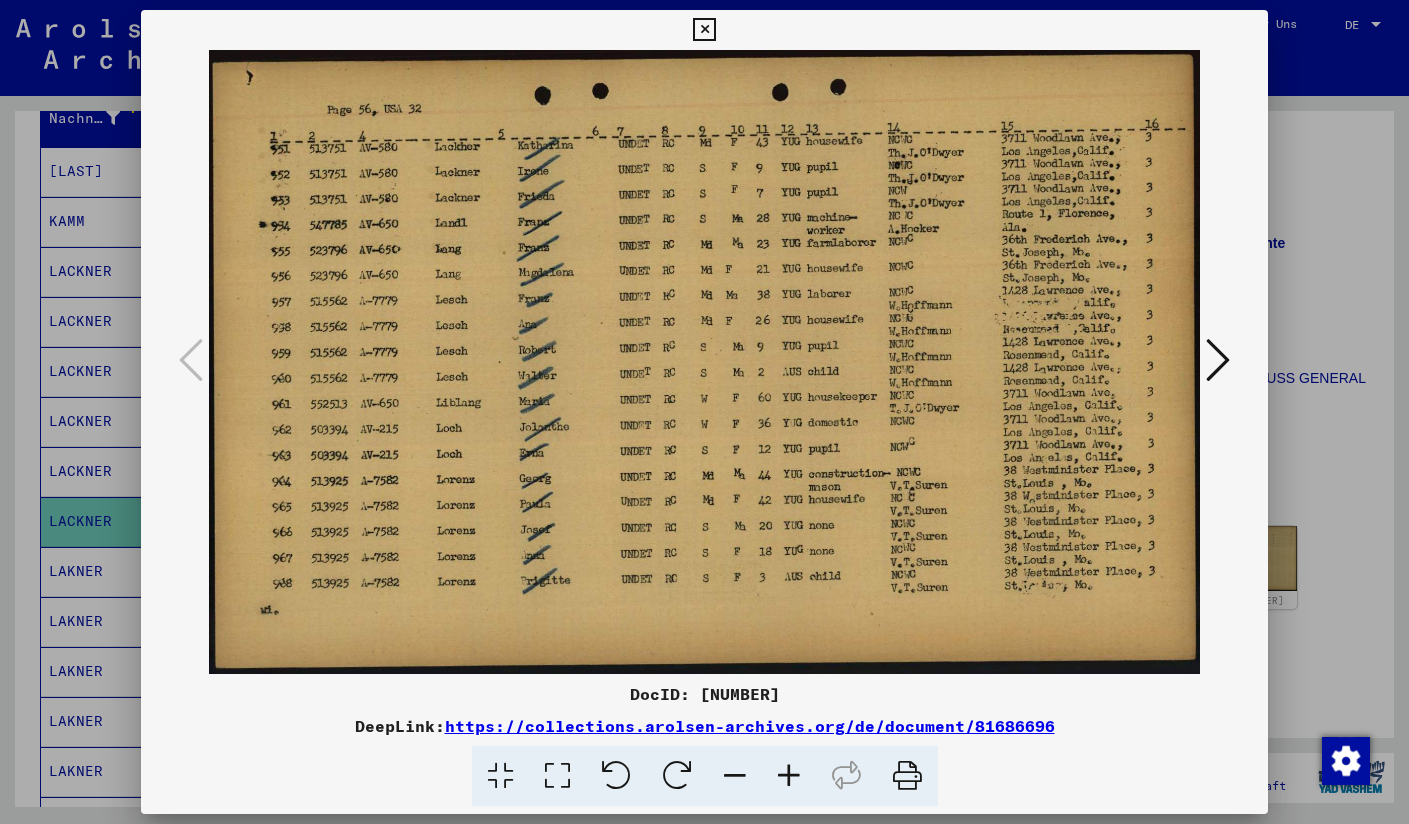 click at bounding box center (704, 30) 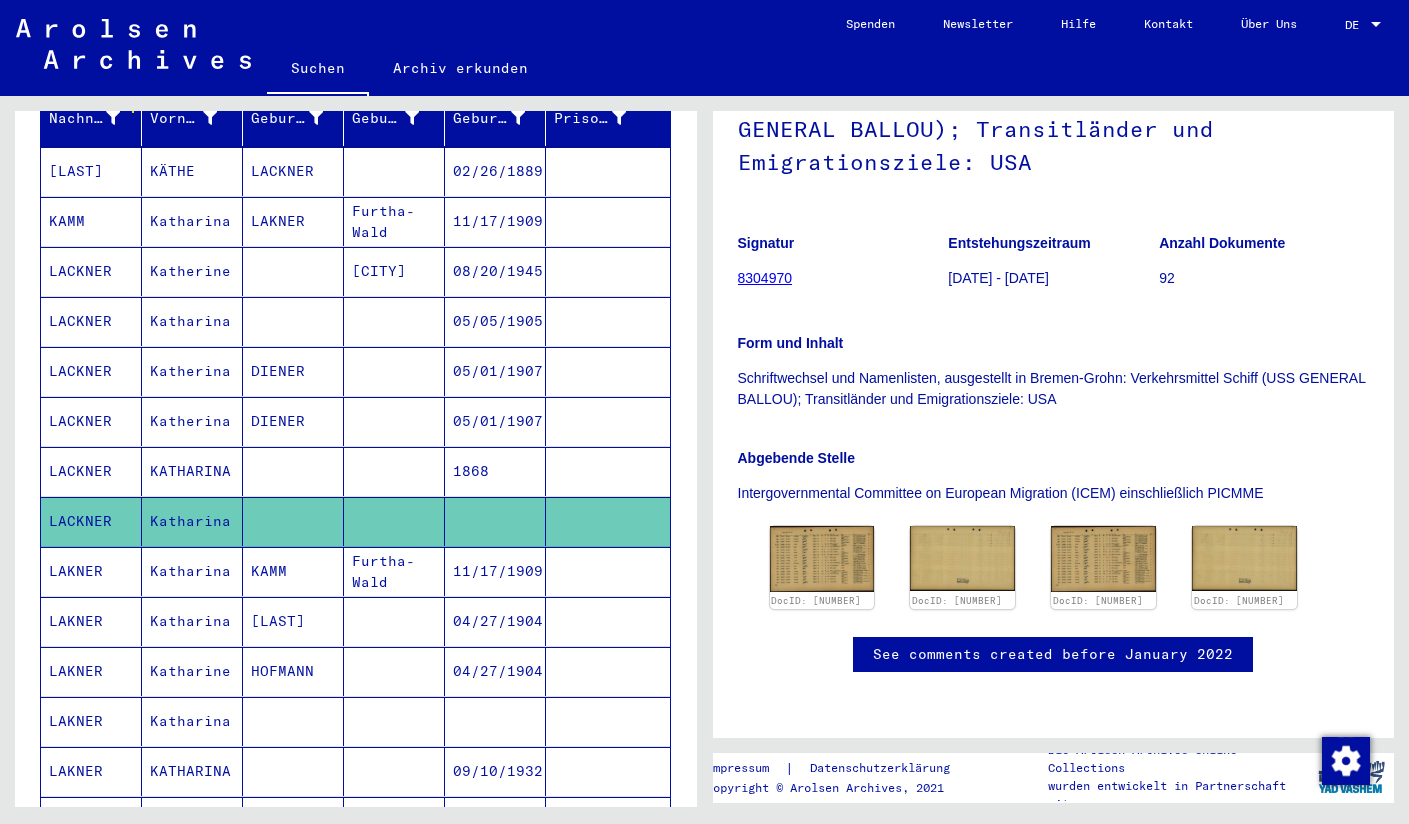 click on "LAKNER" at bounding box center [91, 771] 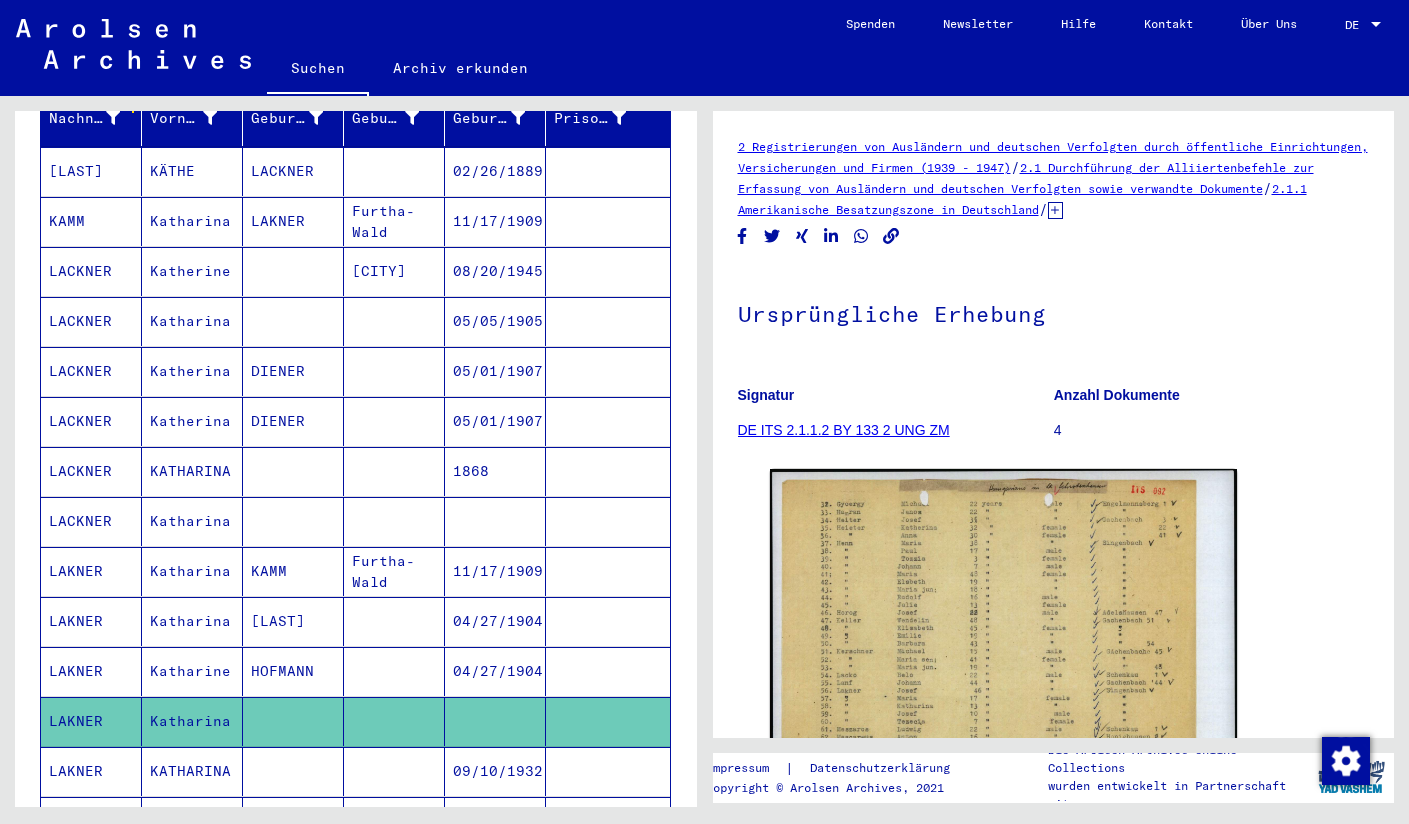 scroll, scrollTop: 0, scrollLeft: 0, axis: both 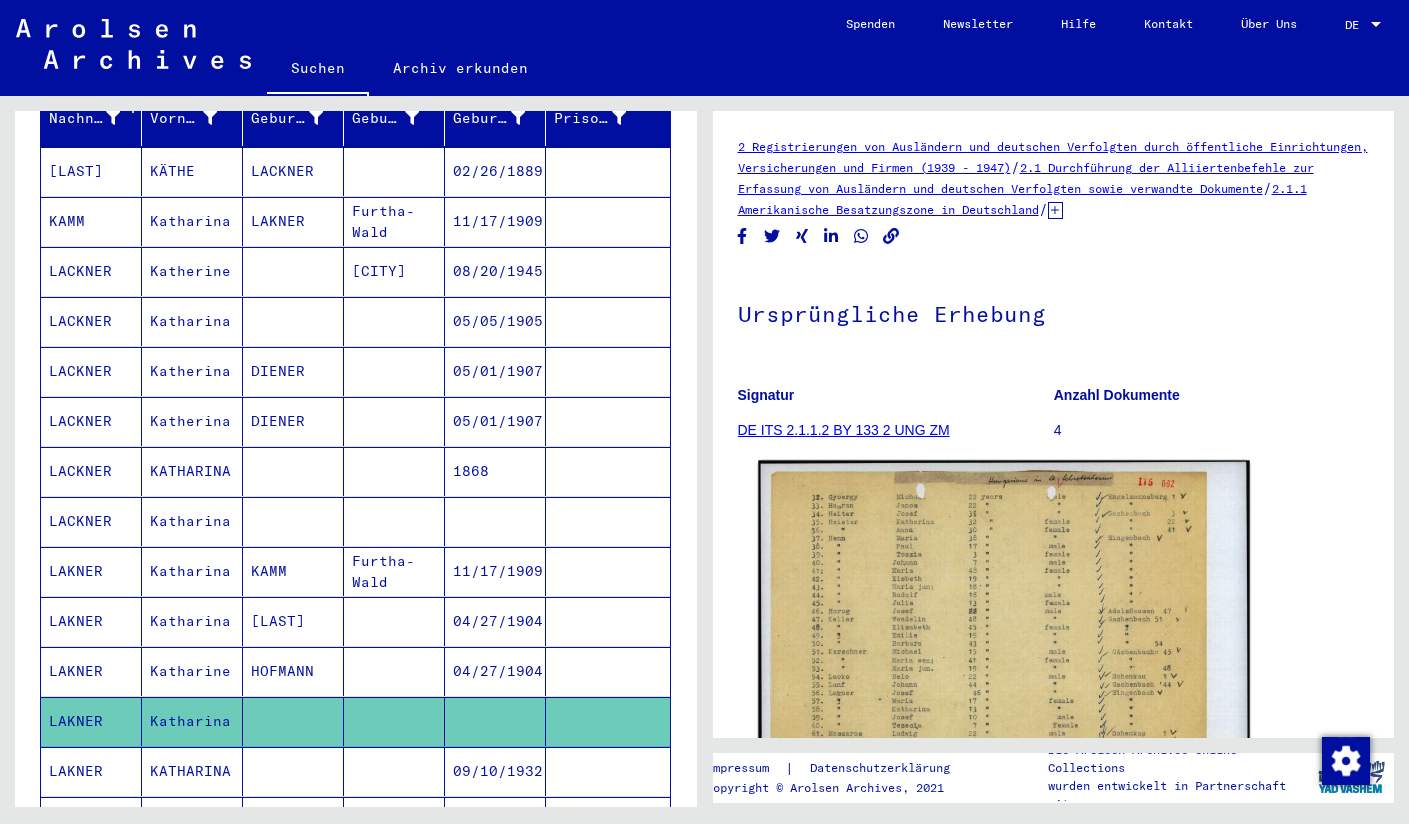 click 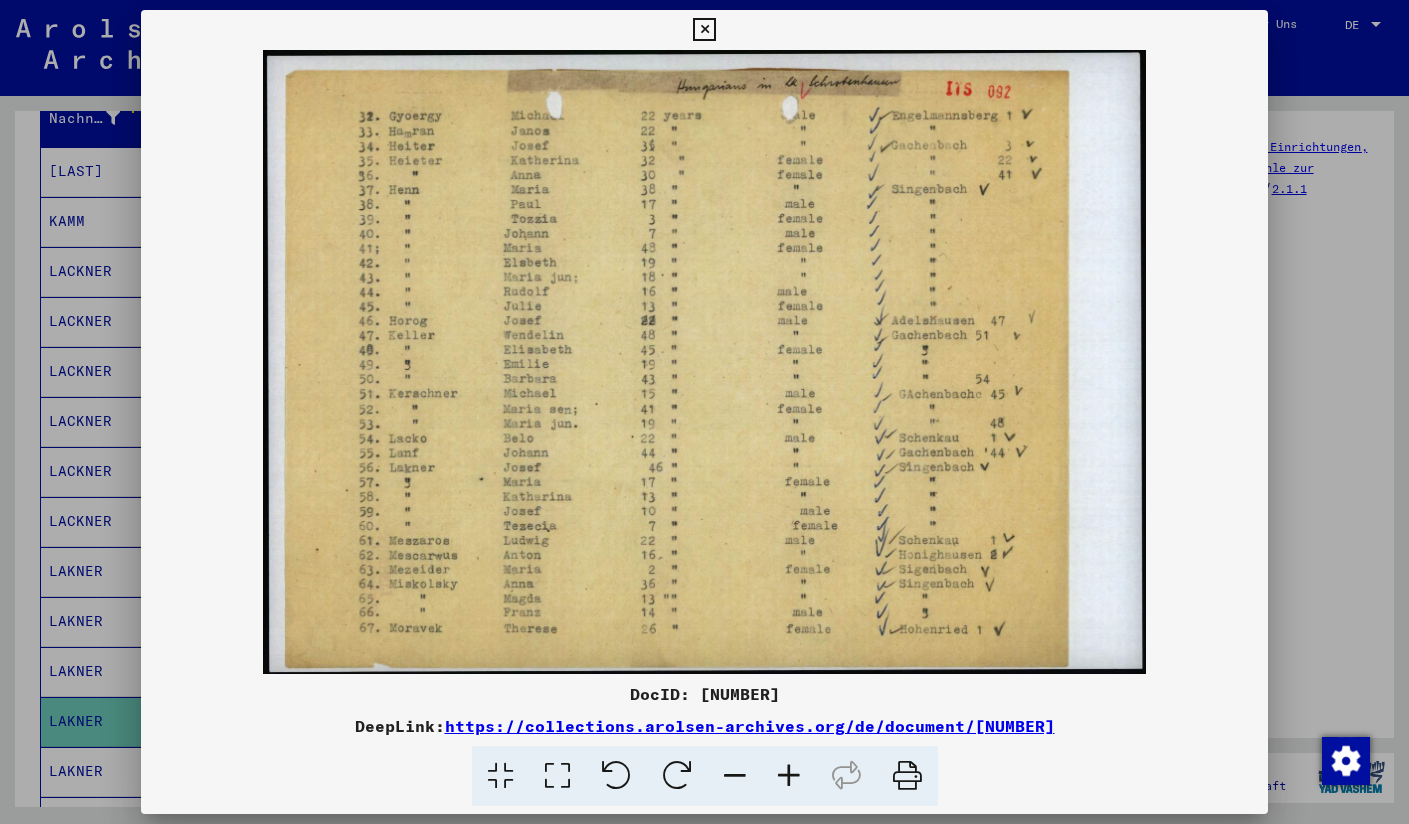 type 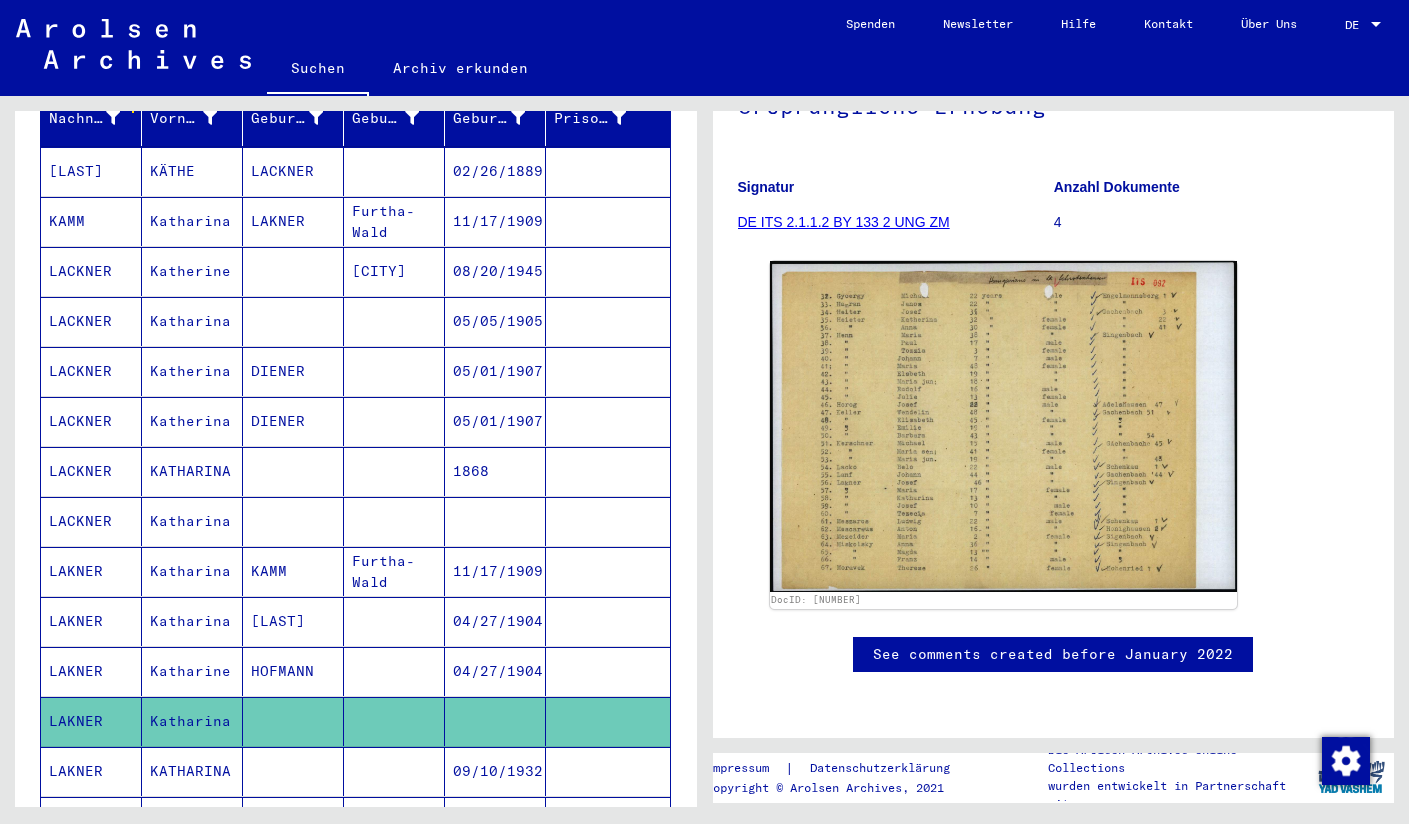 scroll, scrollTop: 342, scrollLeft: 0, axis: vertical 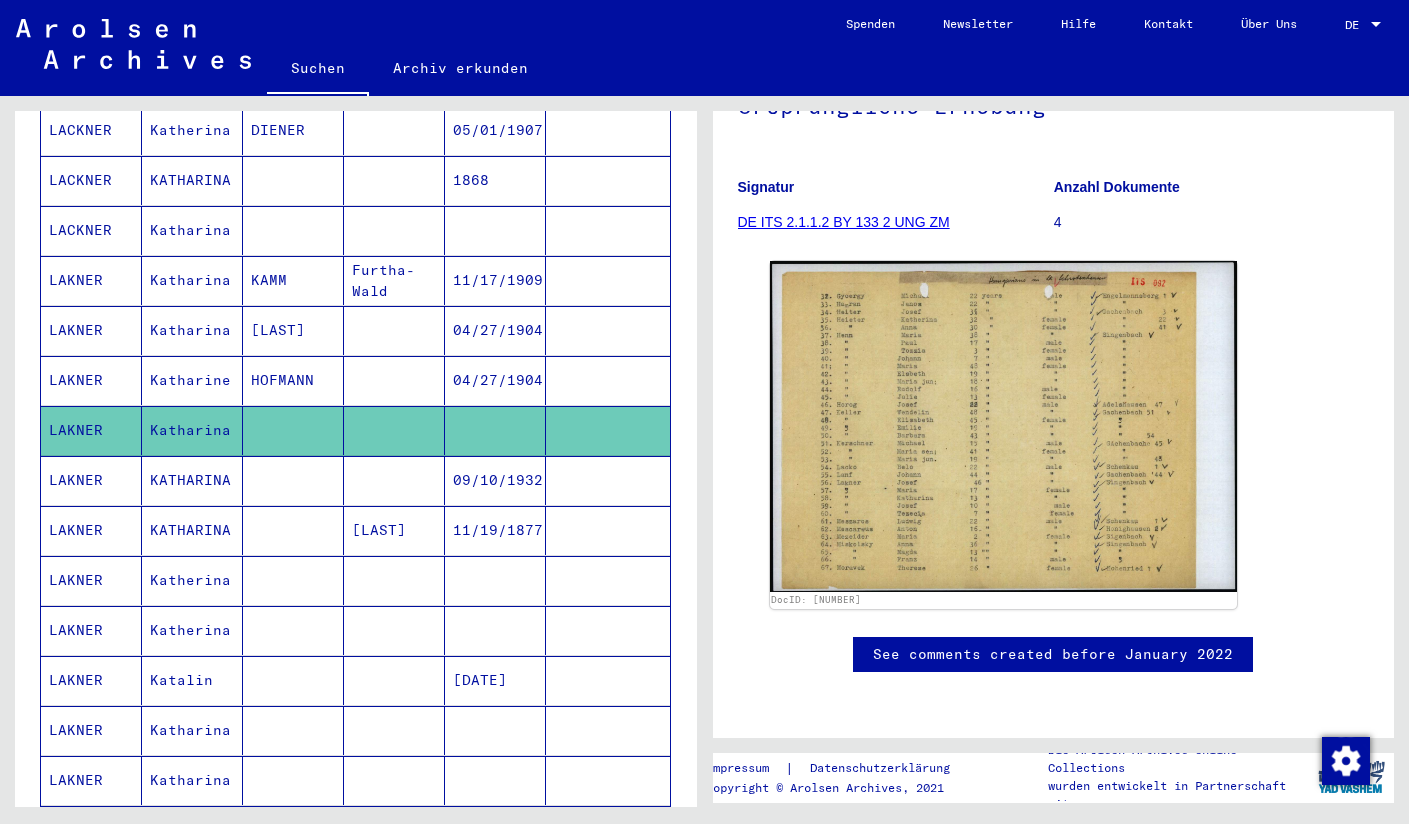 click on "LAKNER" at bounding box center (91, 630) 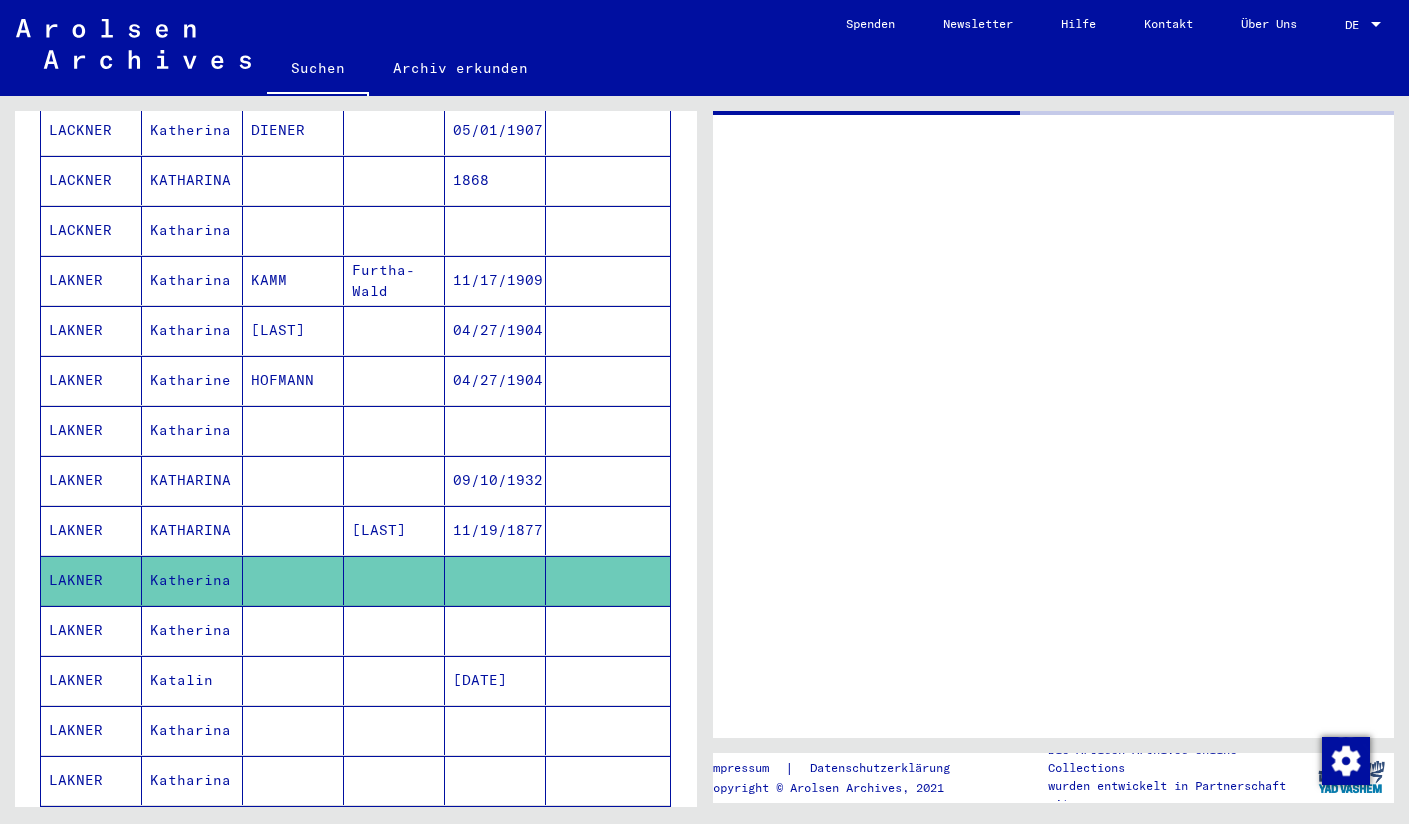 scroll, scrollTop: 0, scrollLeft: 0, axis: both 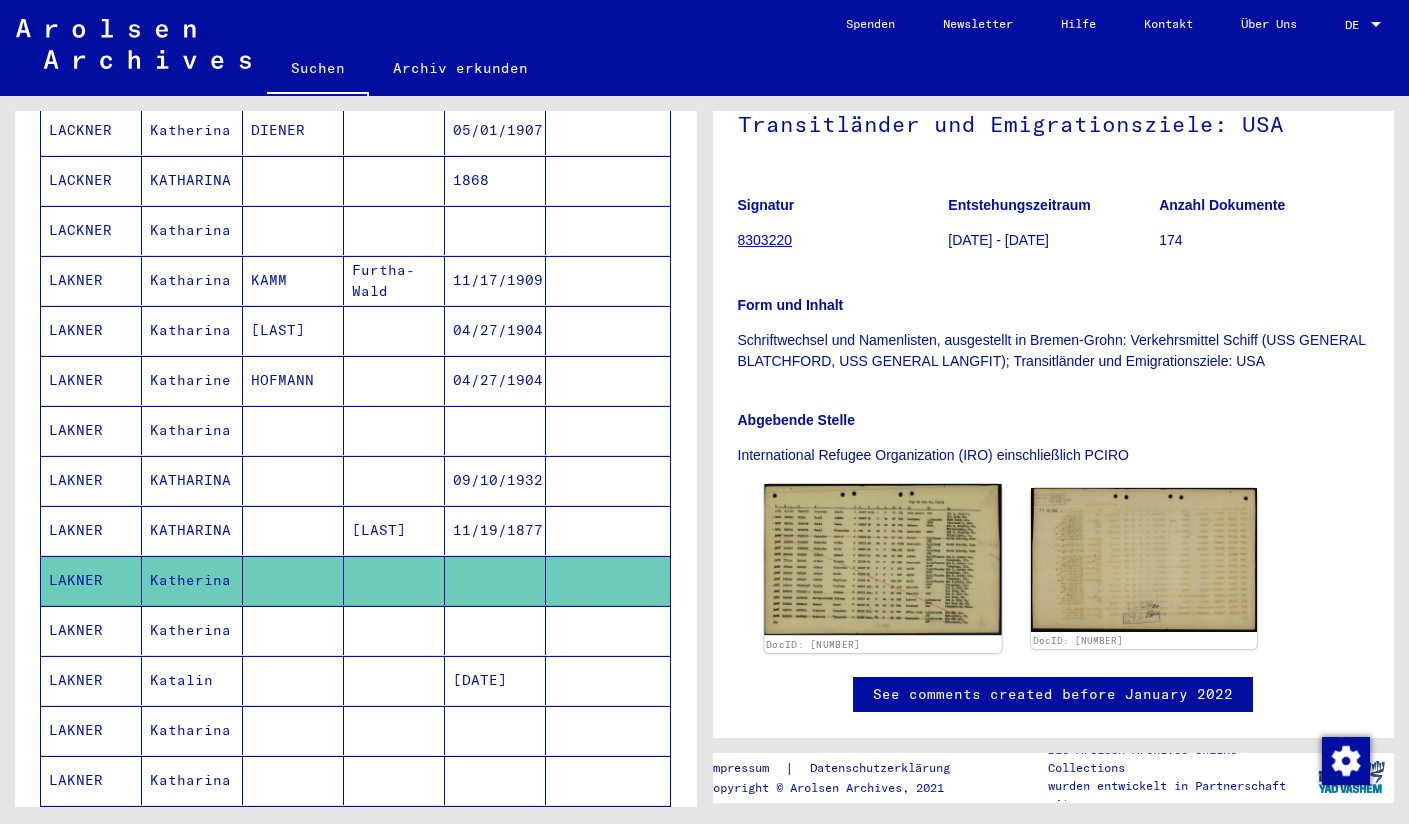 click 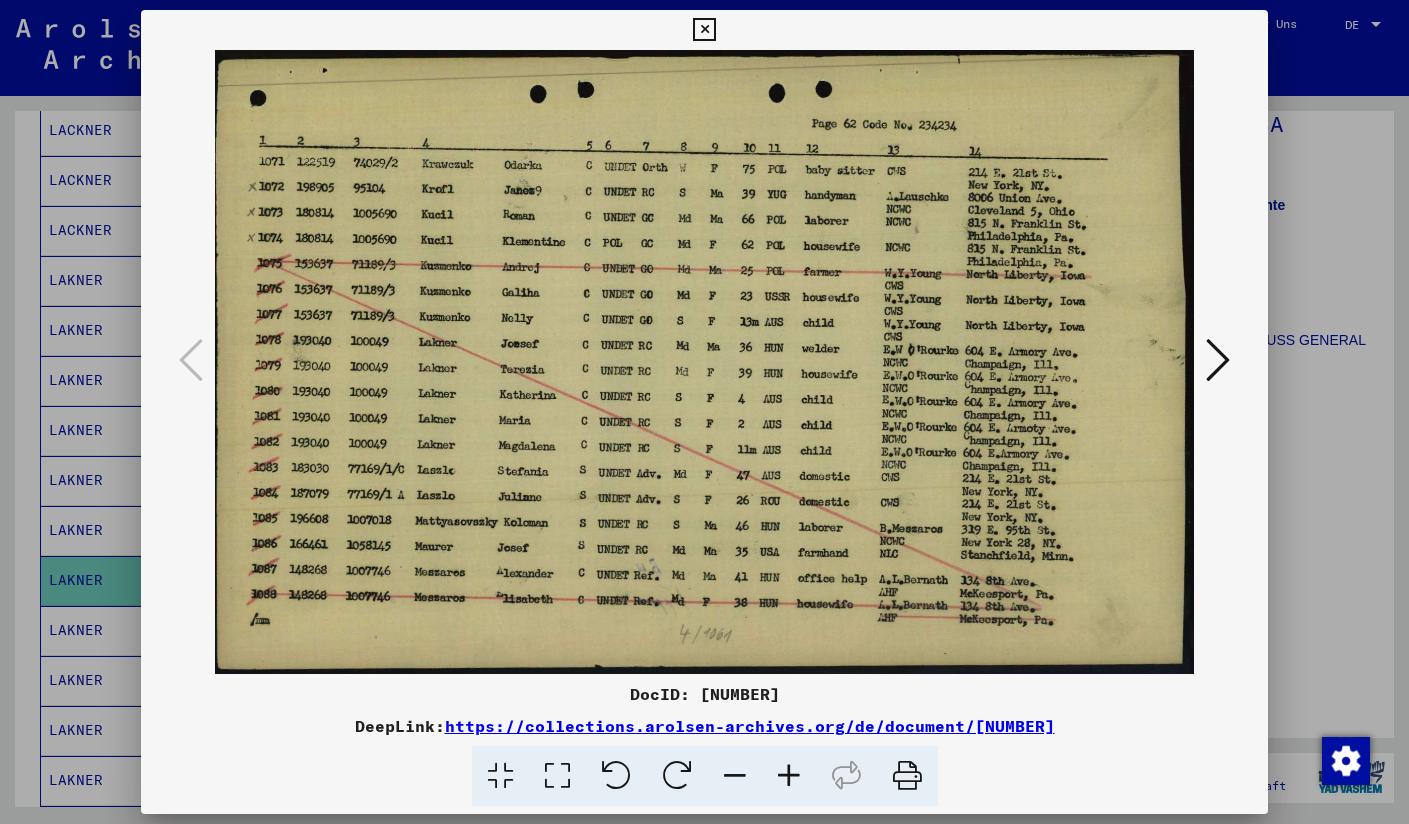 type 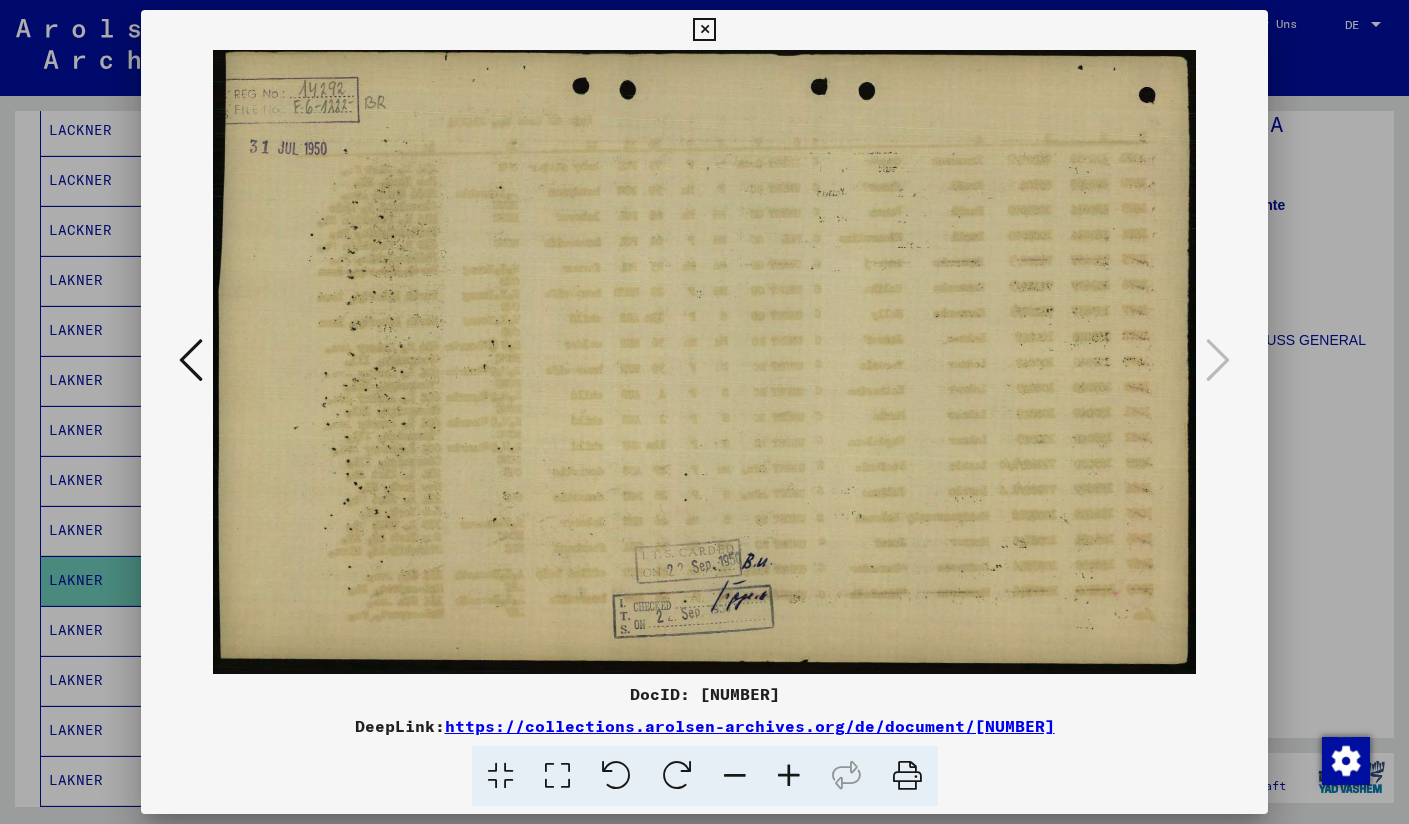 click at bounding box center [704, 30] 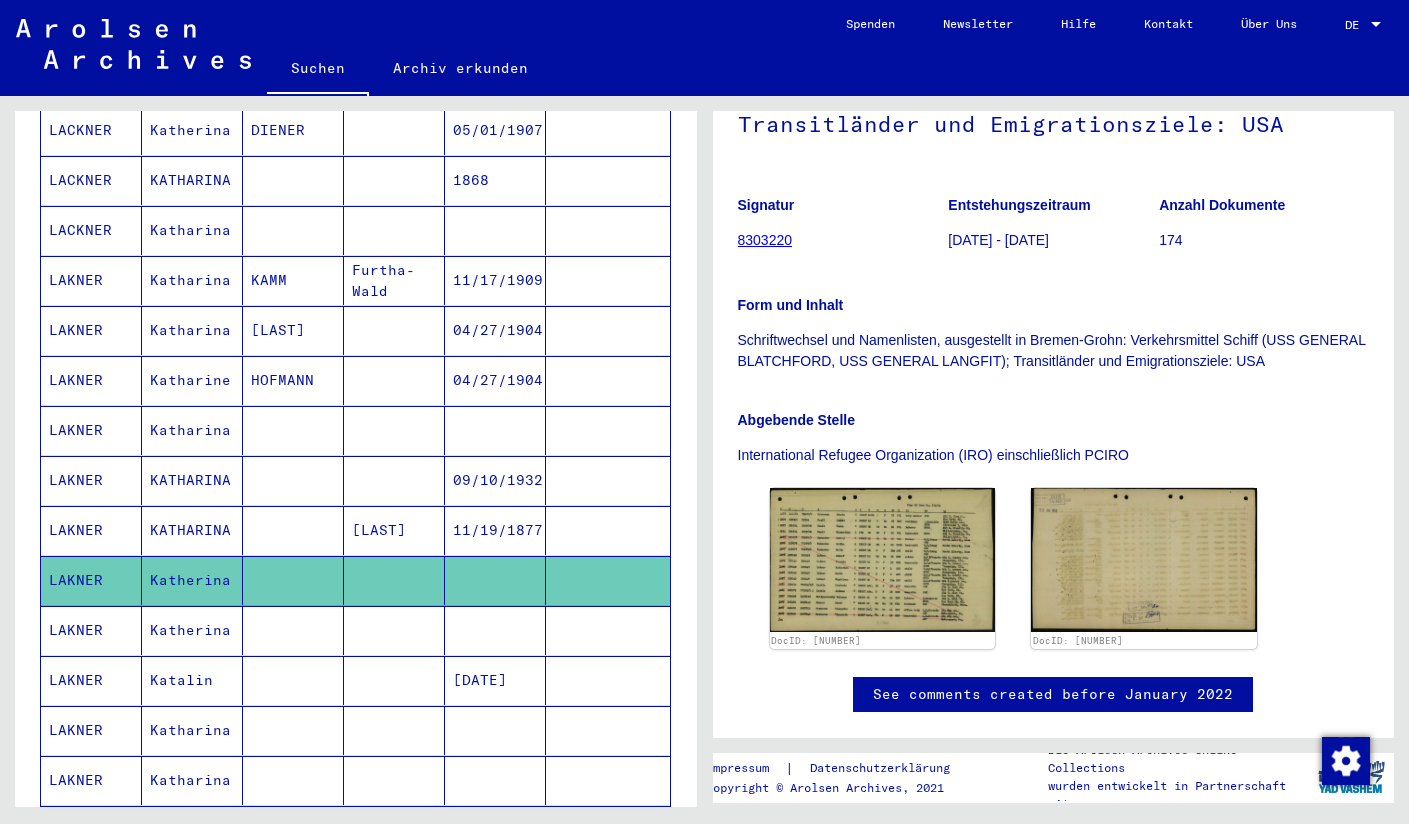 click on "LAKNER" at bounding box center [91, 680] 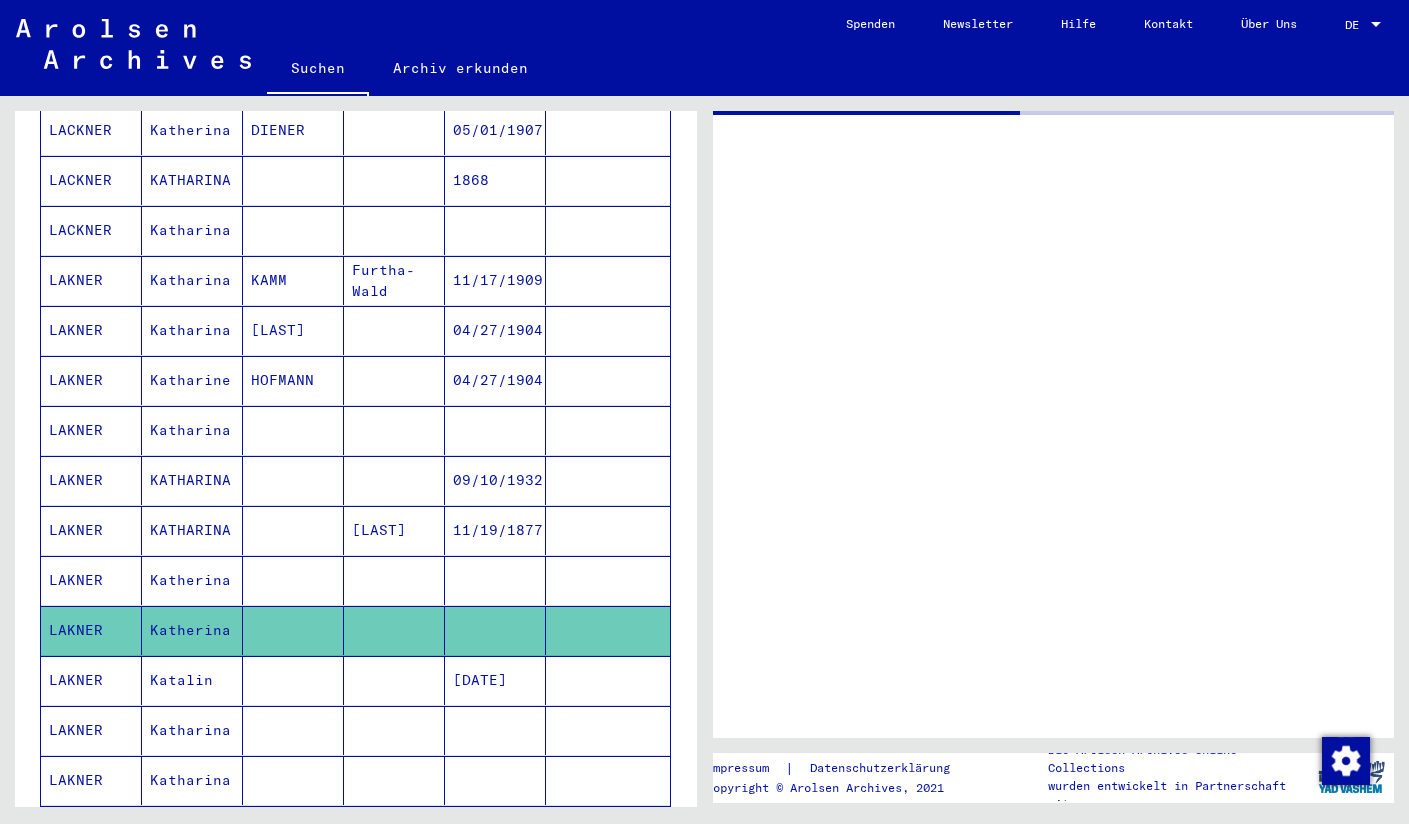 scroll, scrollTop: 0, scrollLeft: 0, axis: both 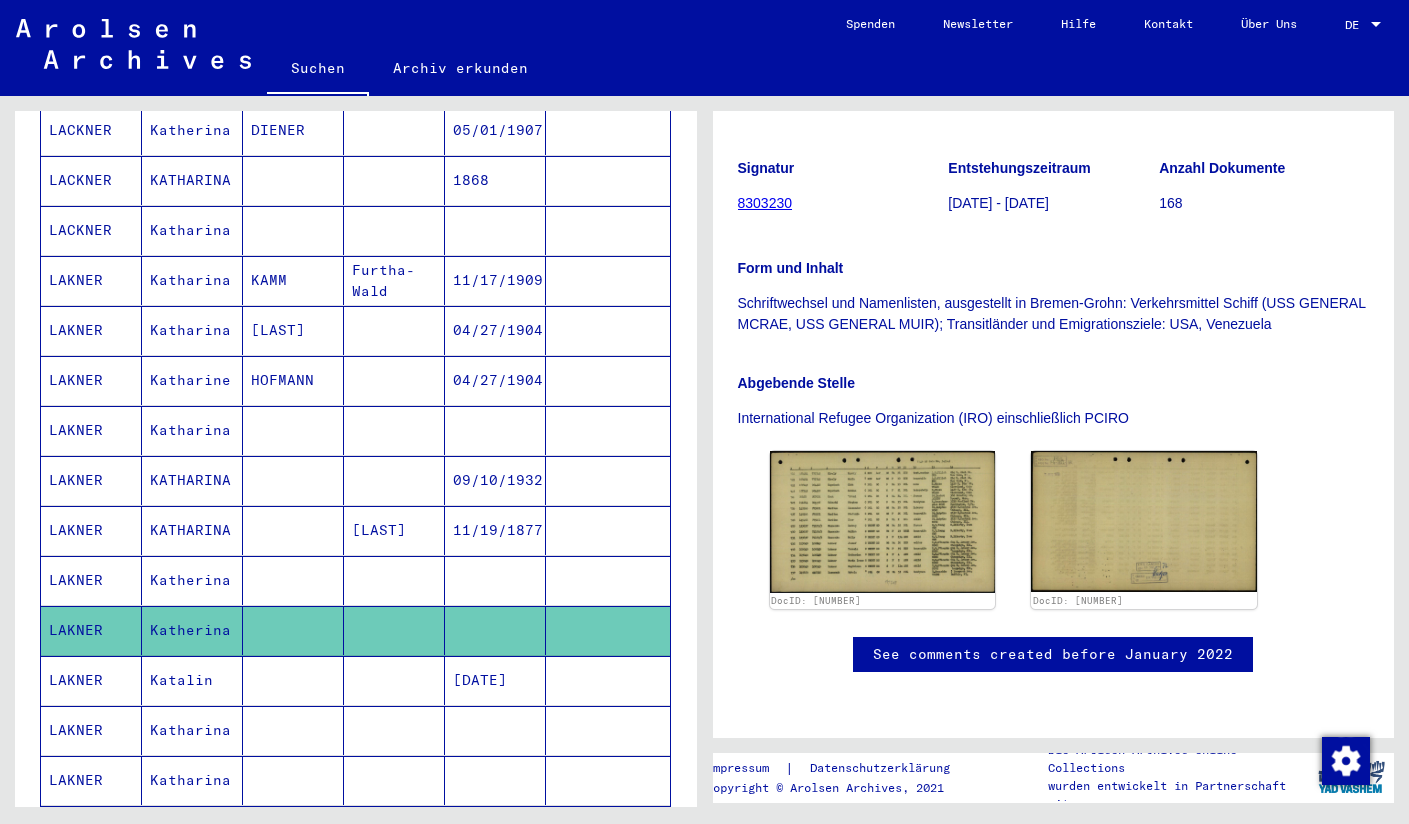 click 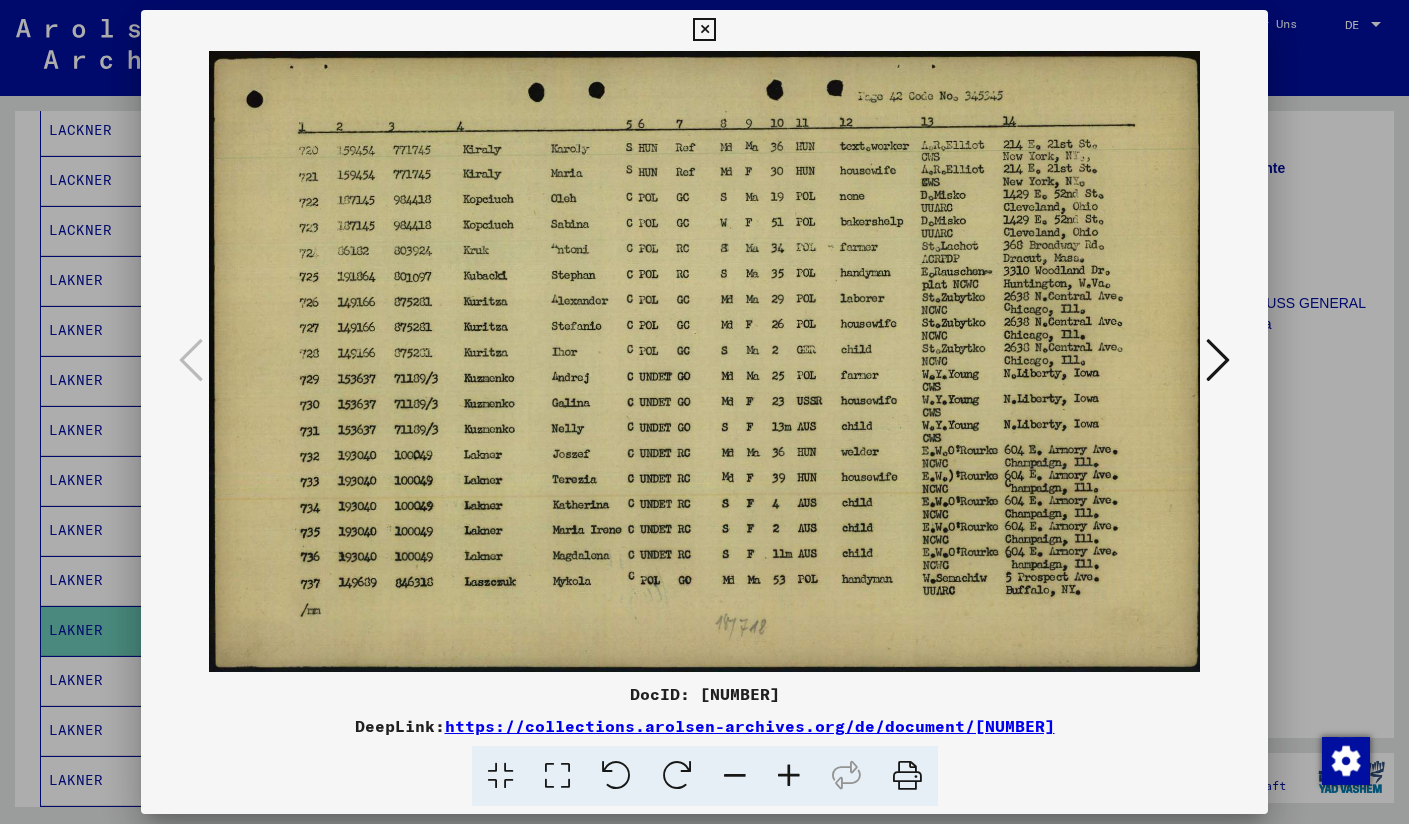 click at bounding box center [704, 30] 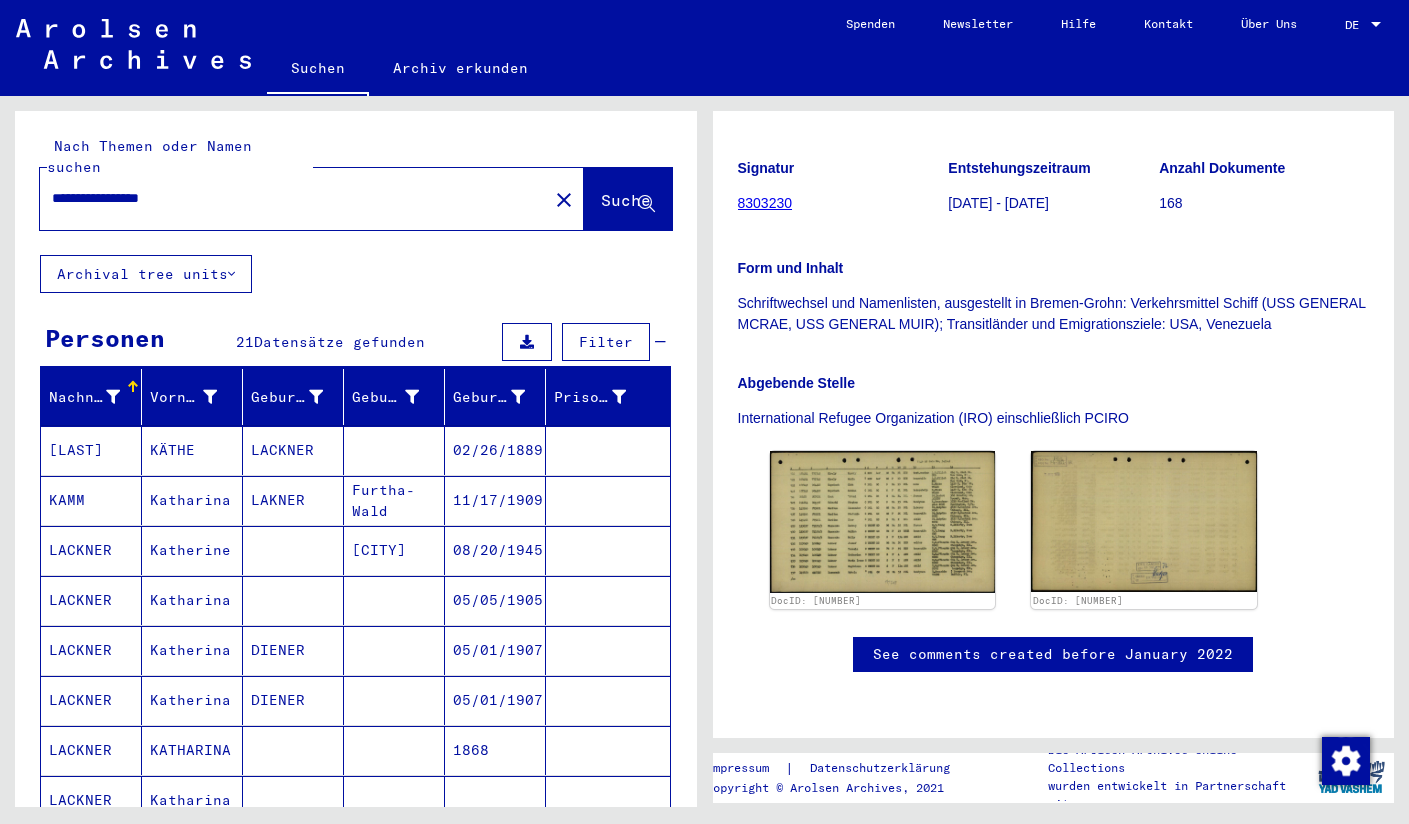 scroll, scrollTop: 0, scrollLeft: 0, axis: both 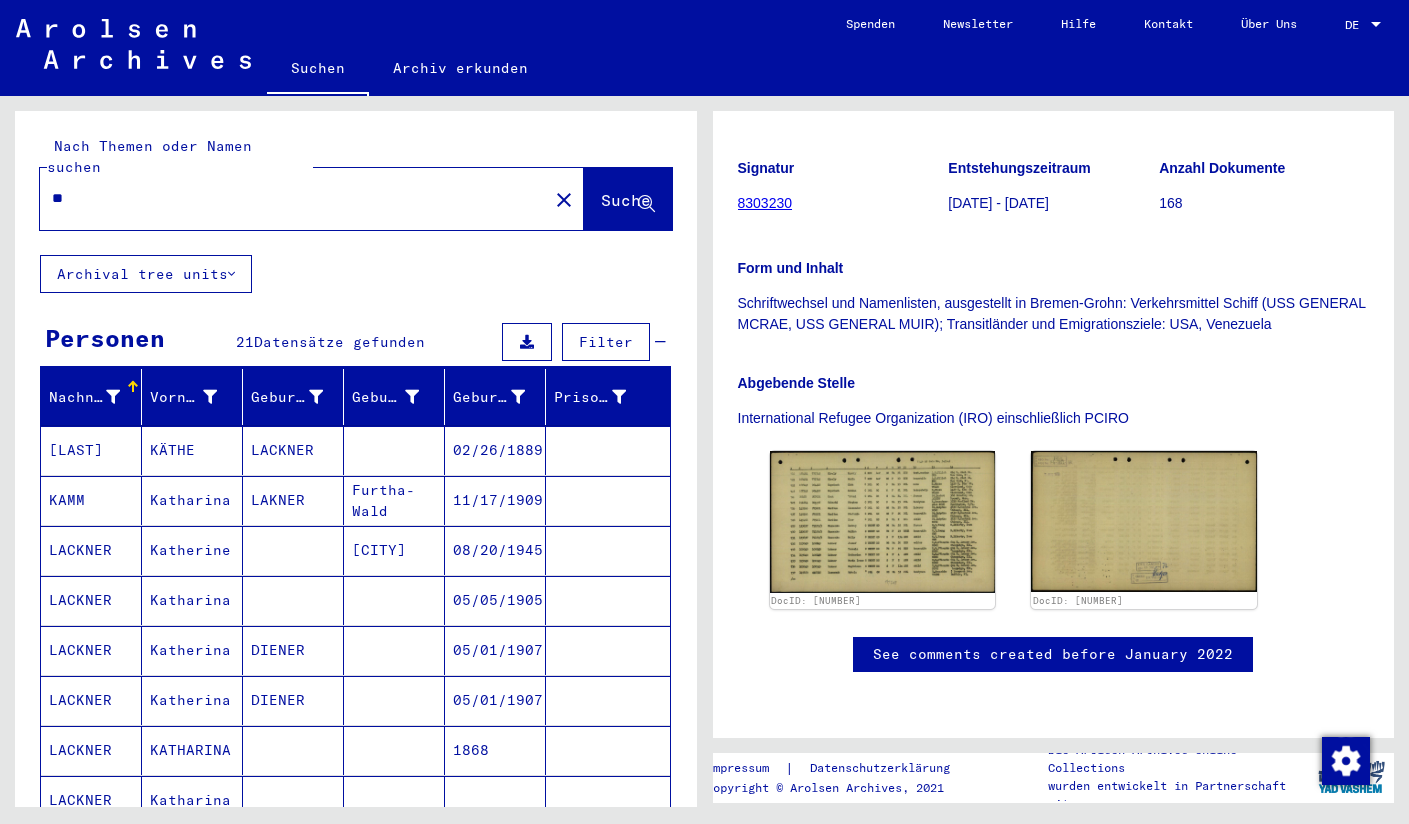 type on "*" 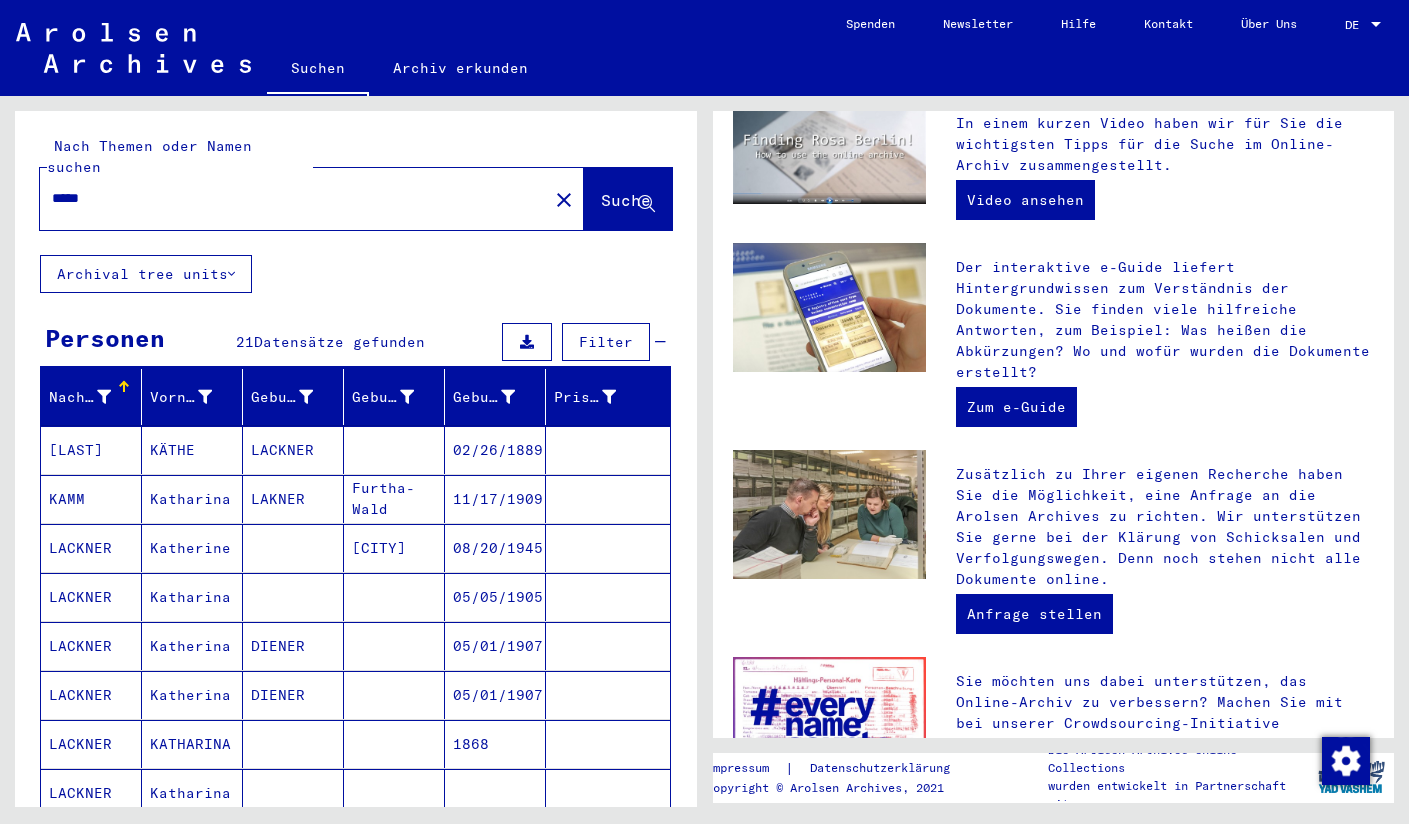 scroll, scrollTop: 0, scrollLeft: 0, axis: both 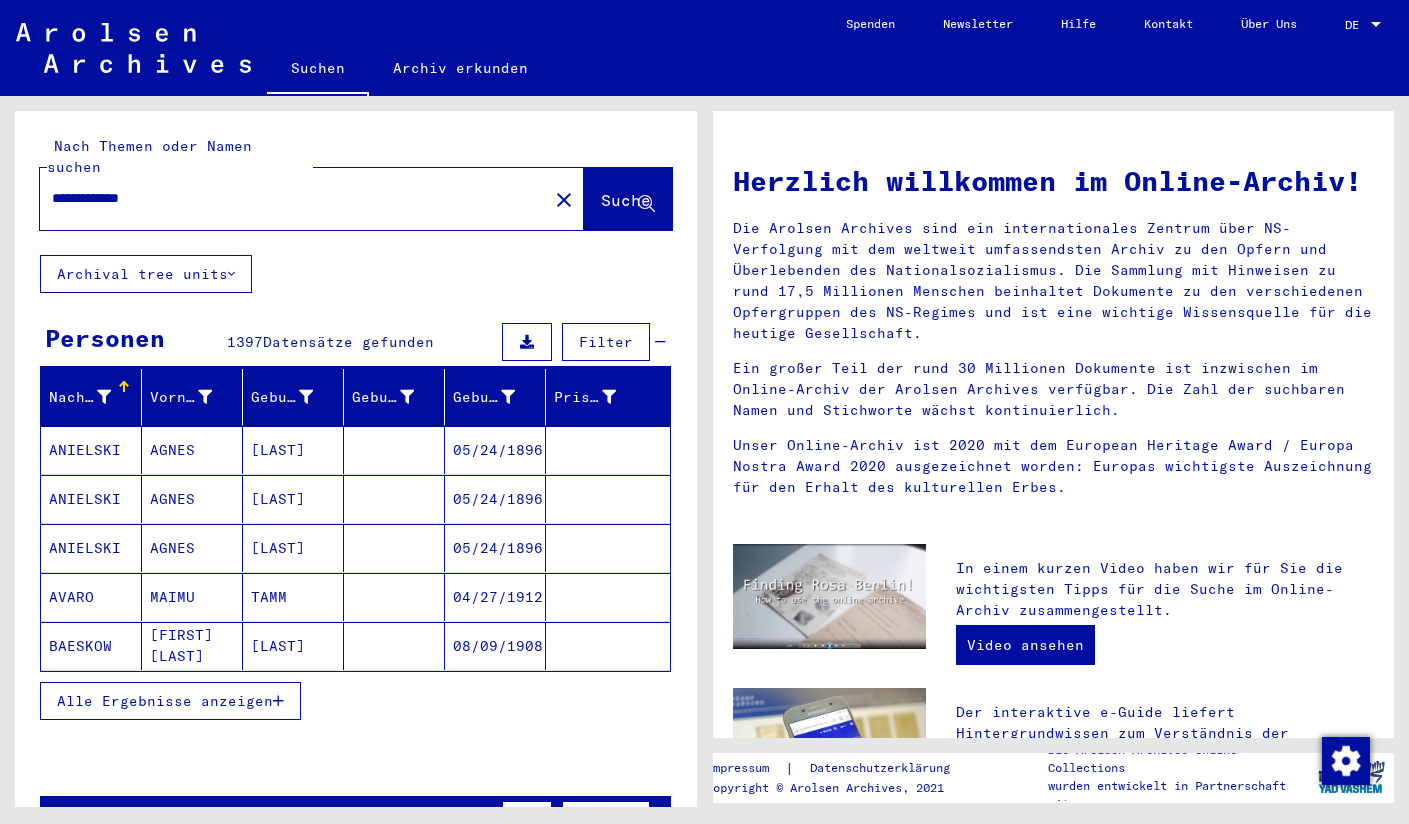 type on "**********" 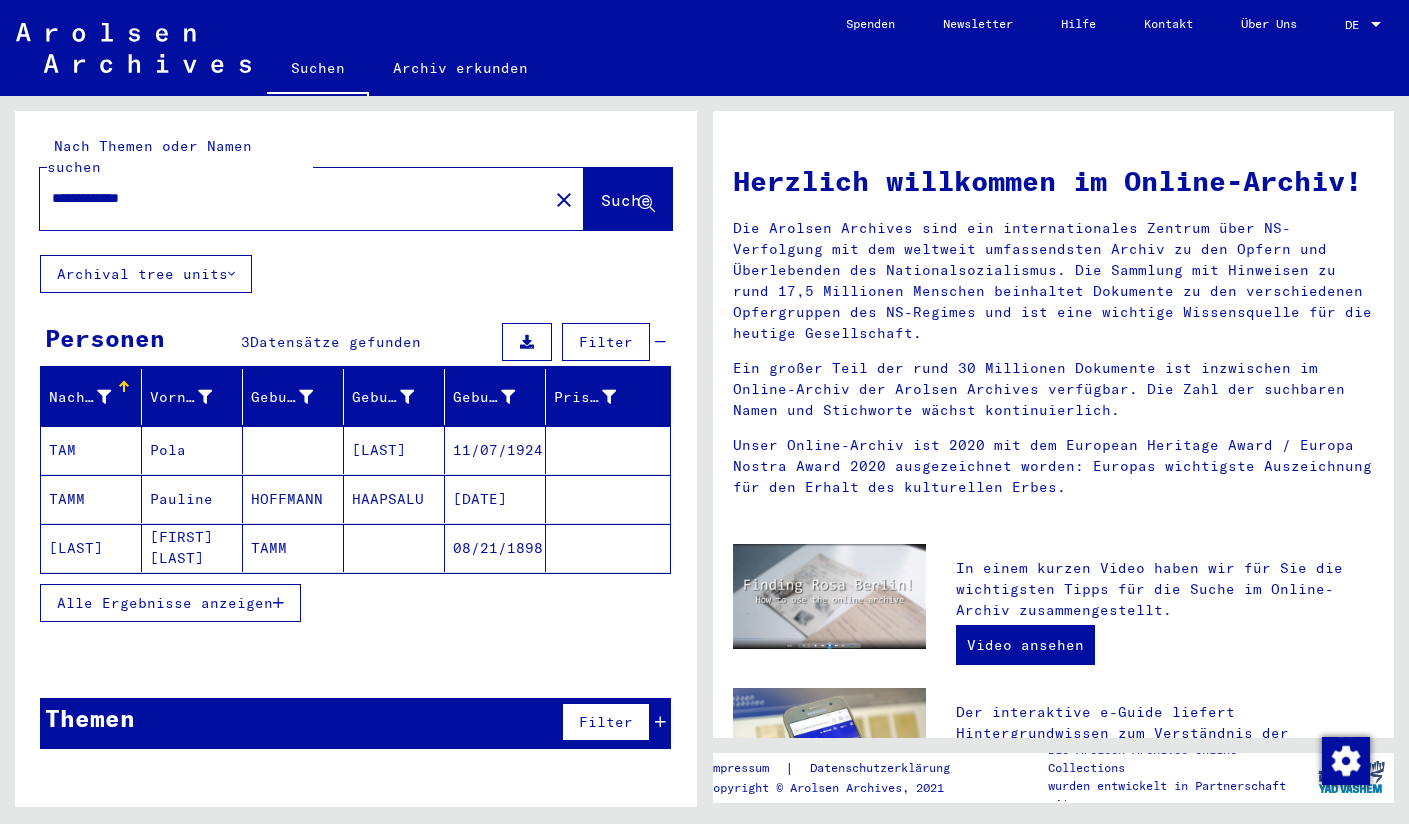 click on "TAMM" at bounding box center [91, 548] 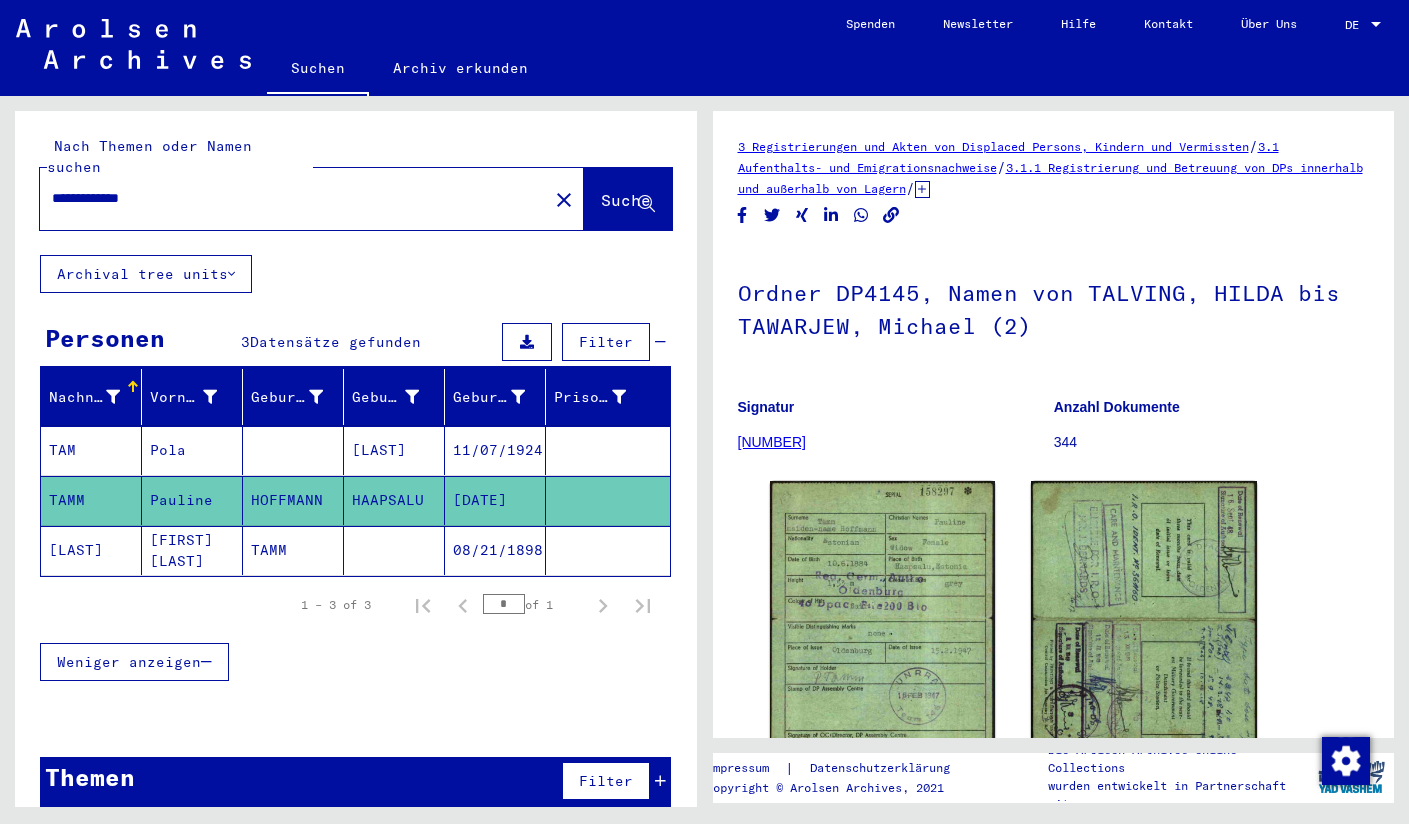 scroll, scrollTop: 0, scrollLeft: 0, axis: both 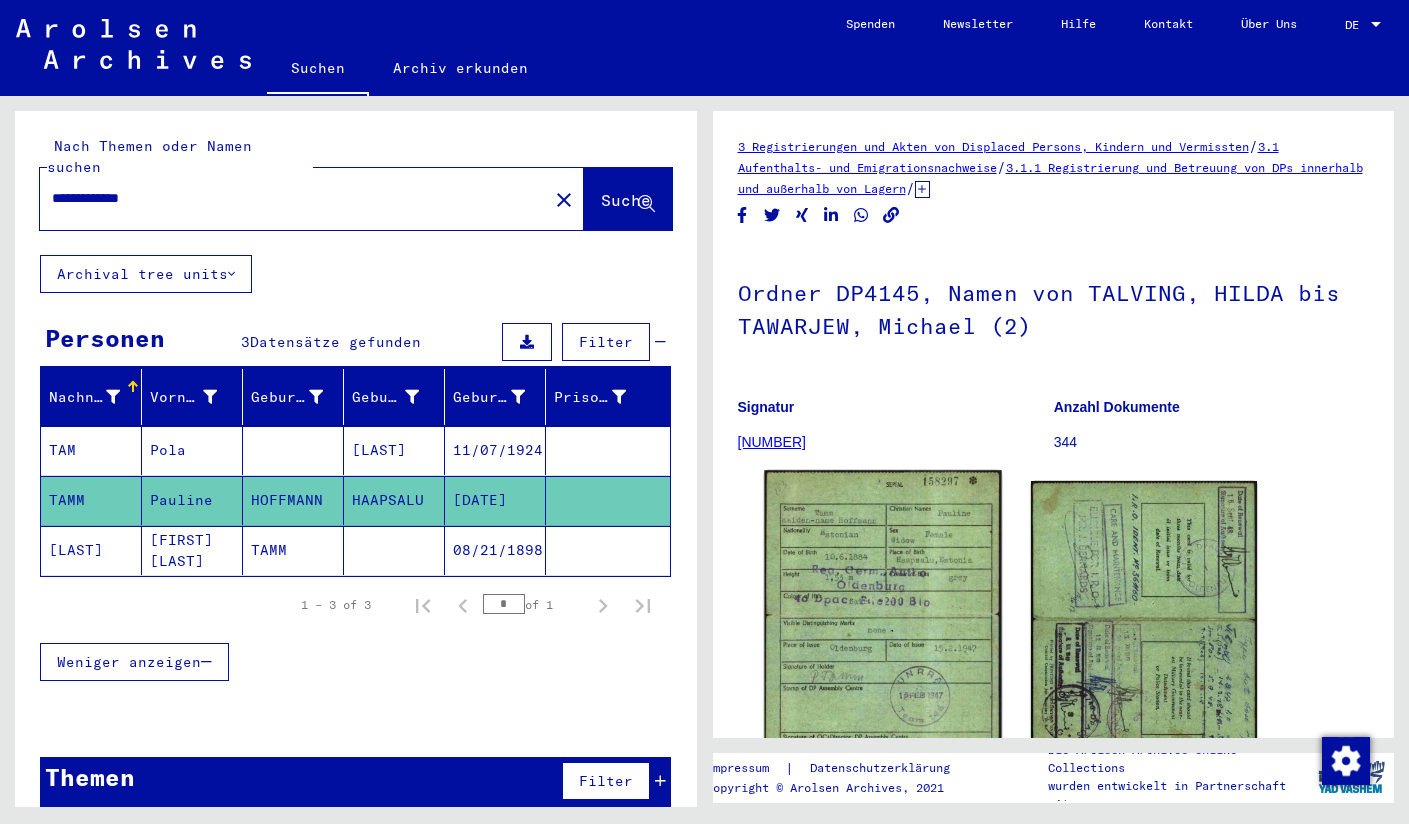 click 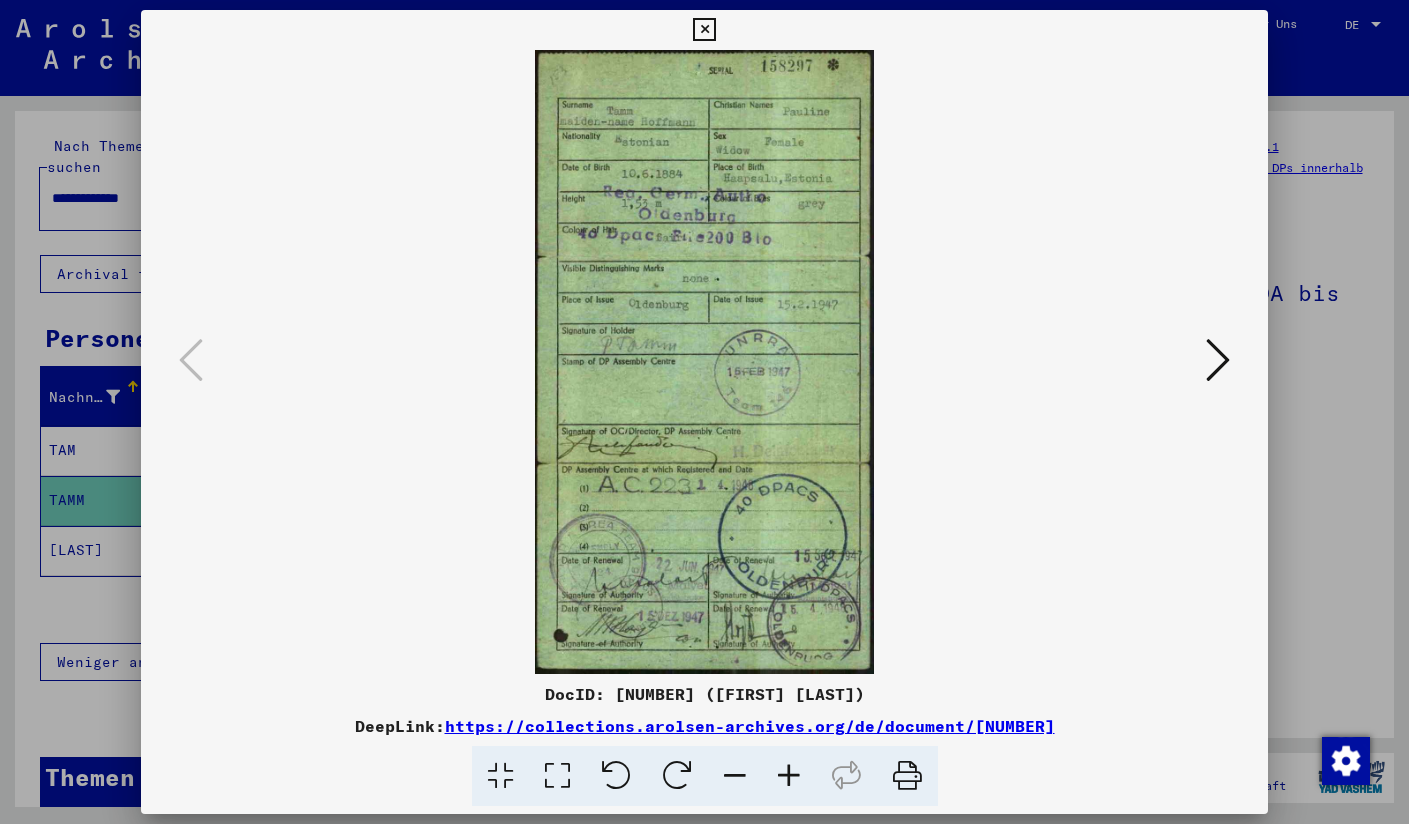 click at bounding box center [1218, 360] 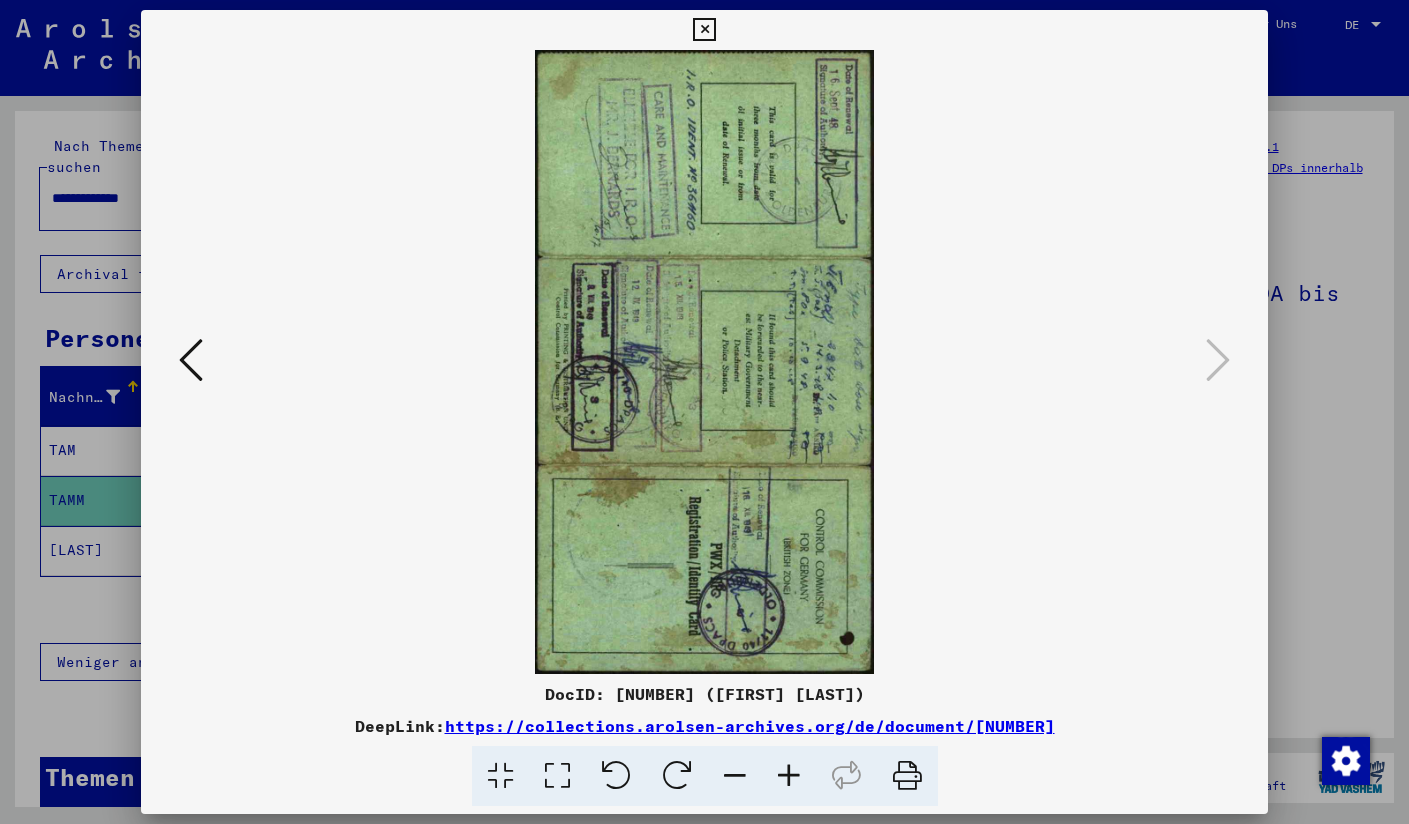 click at bounding box center [704, 30] 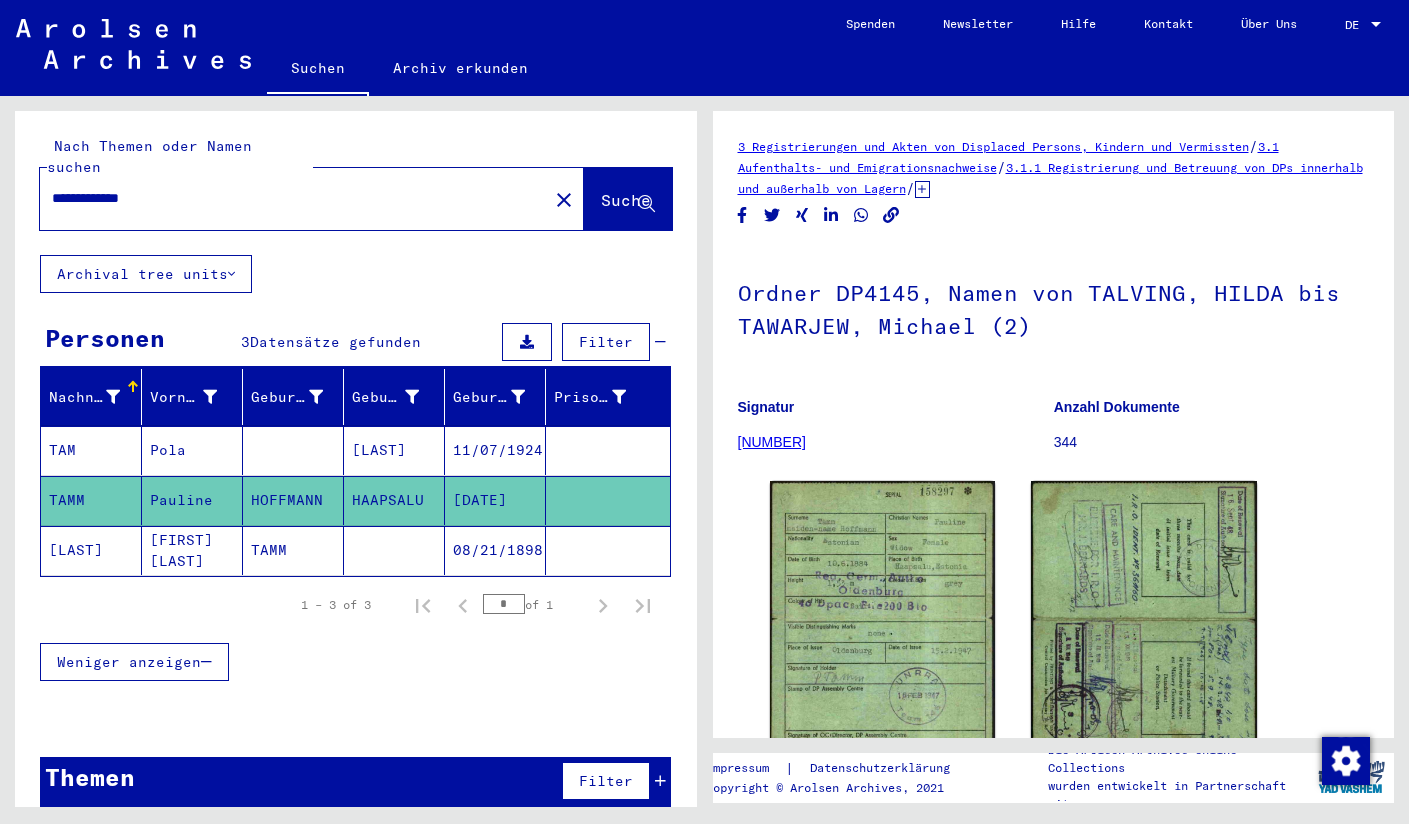 click on "**********" 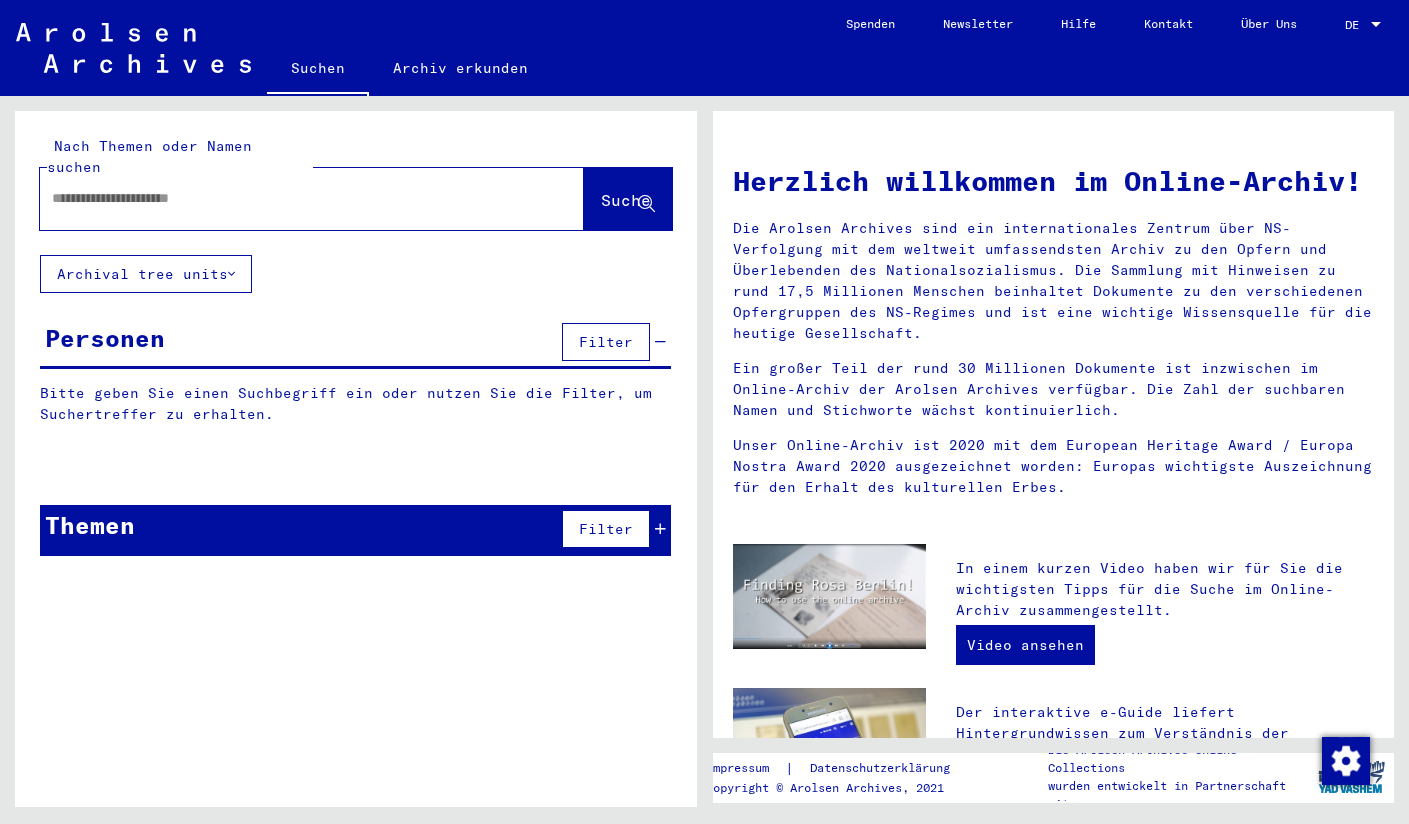click at bounding box center [288, 198] 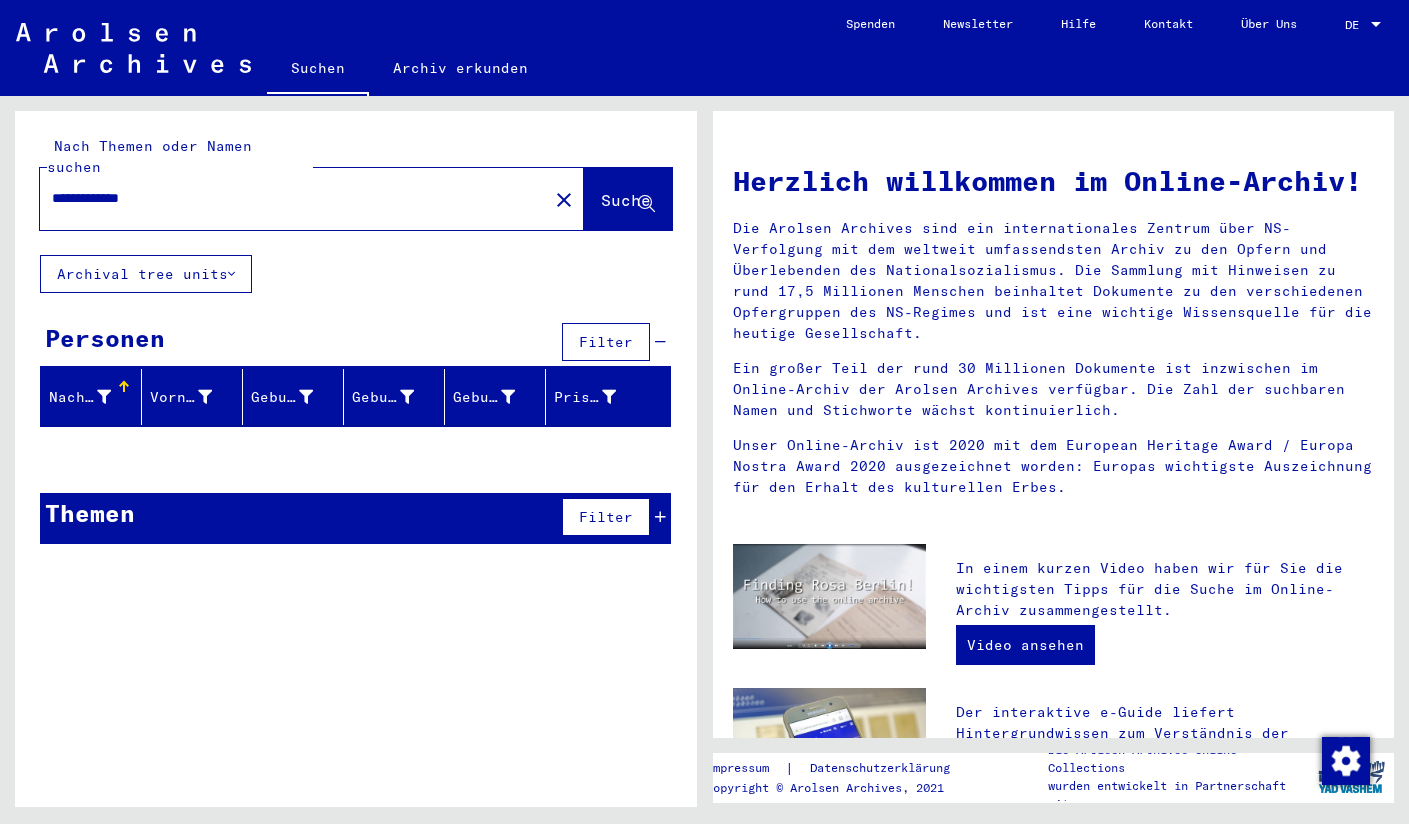 click on "Suche" 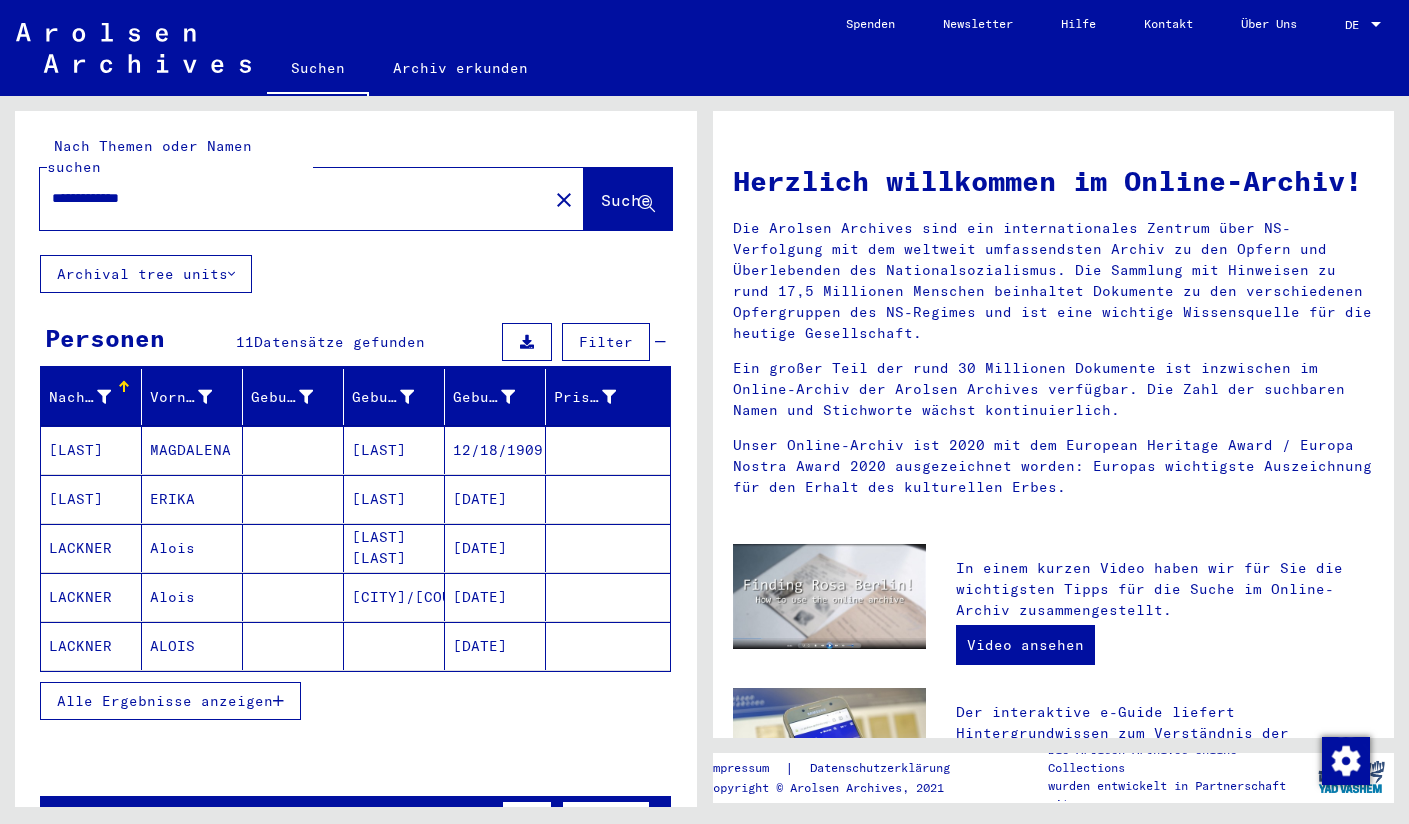 click on "LACKNER" 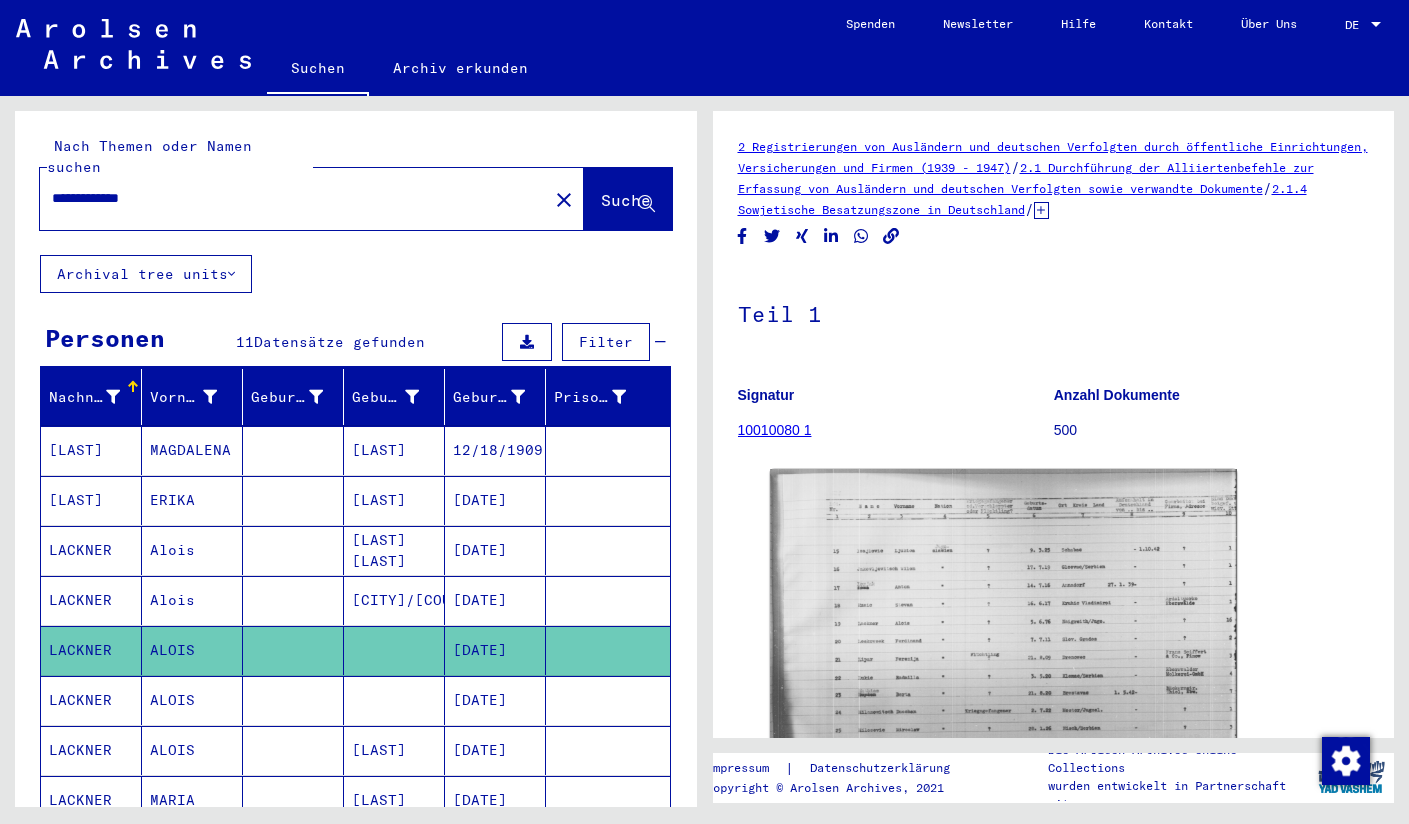 scroll, scrollTop: 0, scrollLeft: 0, axis: both 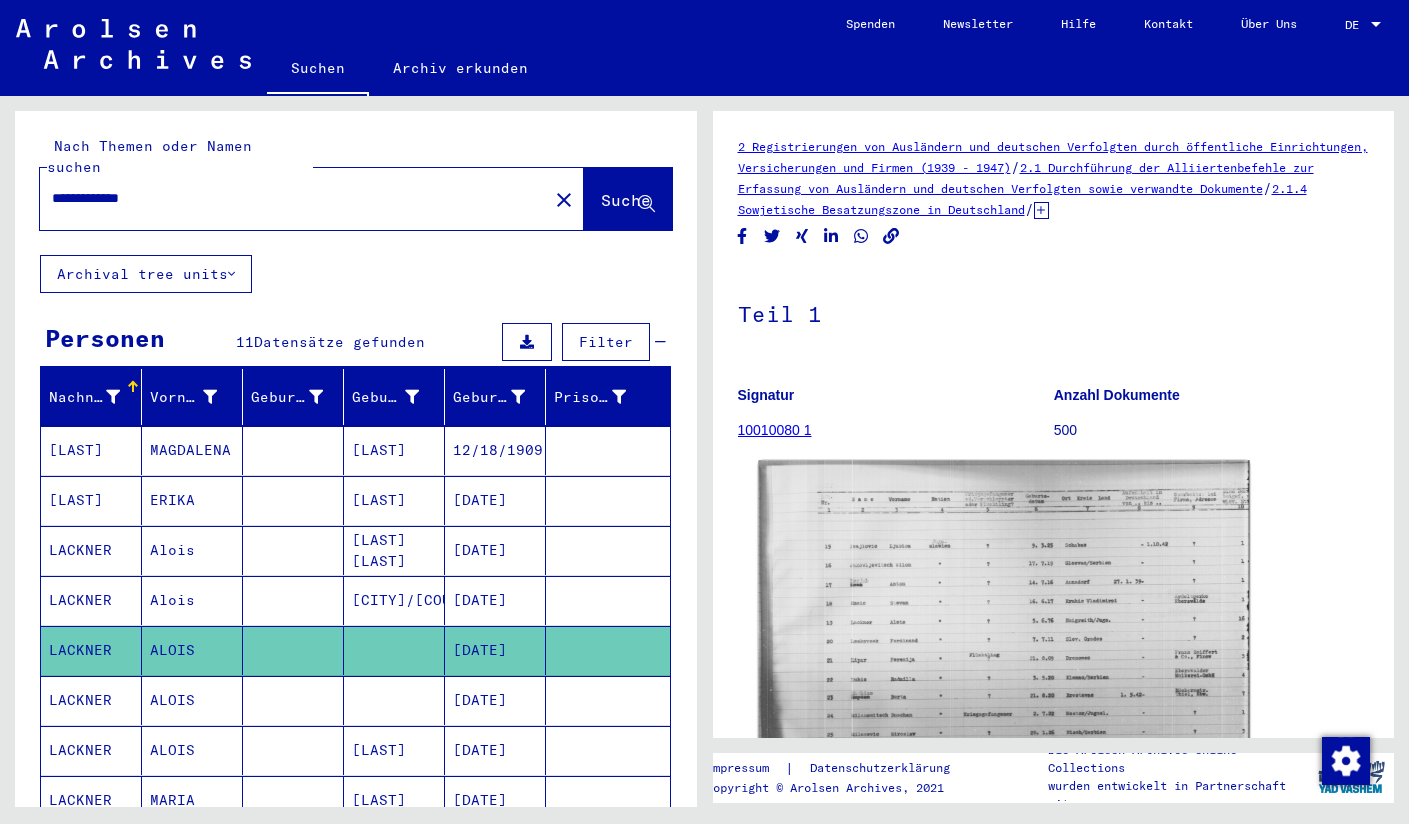 click 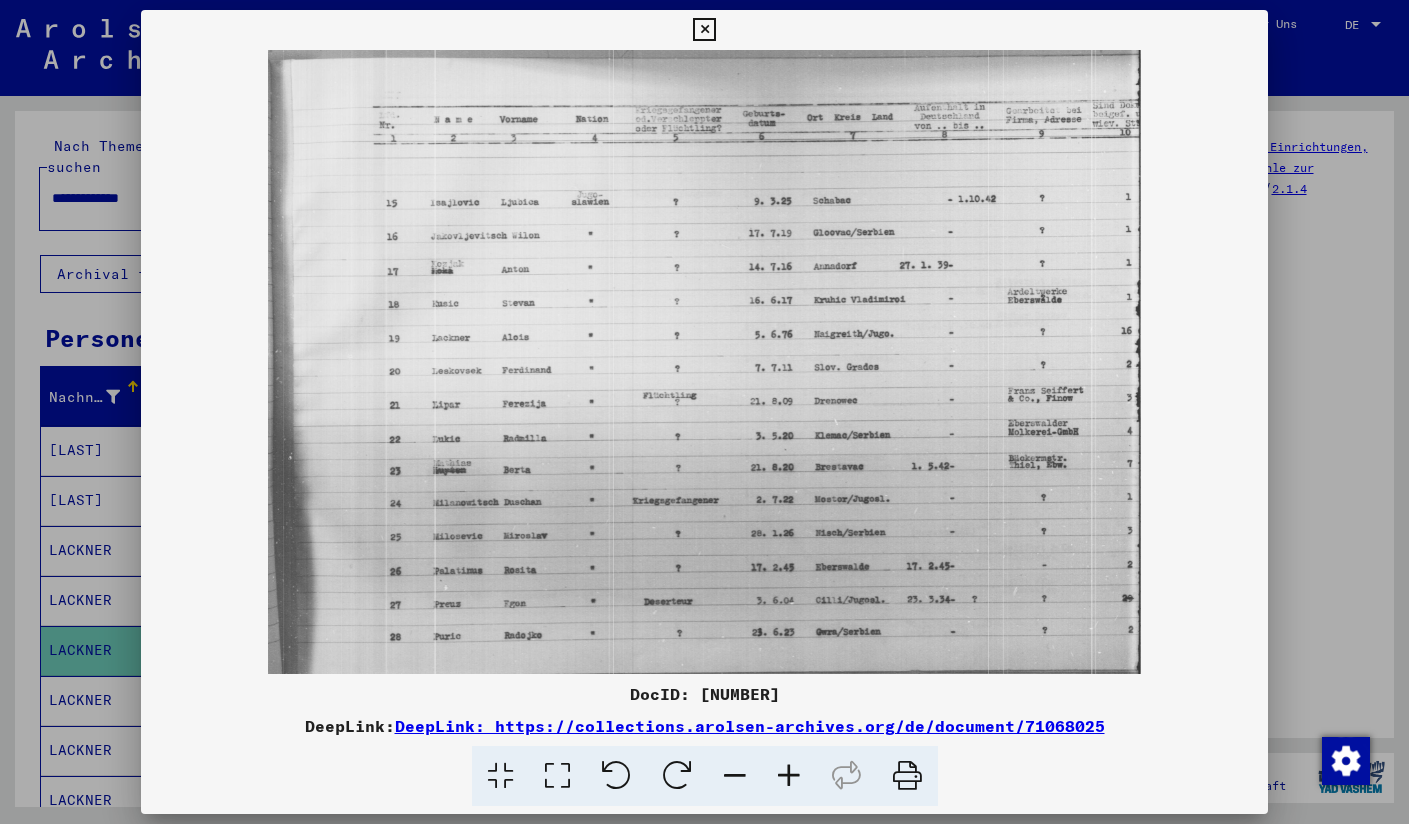 click at bounding box center (704, 30) 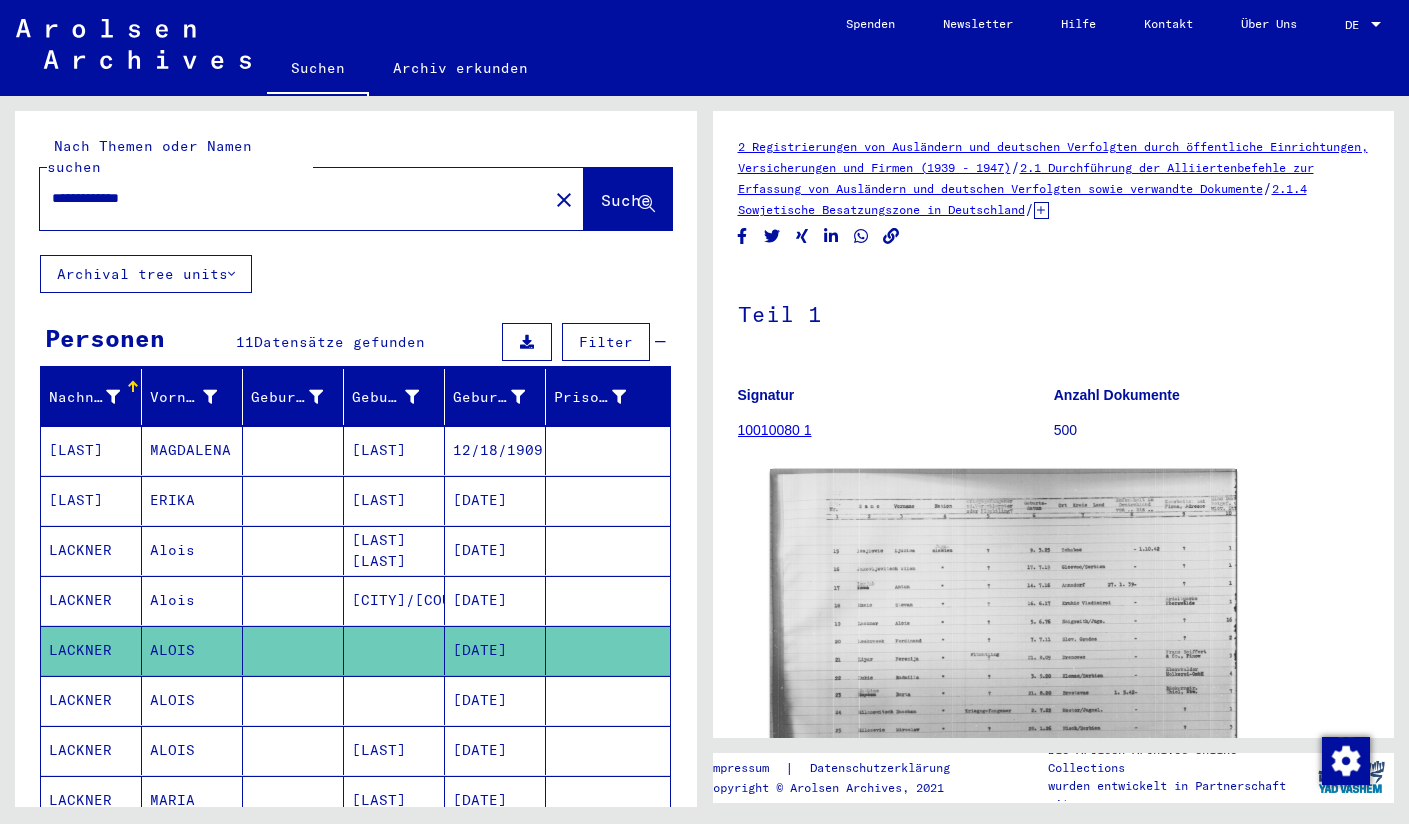 click on "**********" 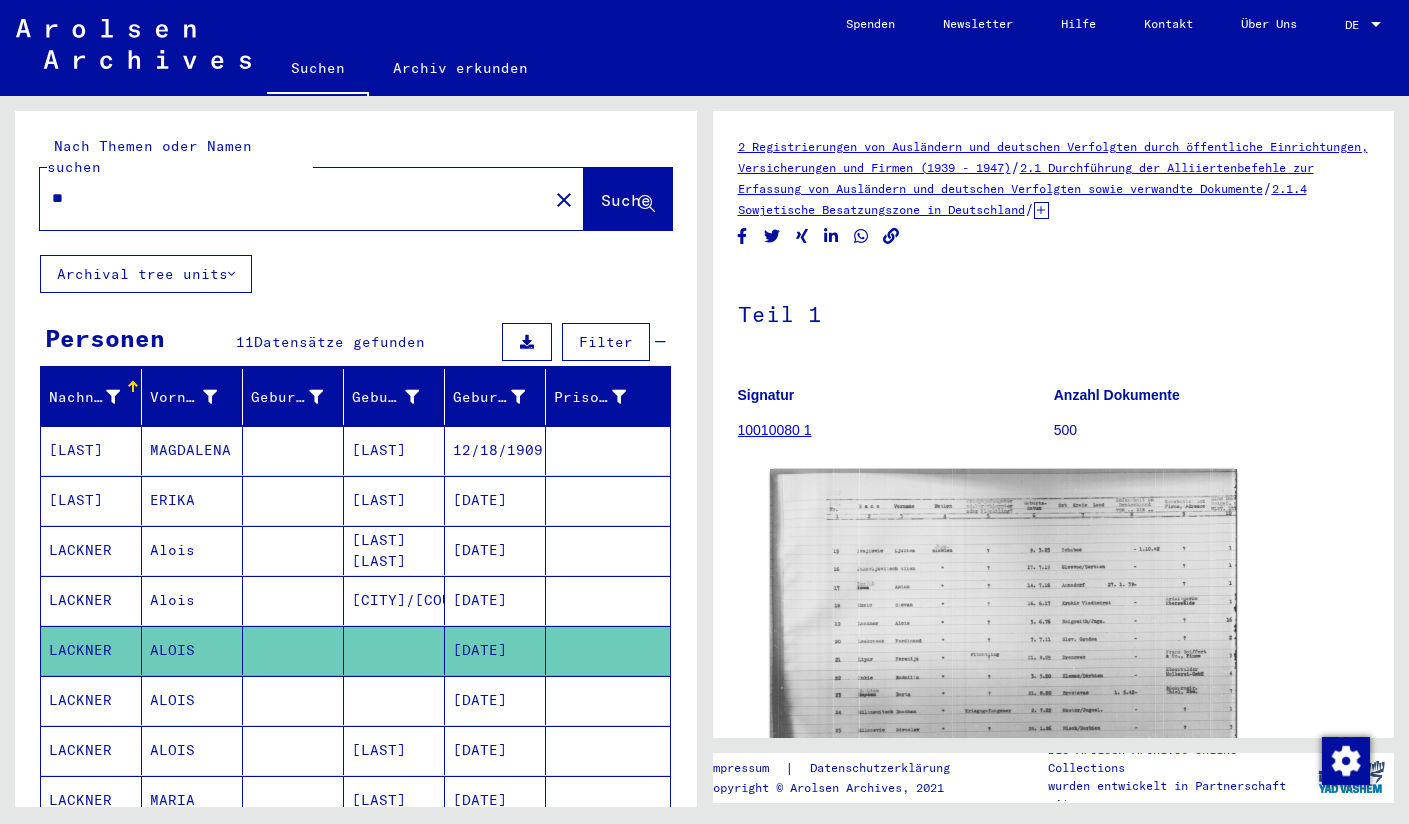 type on "*" 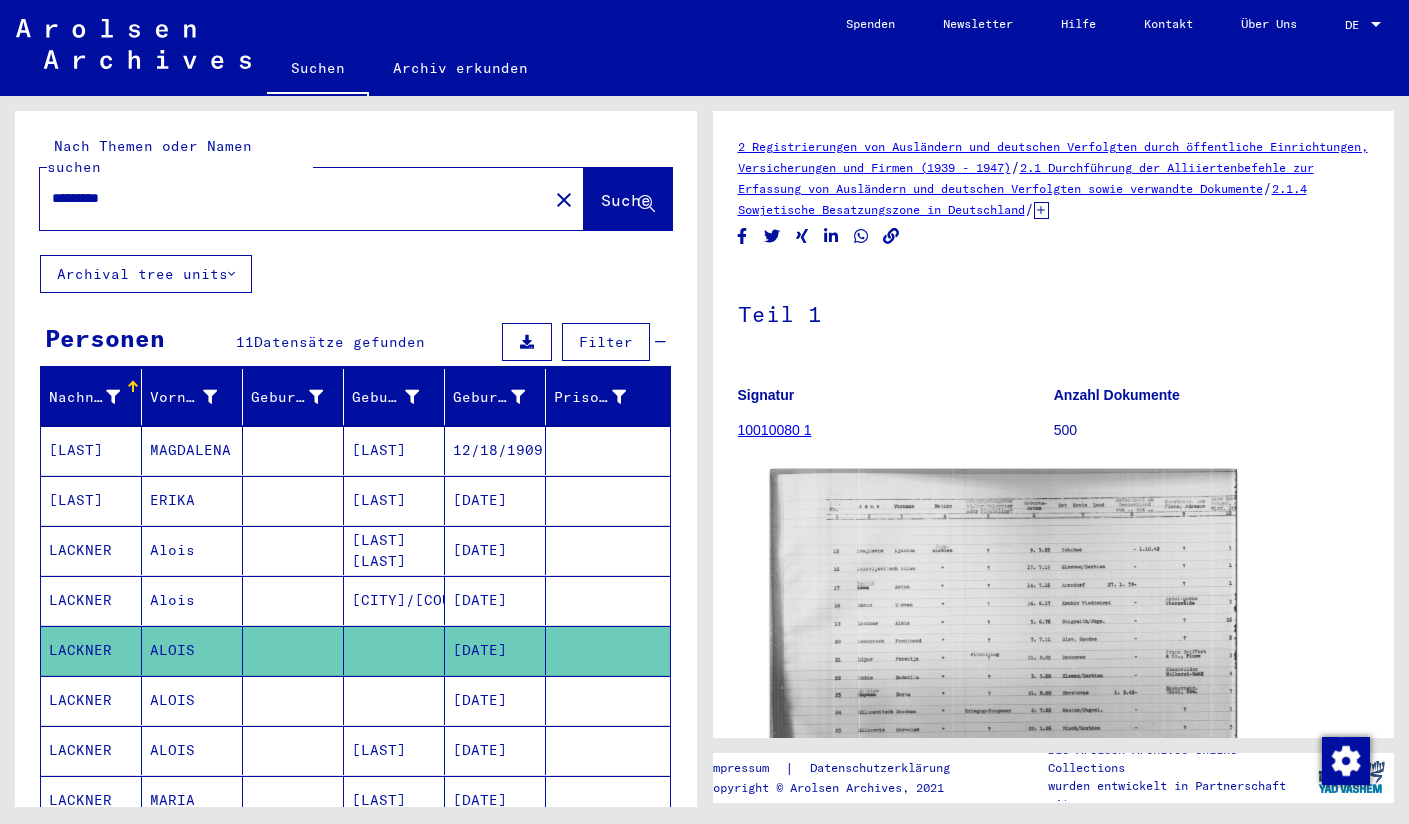 type on "*********" 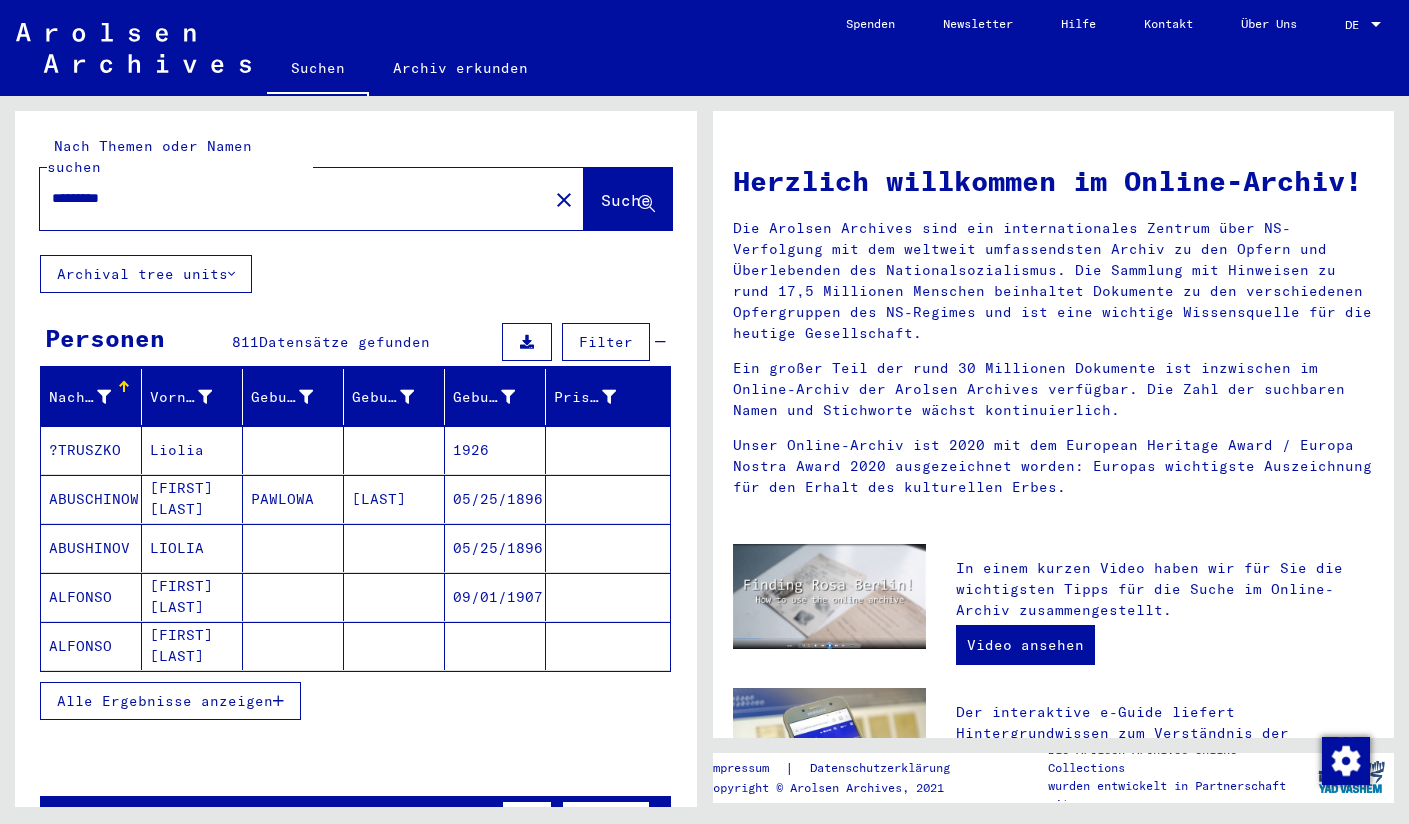 click on "Alle Ergebnisse anzeigen" at bounding box center [165, 701] 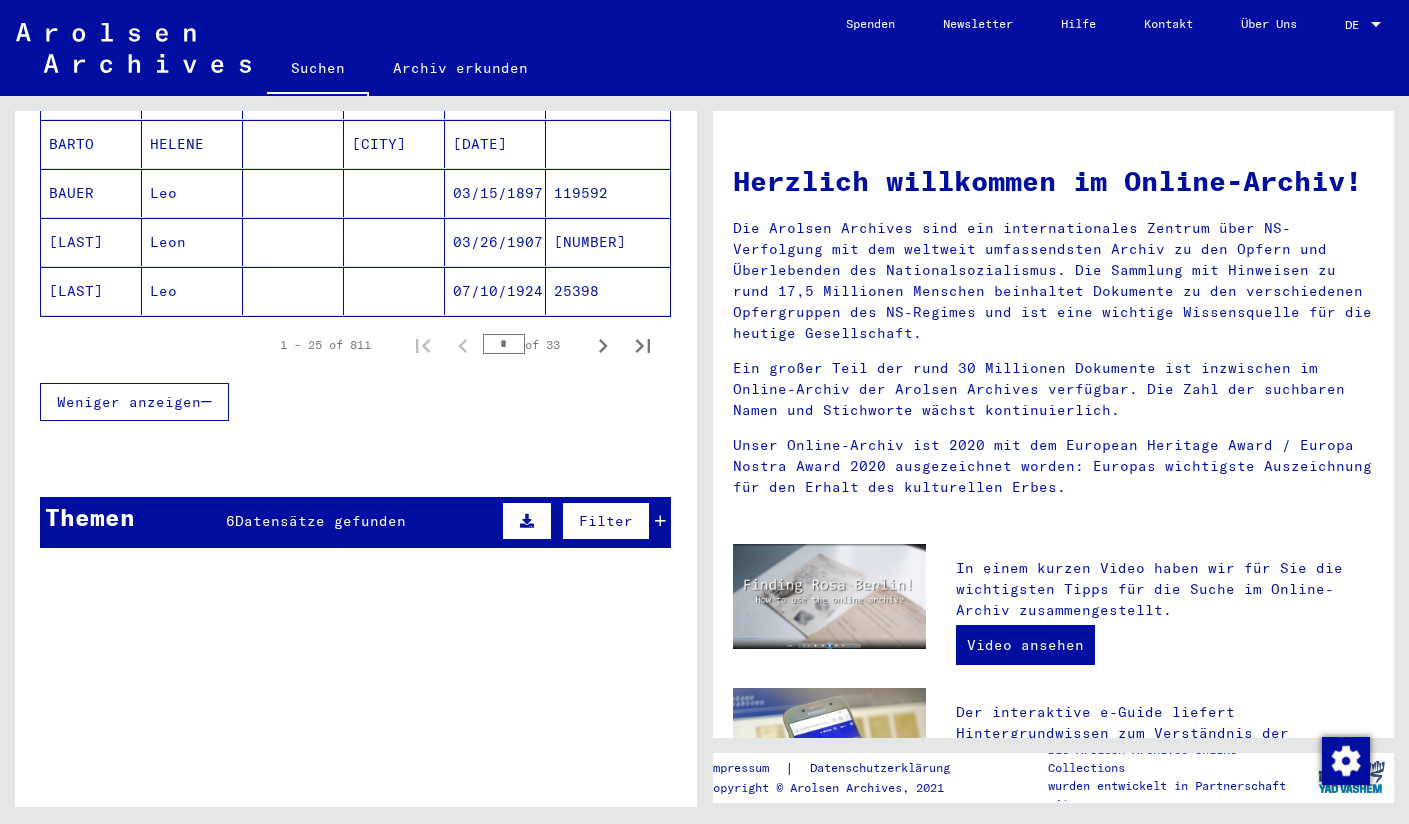 scroll, scrollTop: 1327, scrollLeft: 0, axis: vertical 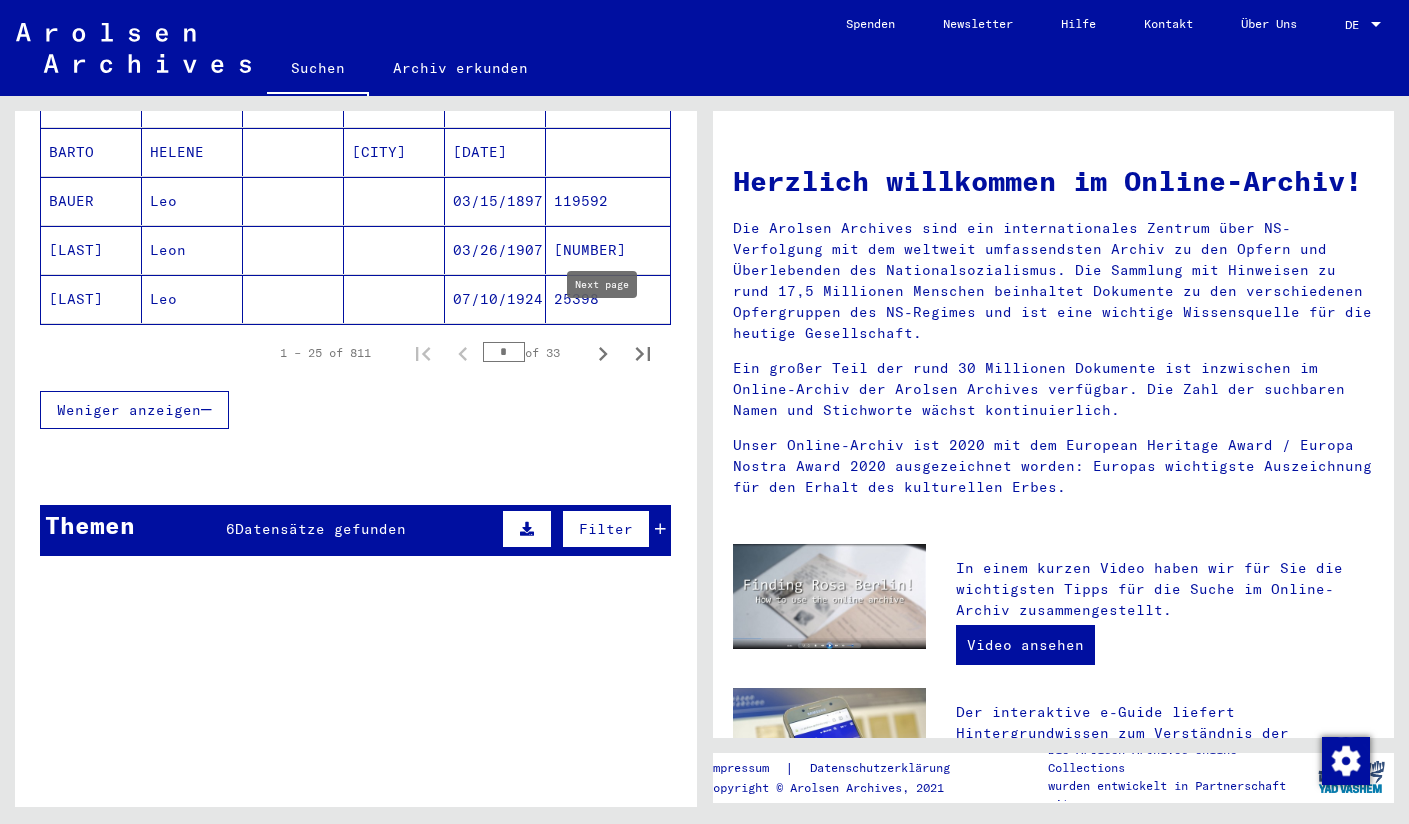 click 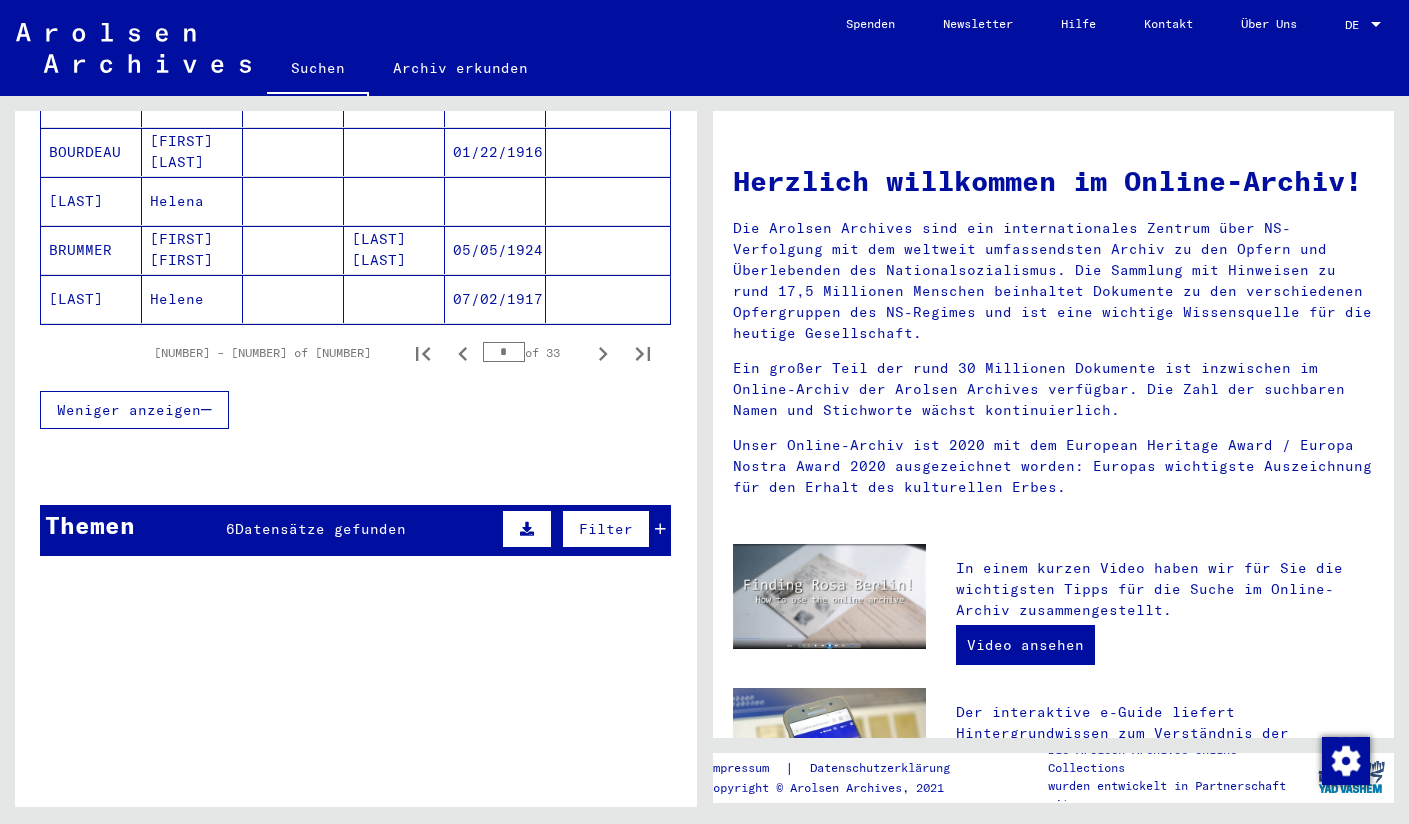 click 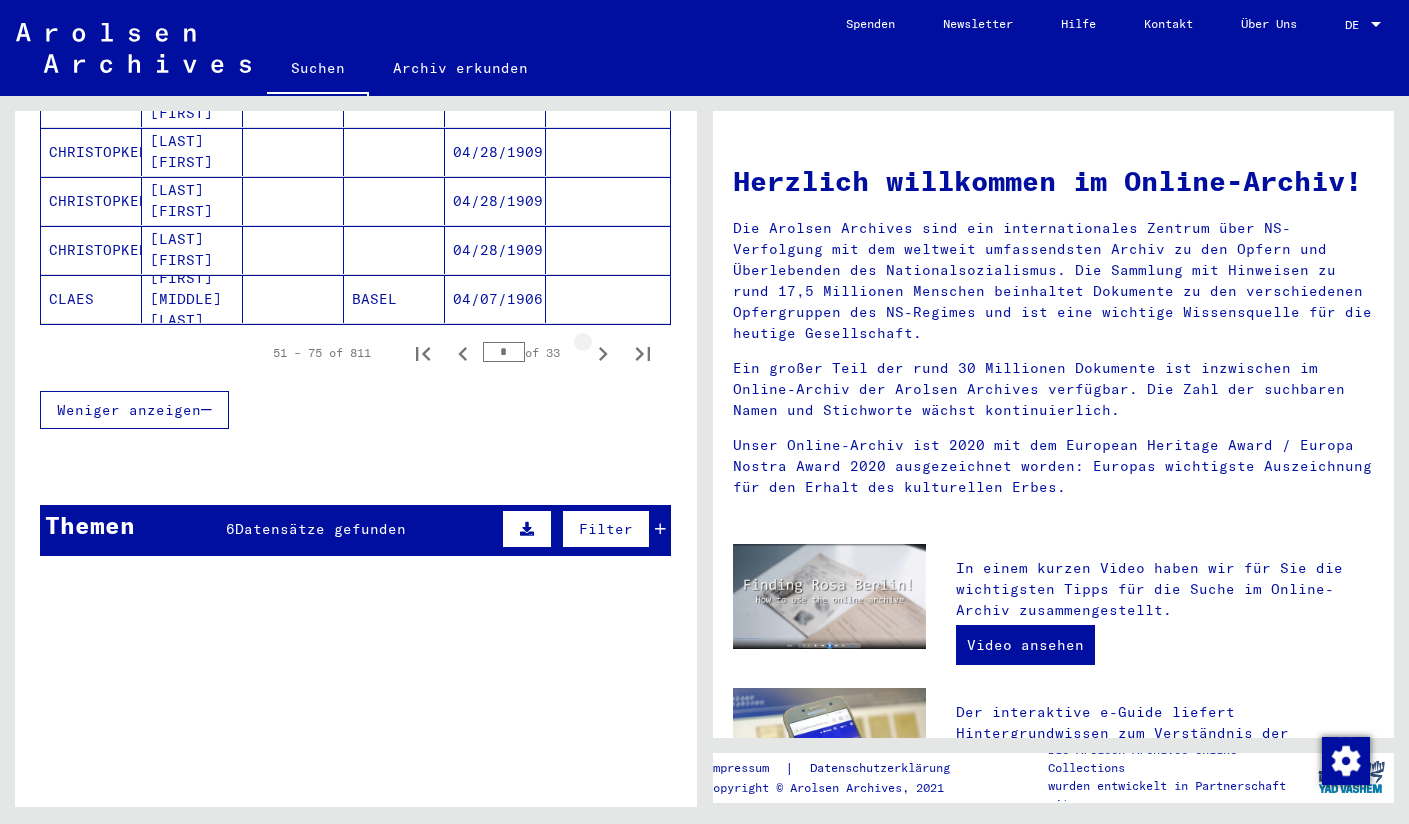 click 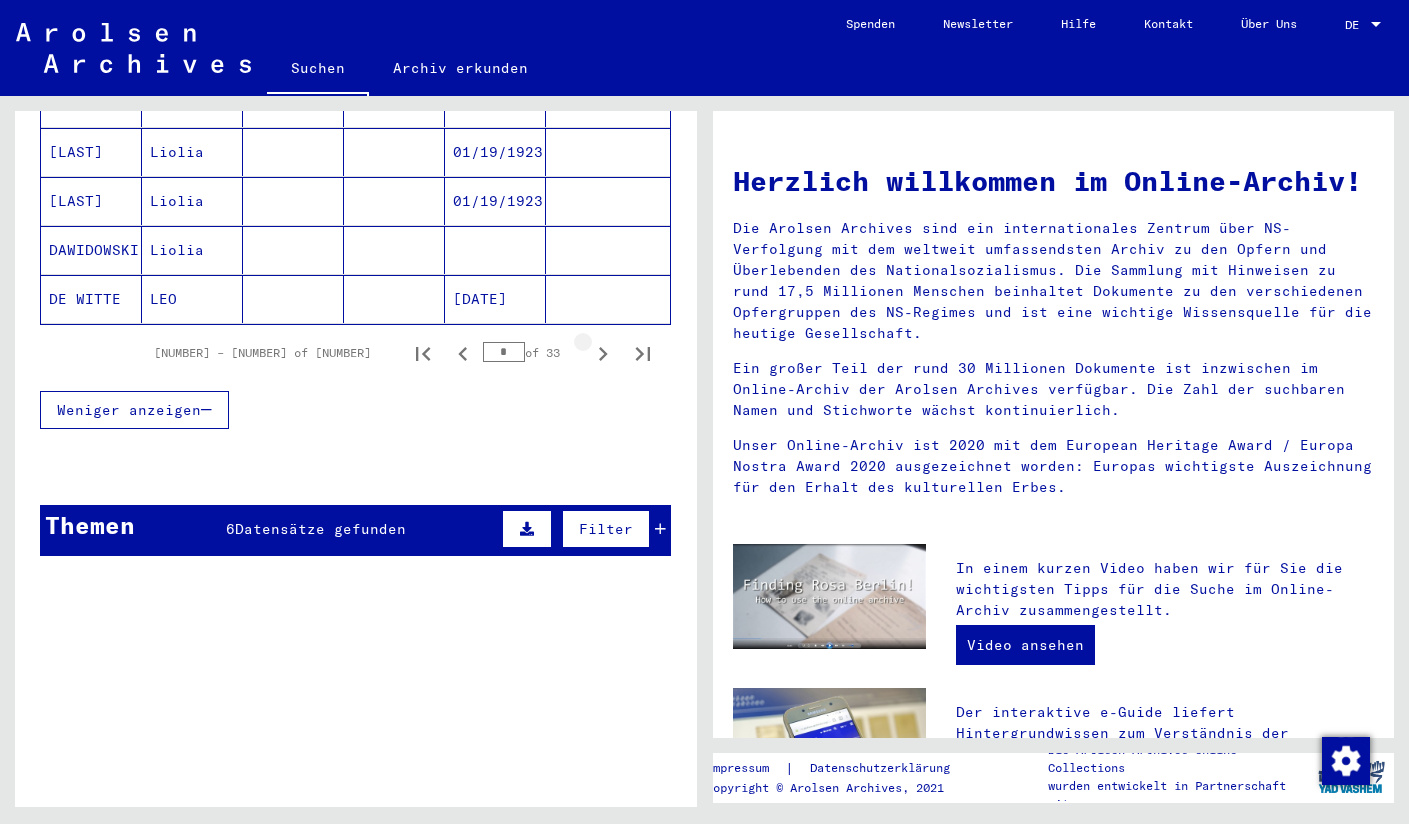 click 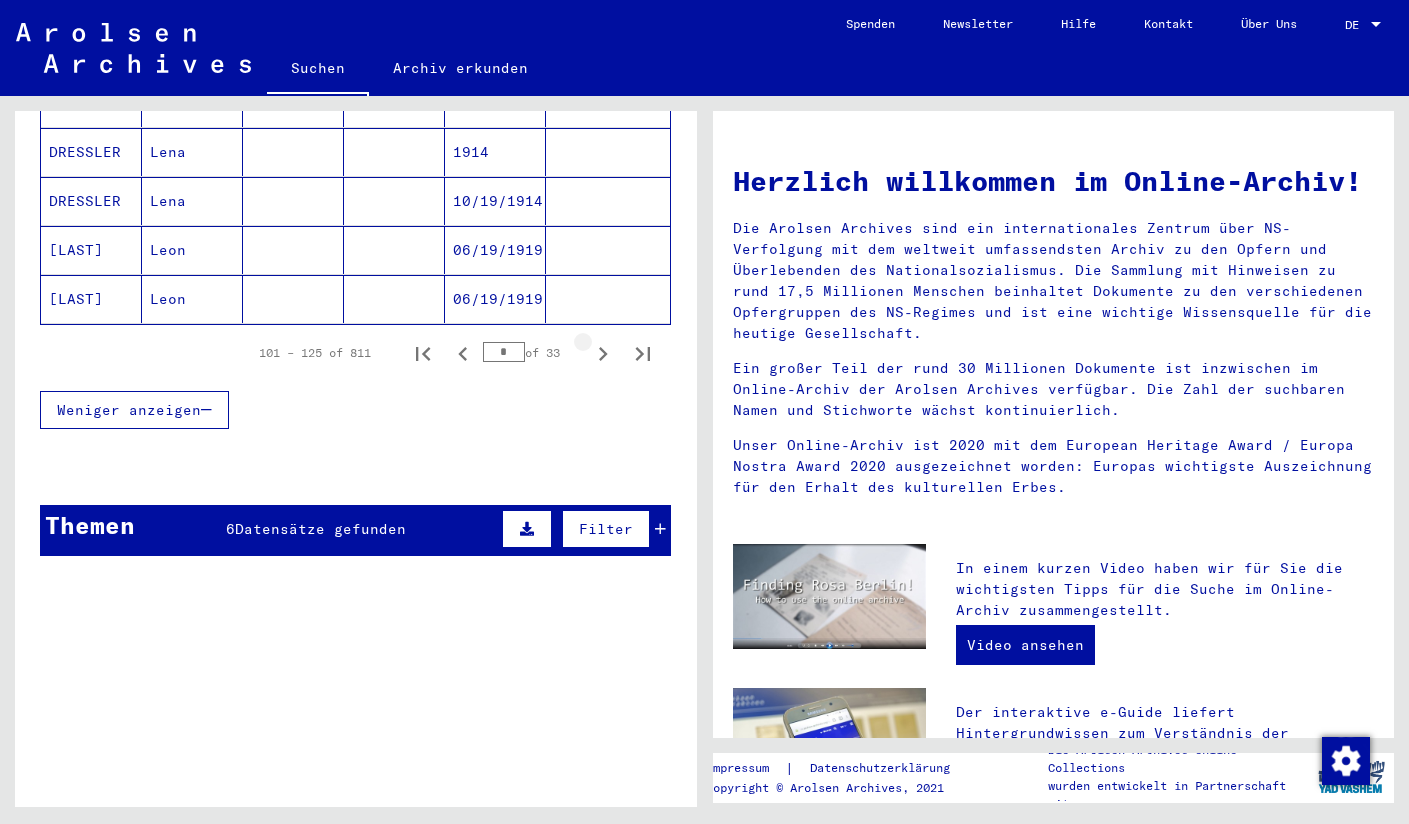 click 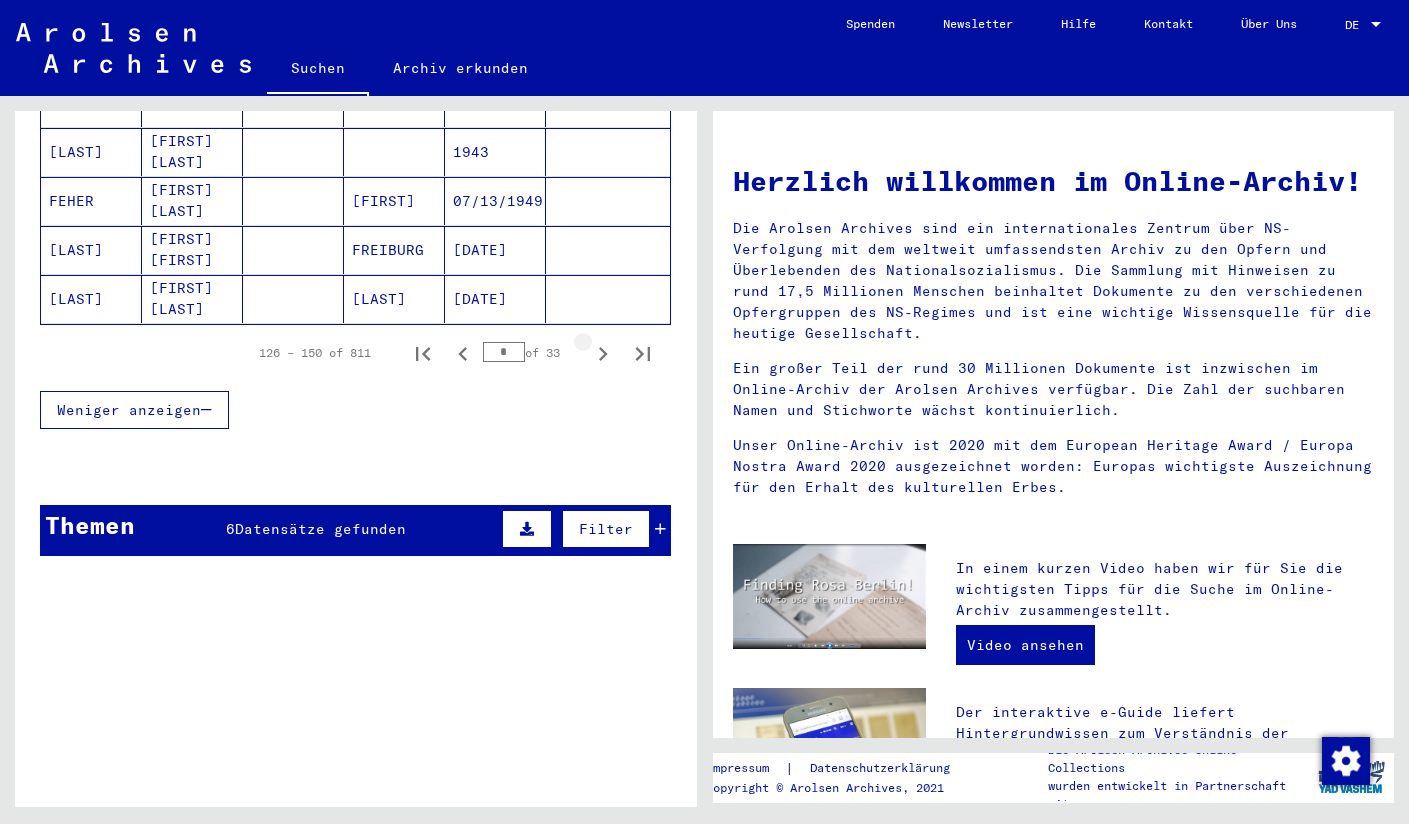 click 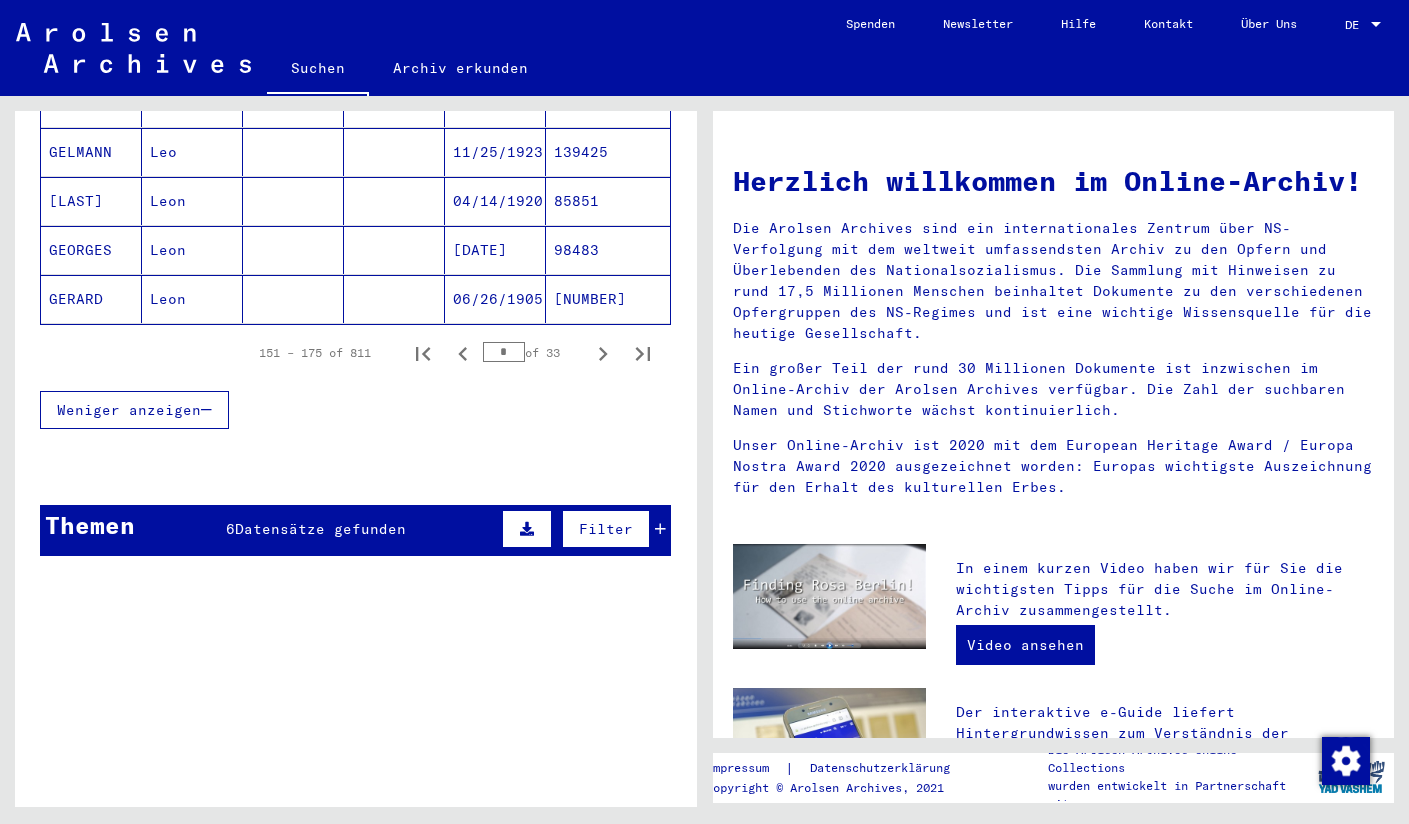click 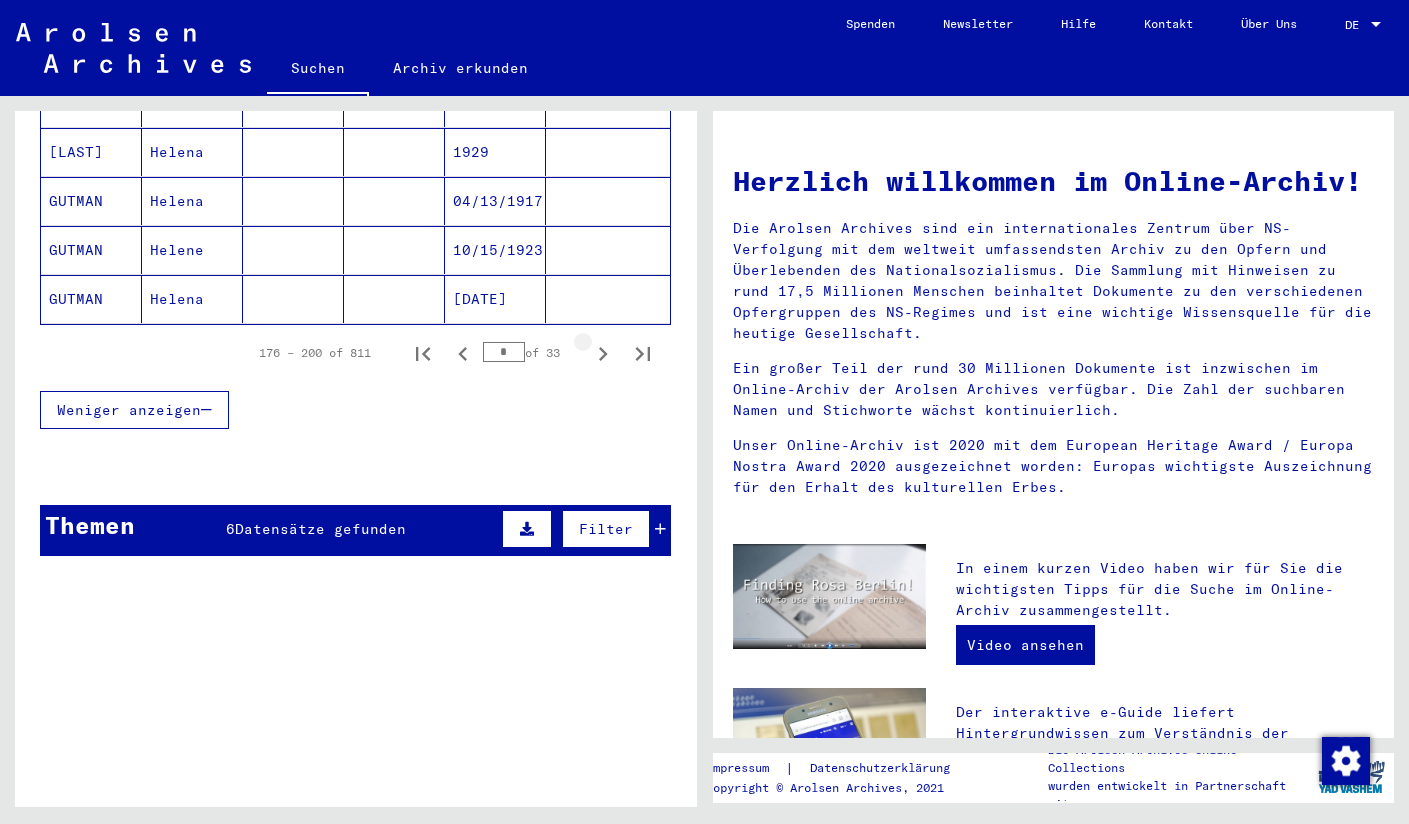 click 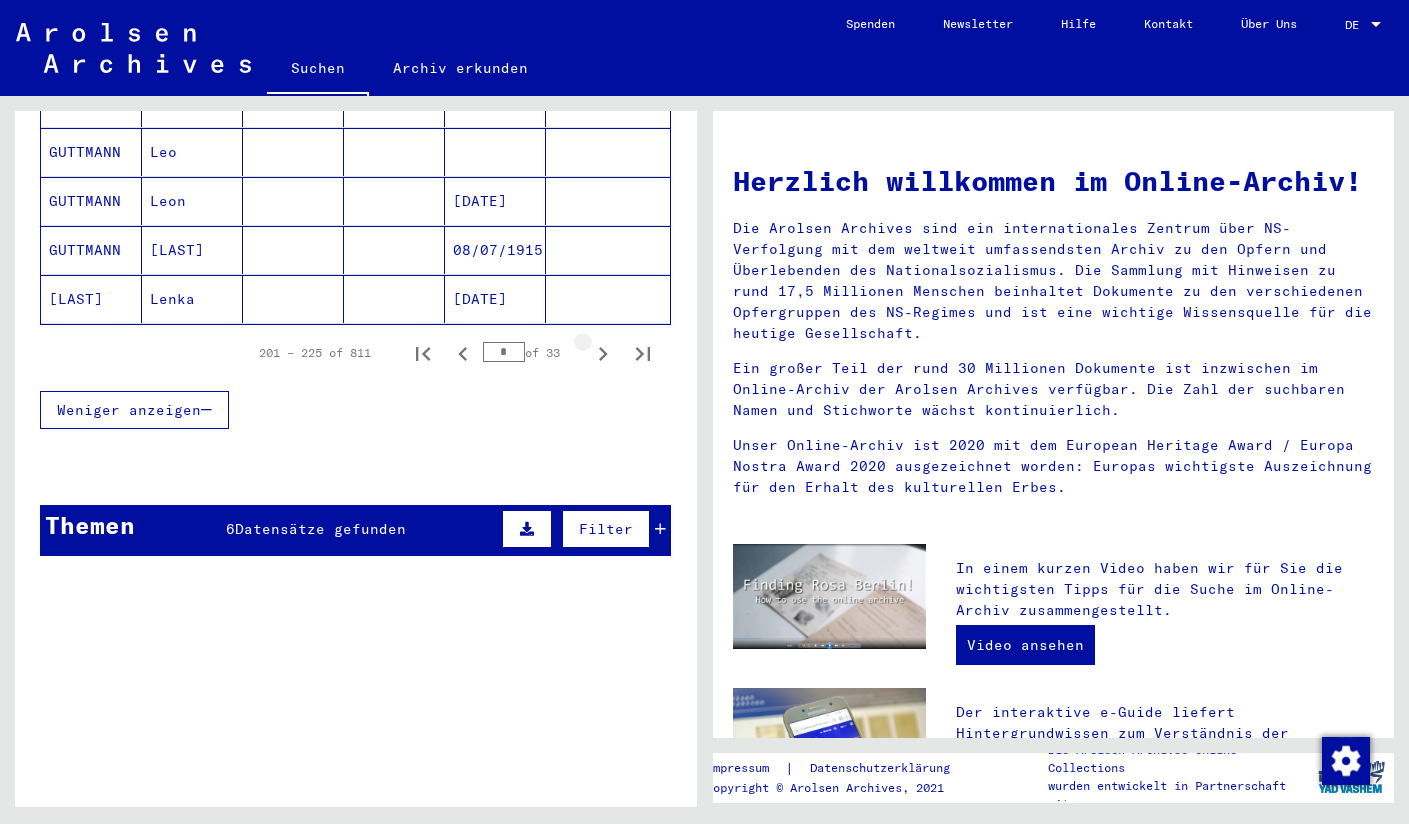 click 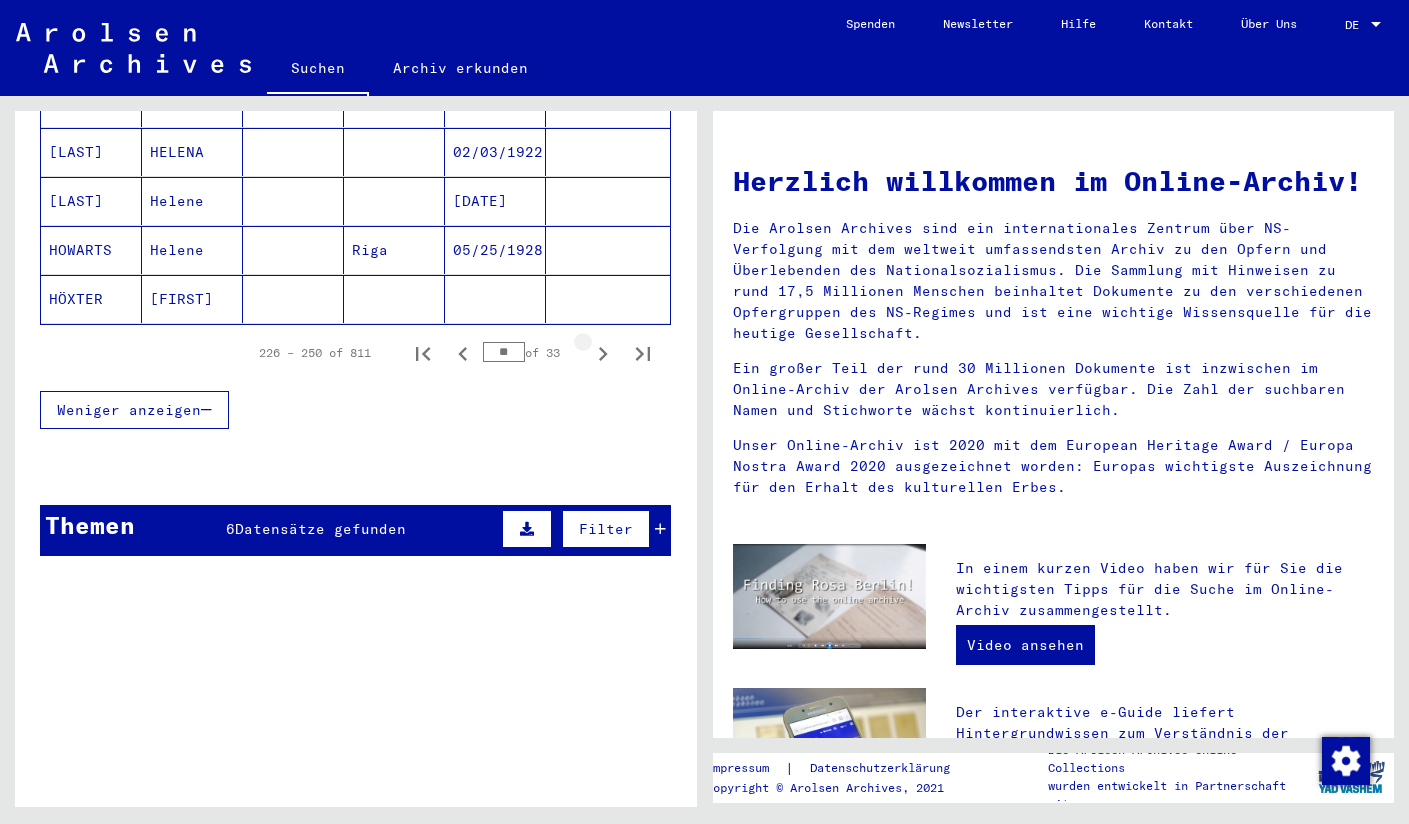 click 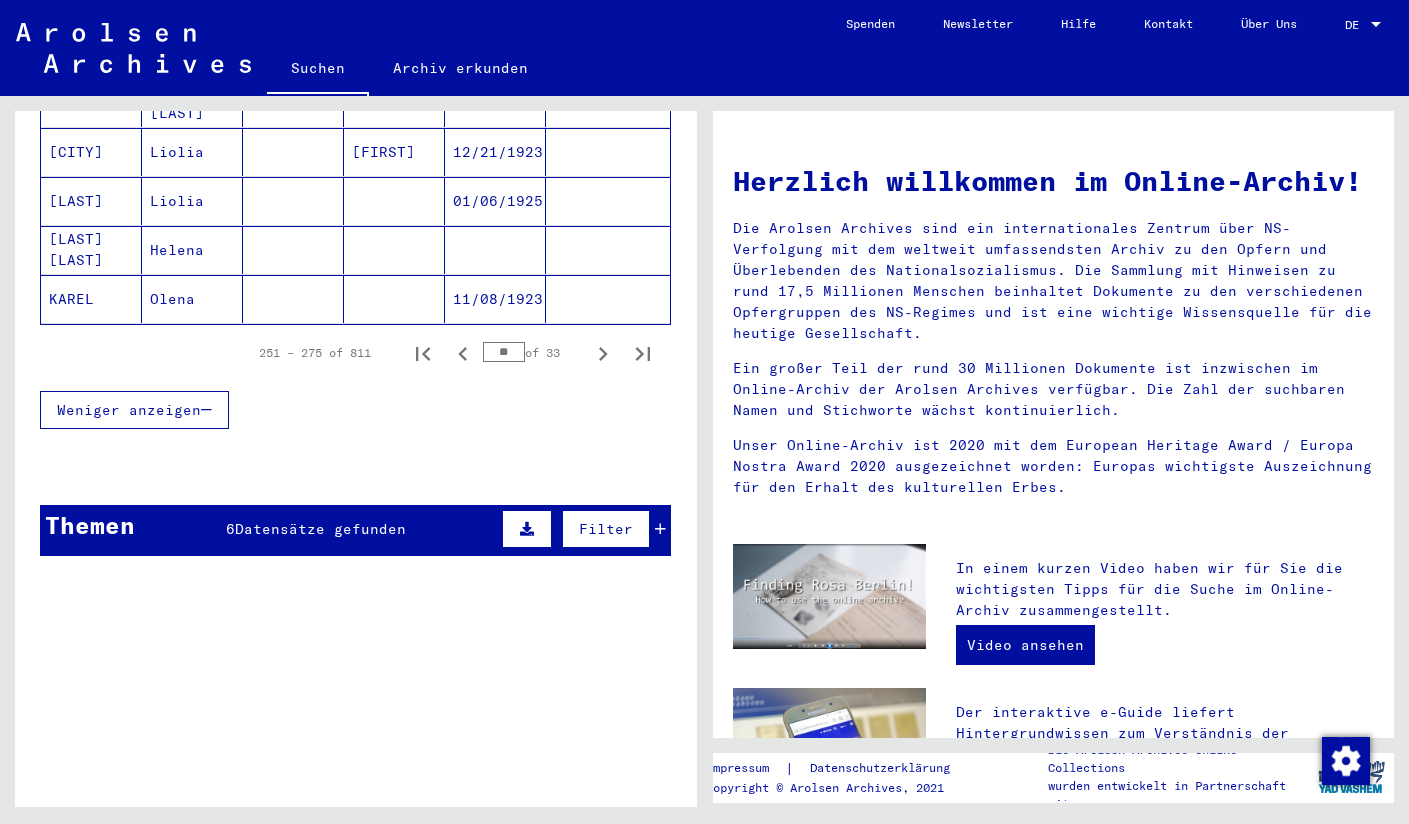 click 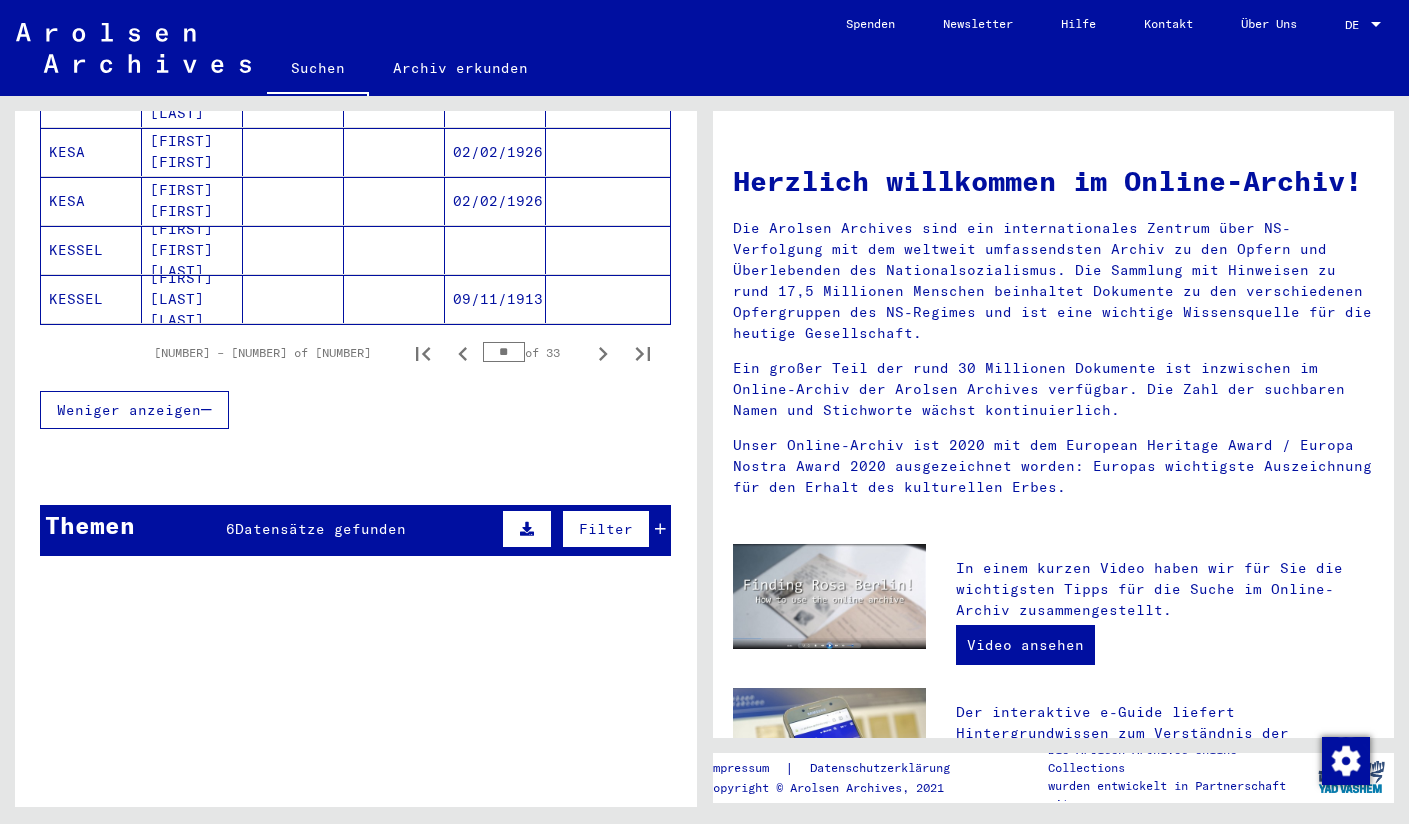 click 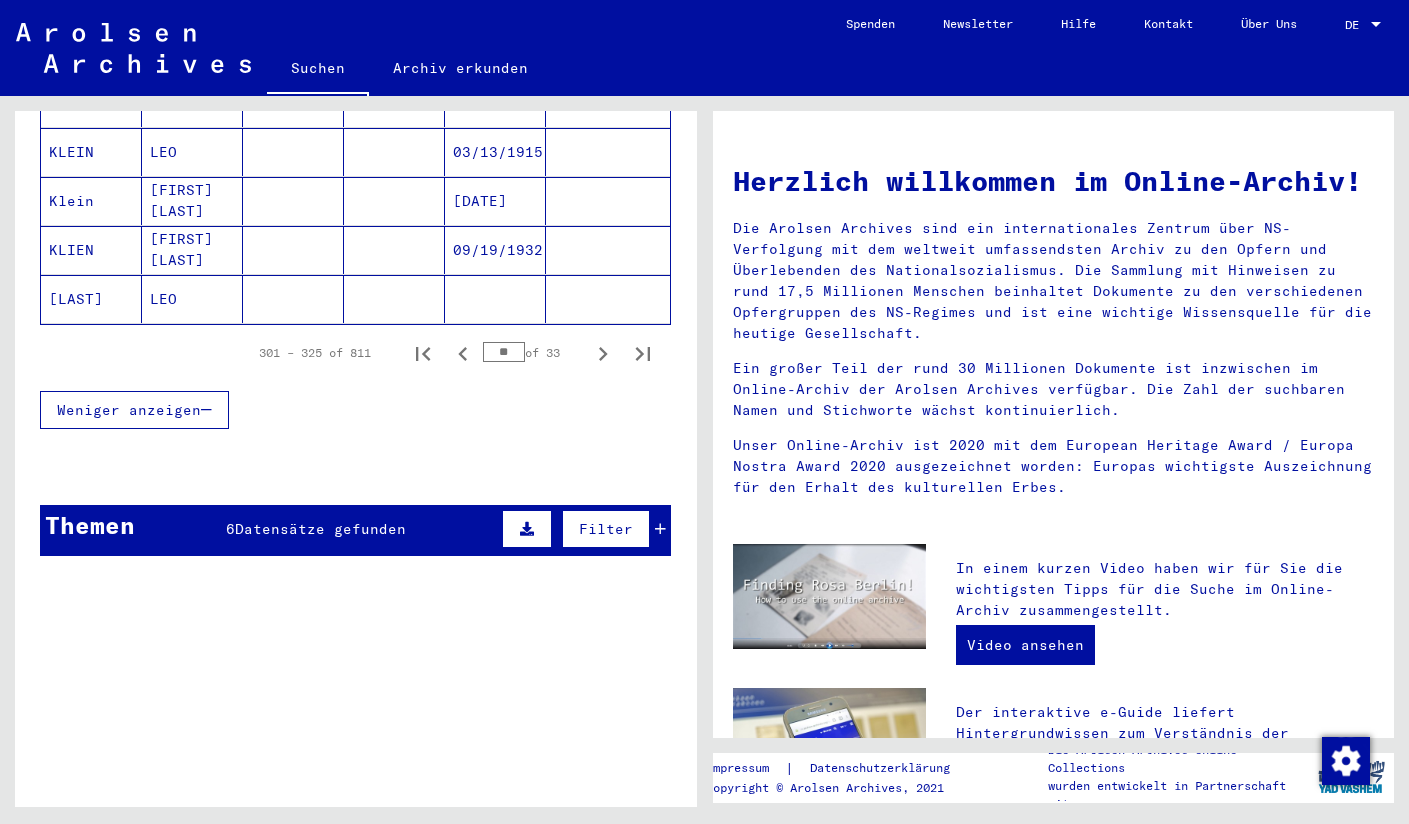click 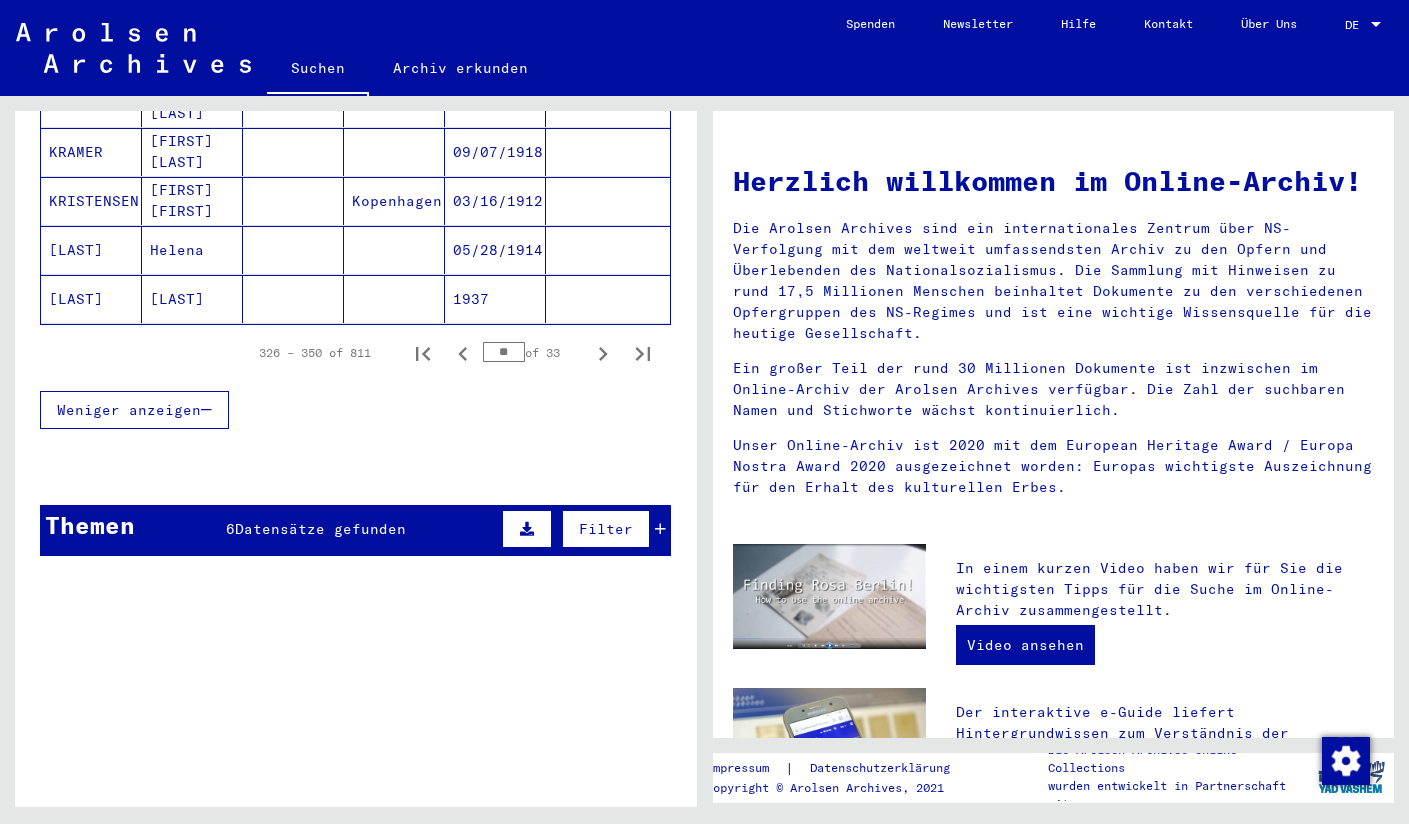 click 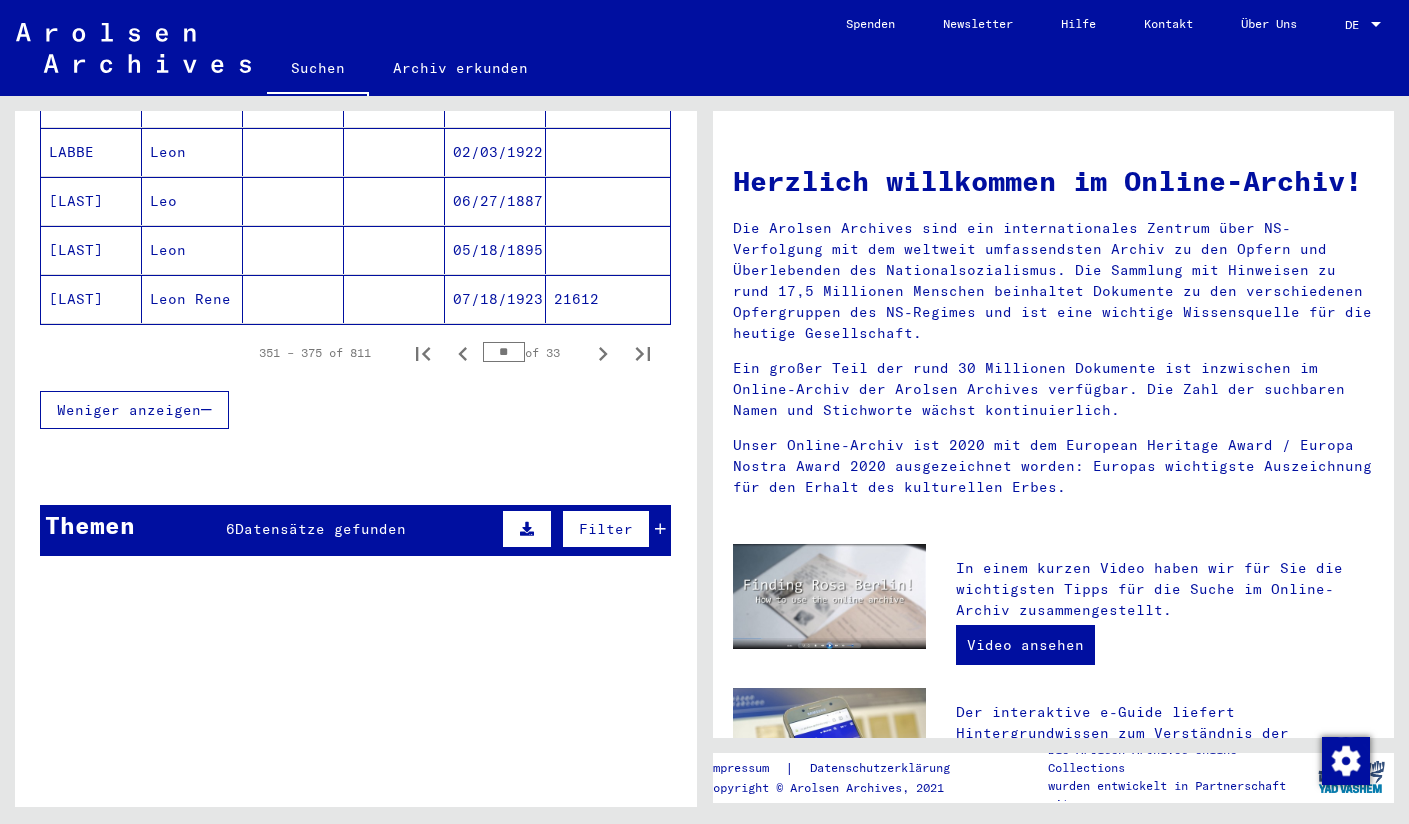 click 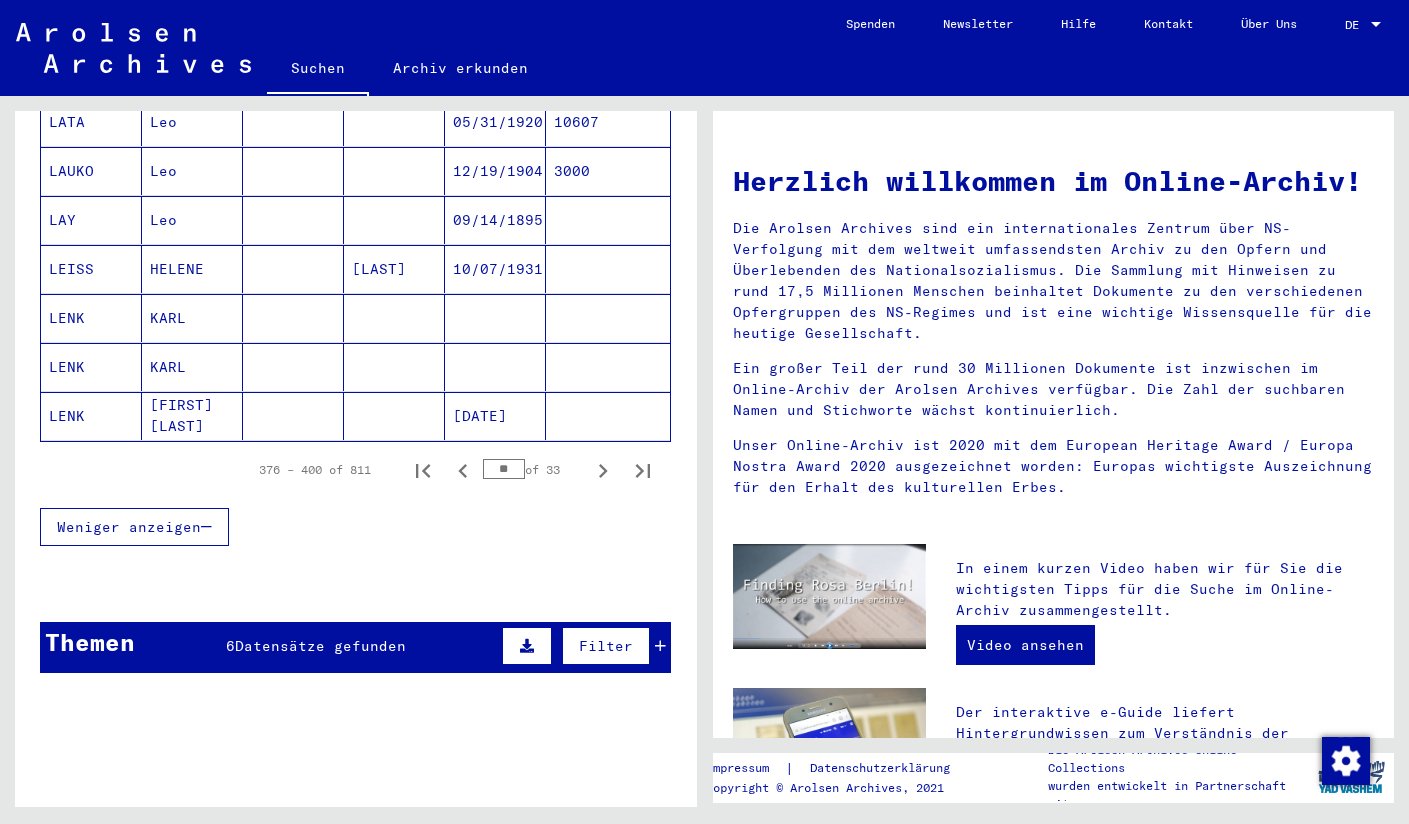scroll, scrollTop: 1202, scrollLeft: 0, axis: vertical 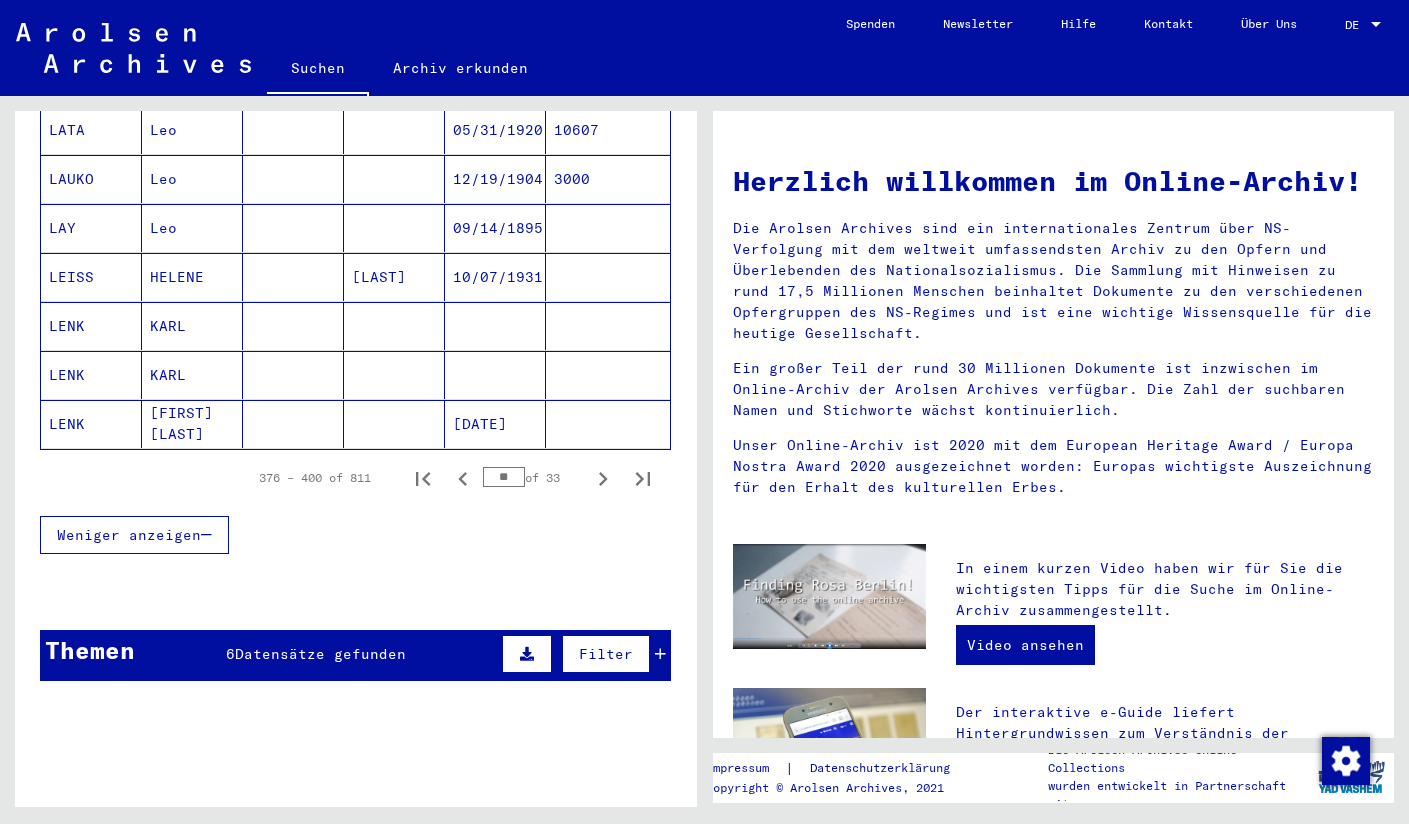 click on "LENK" at bounding box center (91, 375) 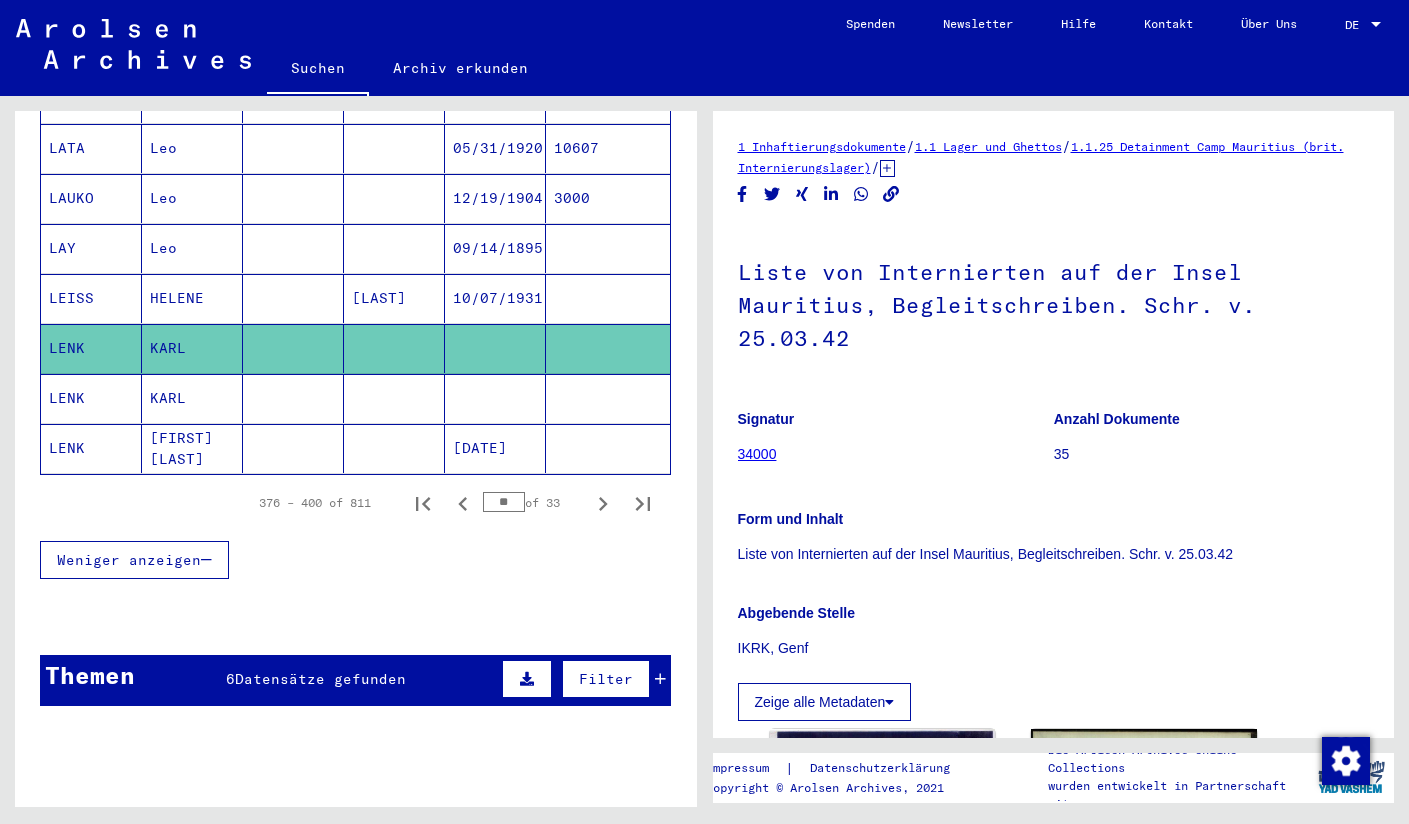scroll, scrollTop: 0, scrollLeft: 0, axis: both 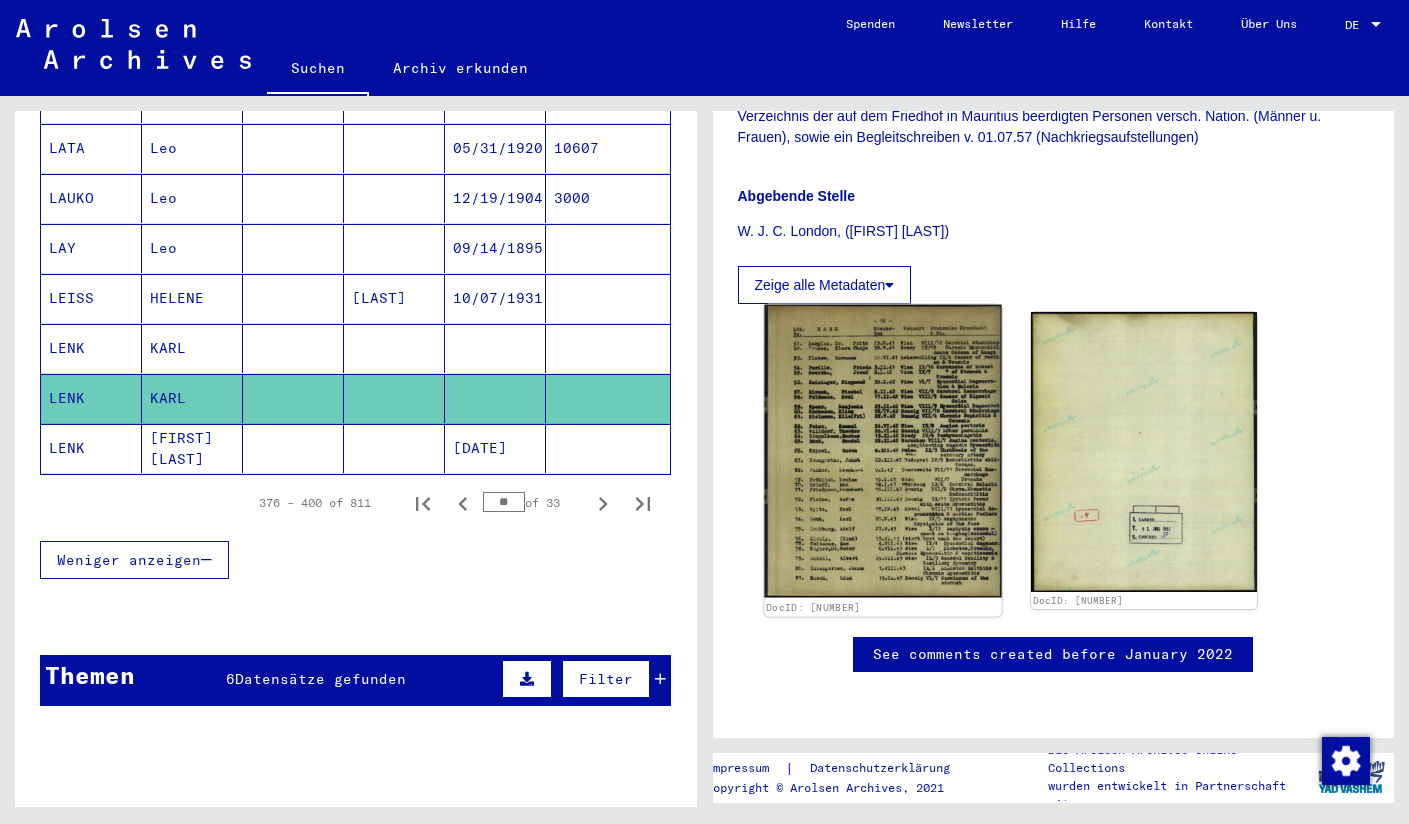 click 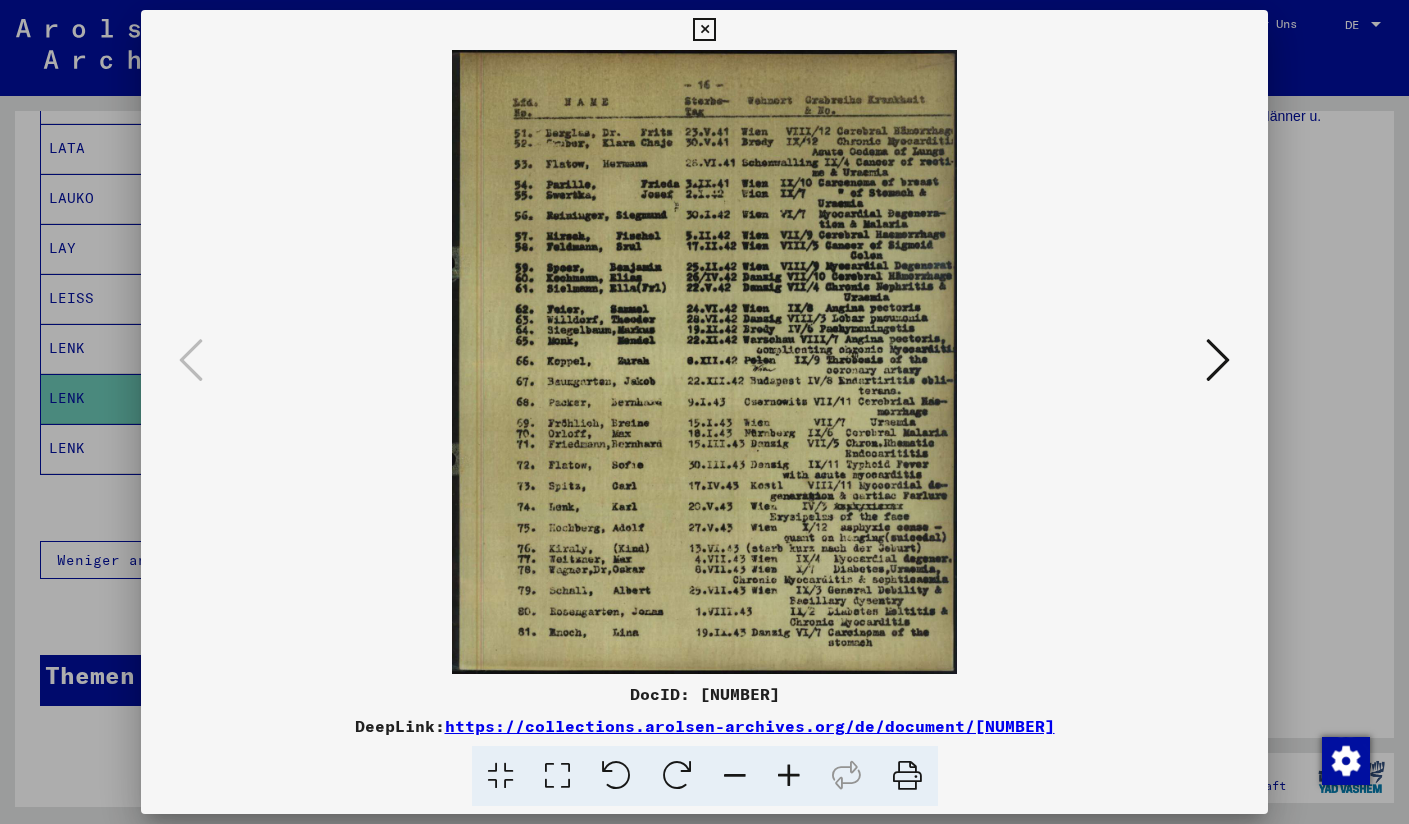 click at bounding box center [1218, 360] 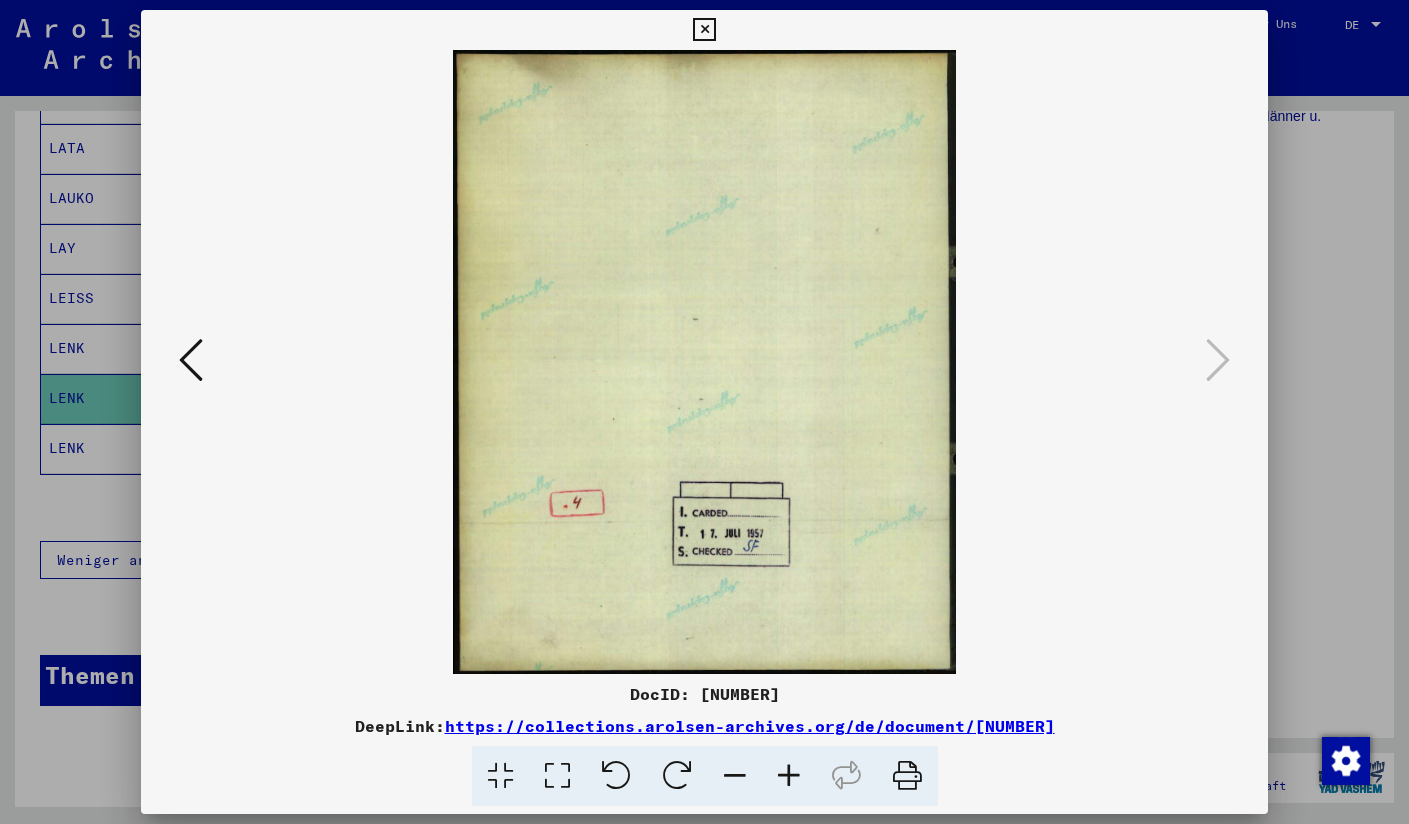 click at bounding box center (704, 30) 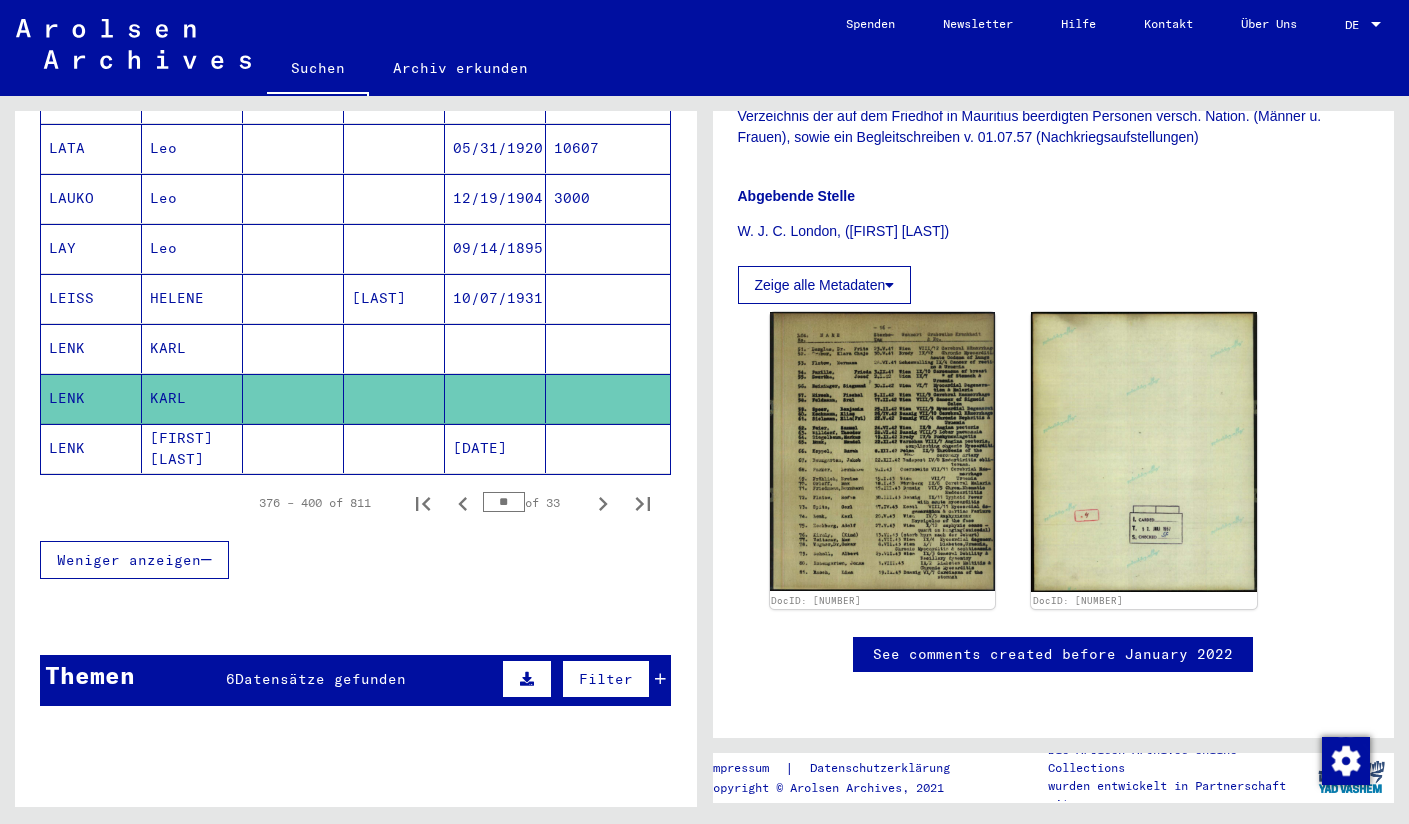click on "LENK" at bounding box center (91, 398) 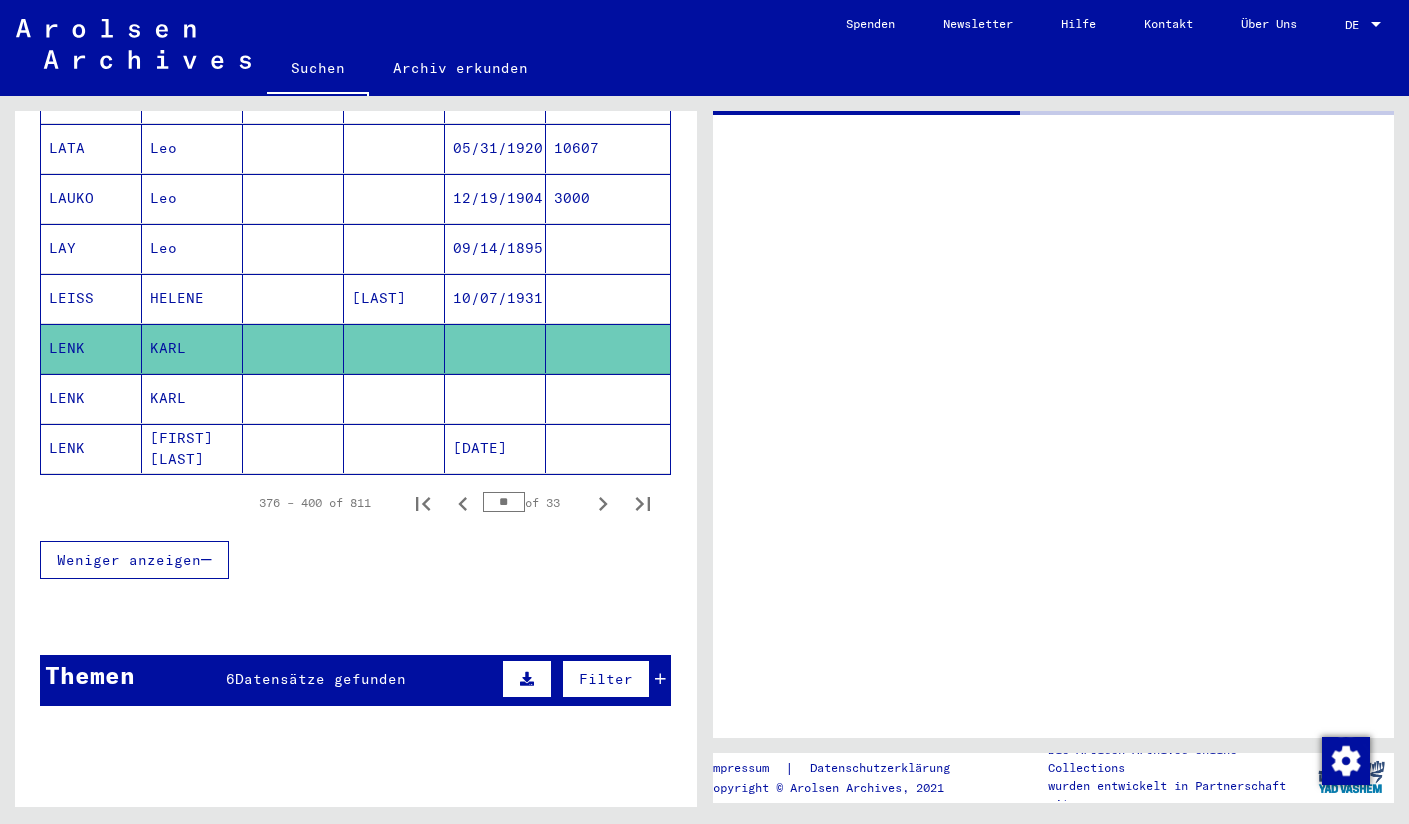 scroll, scrollTop: 0, scrollLeft: 0, axis: both 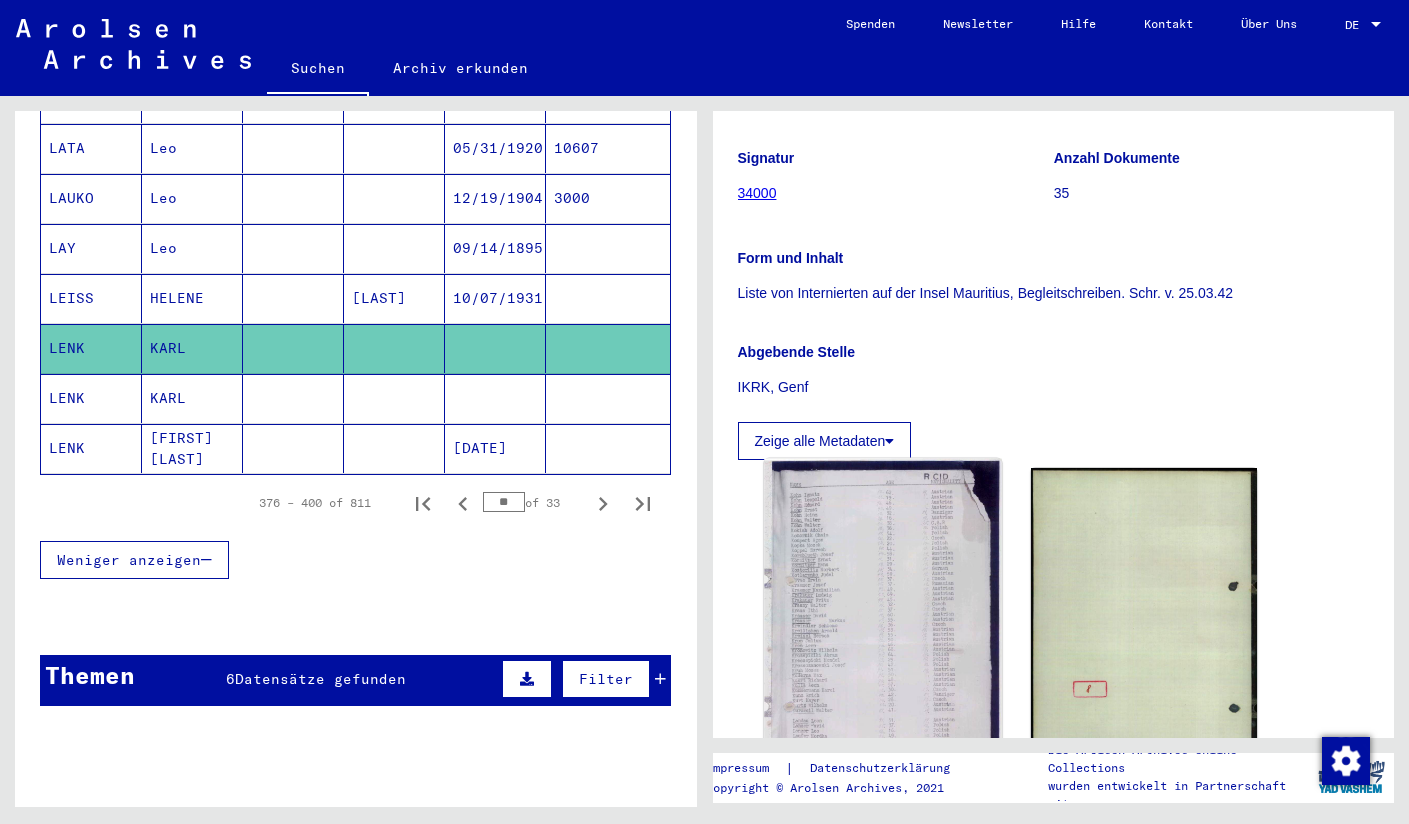 click 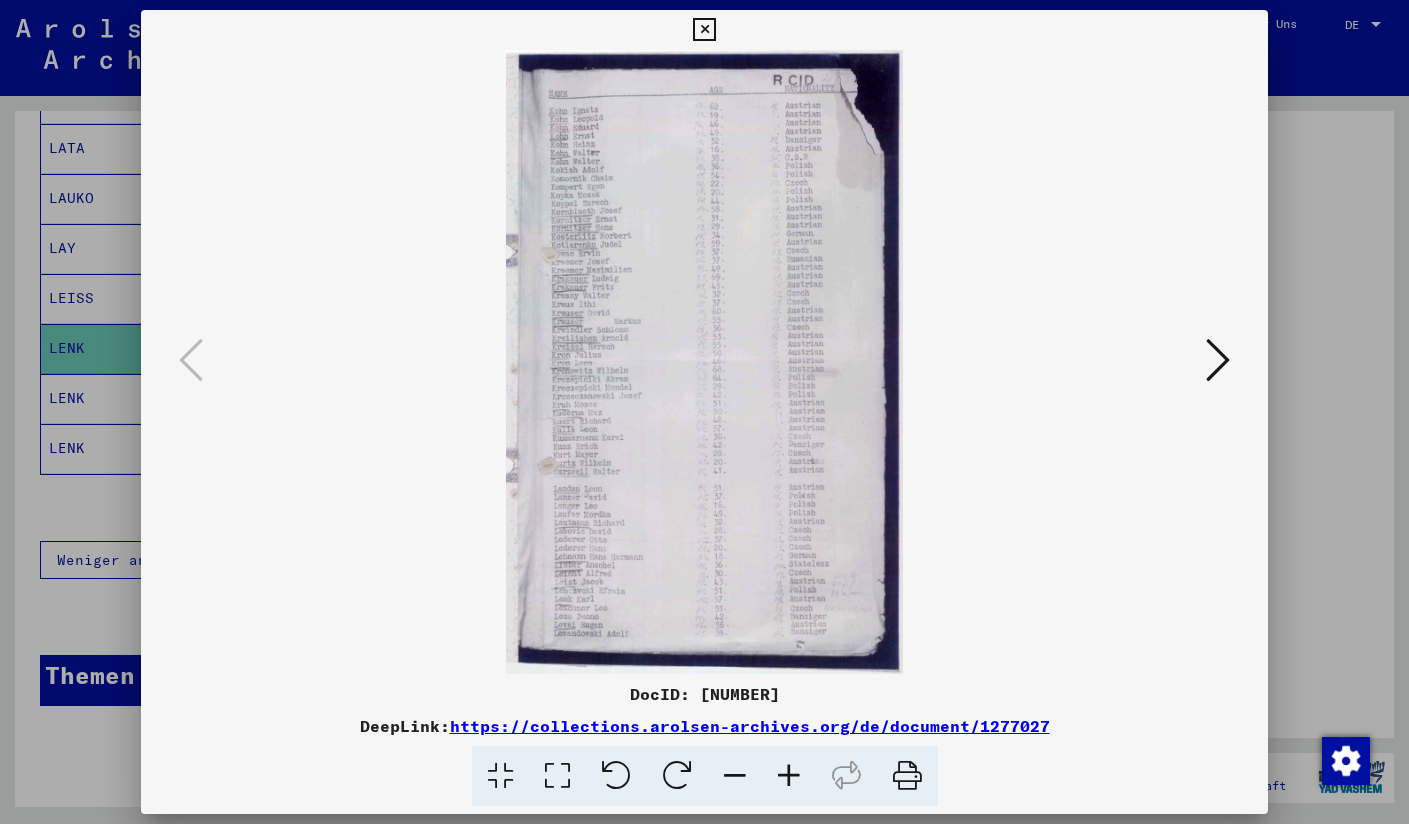 click at bounding box center (789, 776) 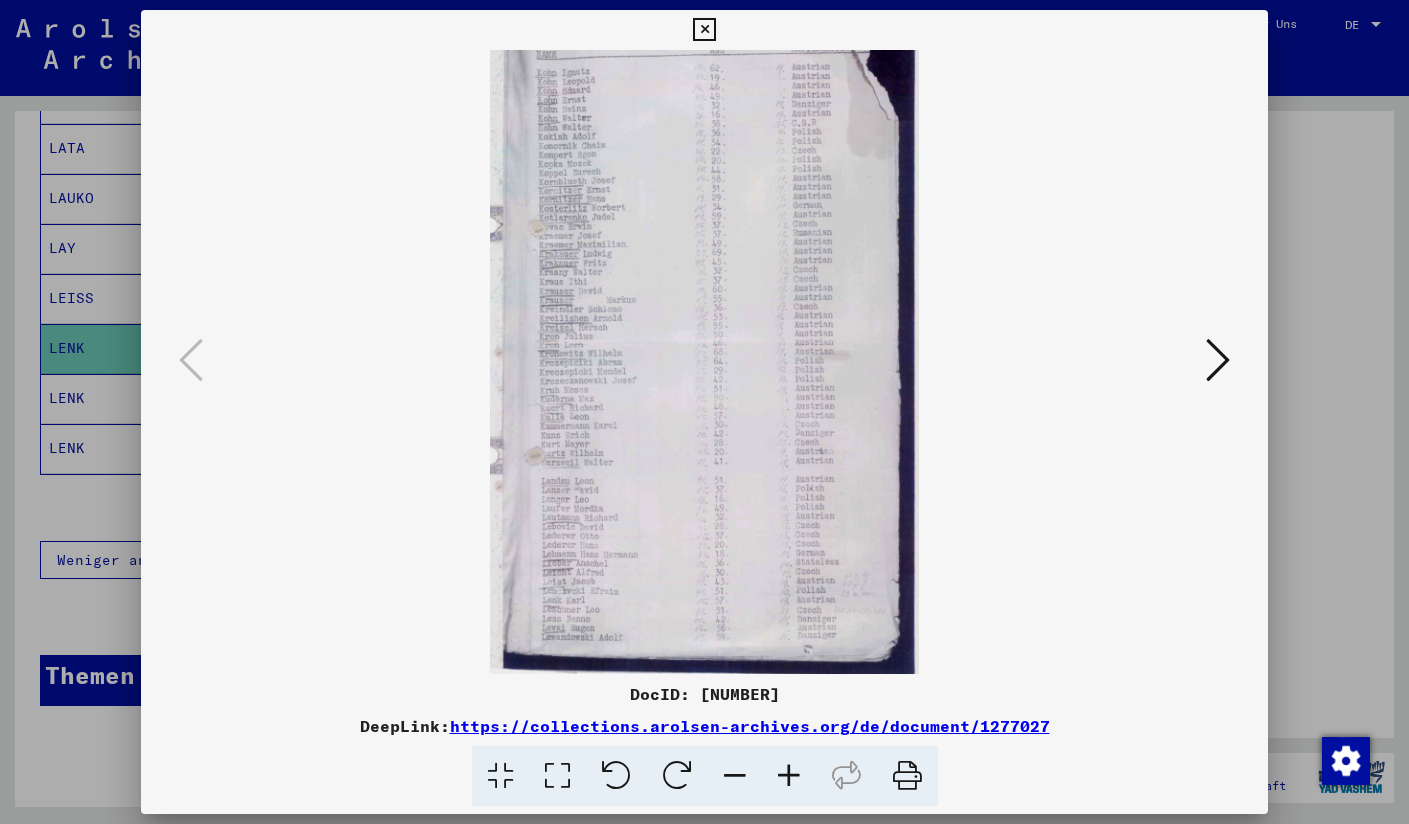 scroll, scrollTop: 50, scrollLeft: 0, axis: vertical 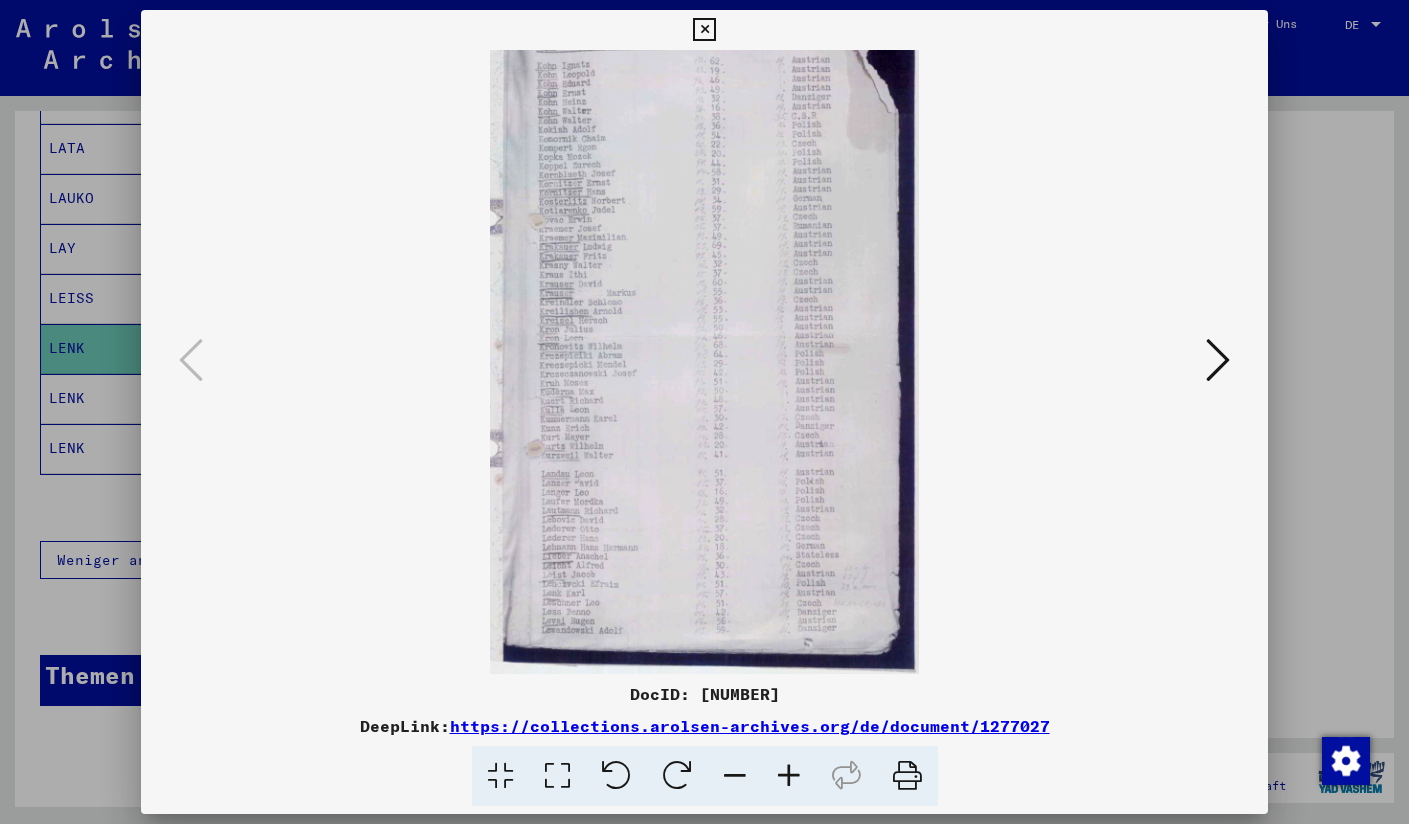 drag, startPoint x: 673, startPoint y: 491, endPoint x: 661, endPoint y: 388, distance: 103.69667 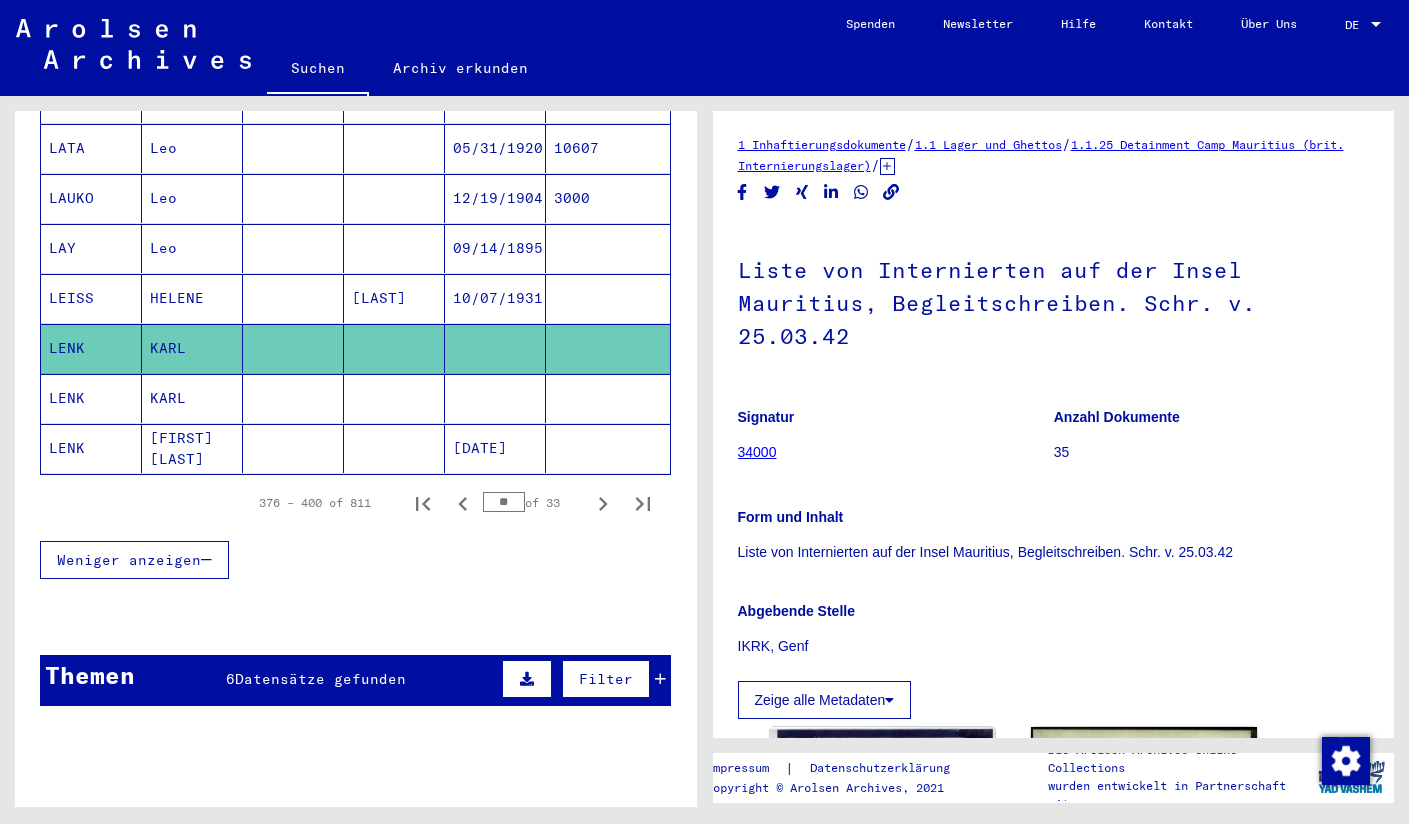 scroll, scrollTop: 0, scrollLeft: 0, axis: both 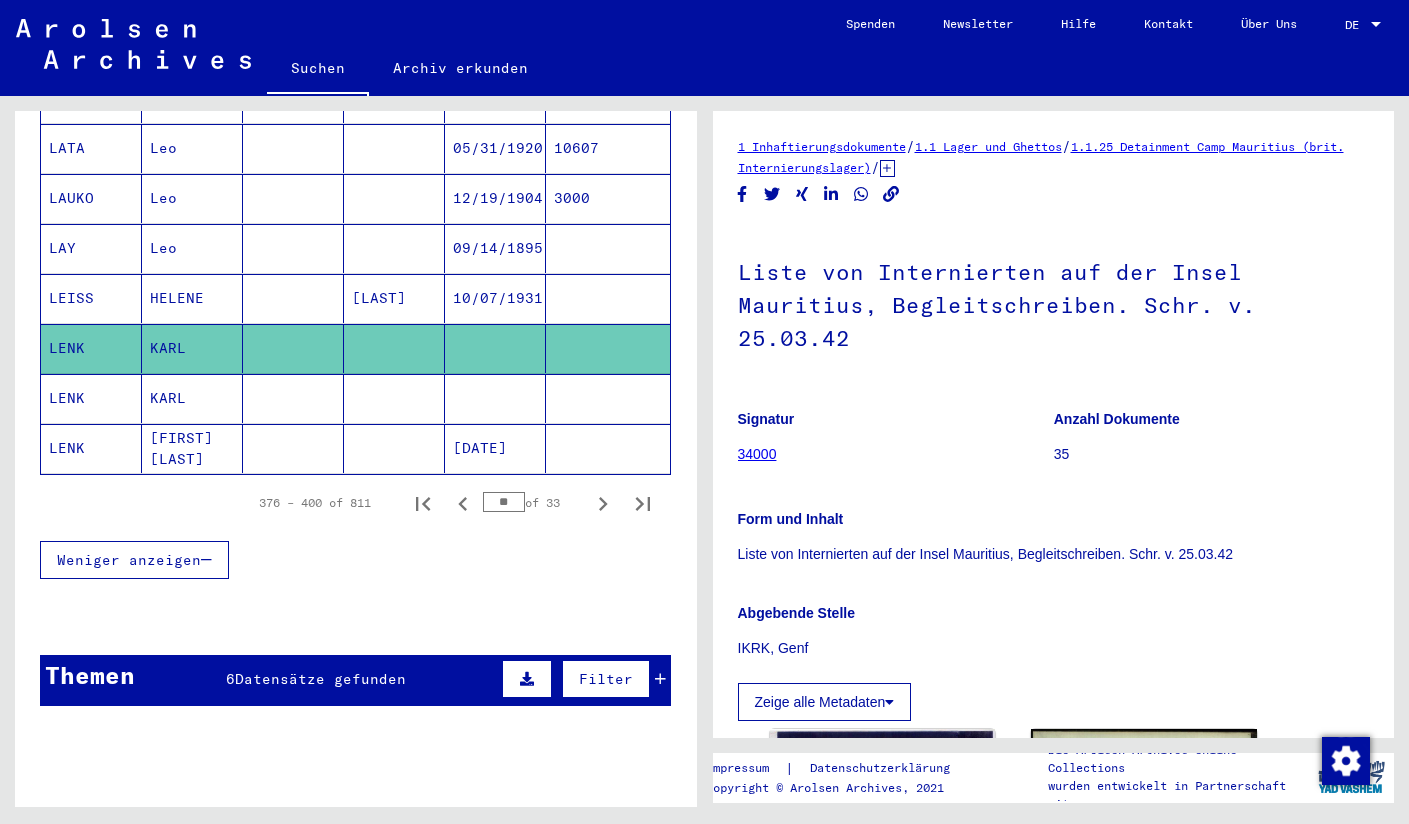 click on "1.1.25 Detainment Camp Mauritius (brit. Internierungslager)" 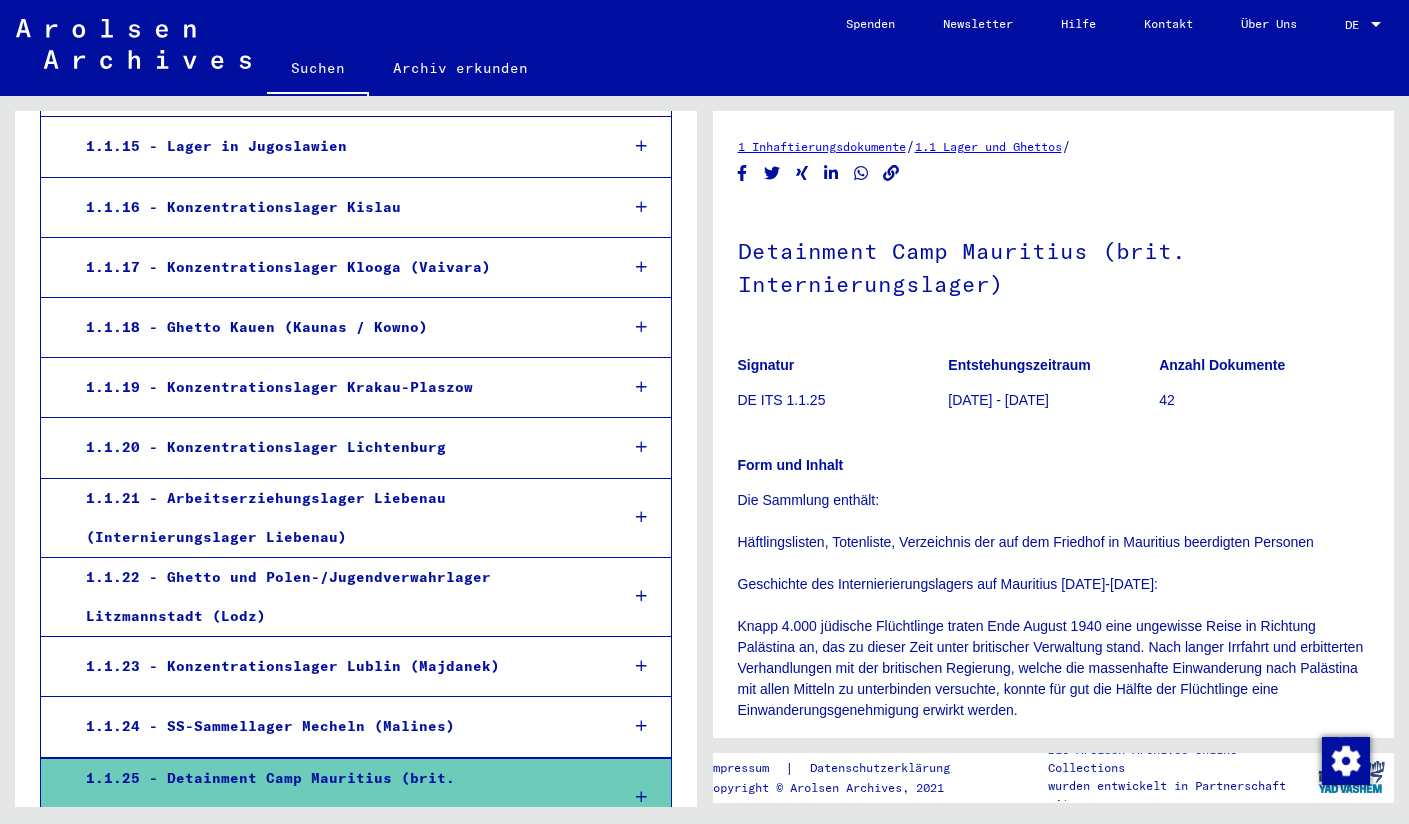 scroll, scrollTop: 1143, scrollLeft: 0, axis: vertical 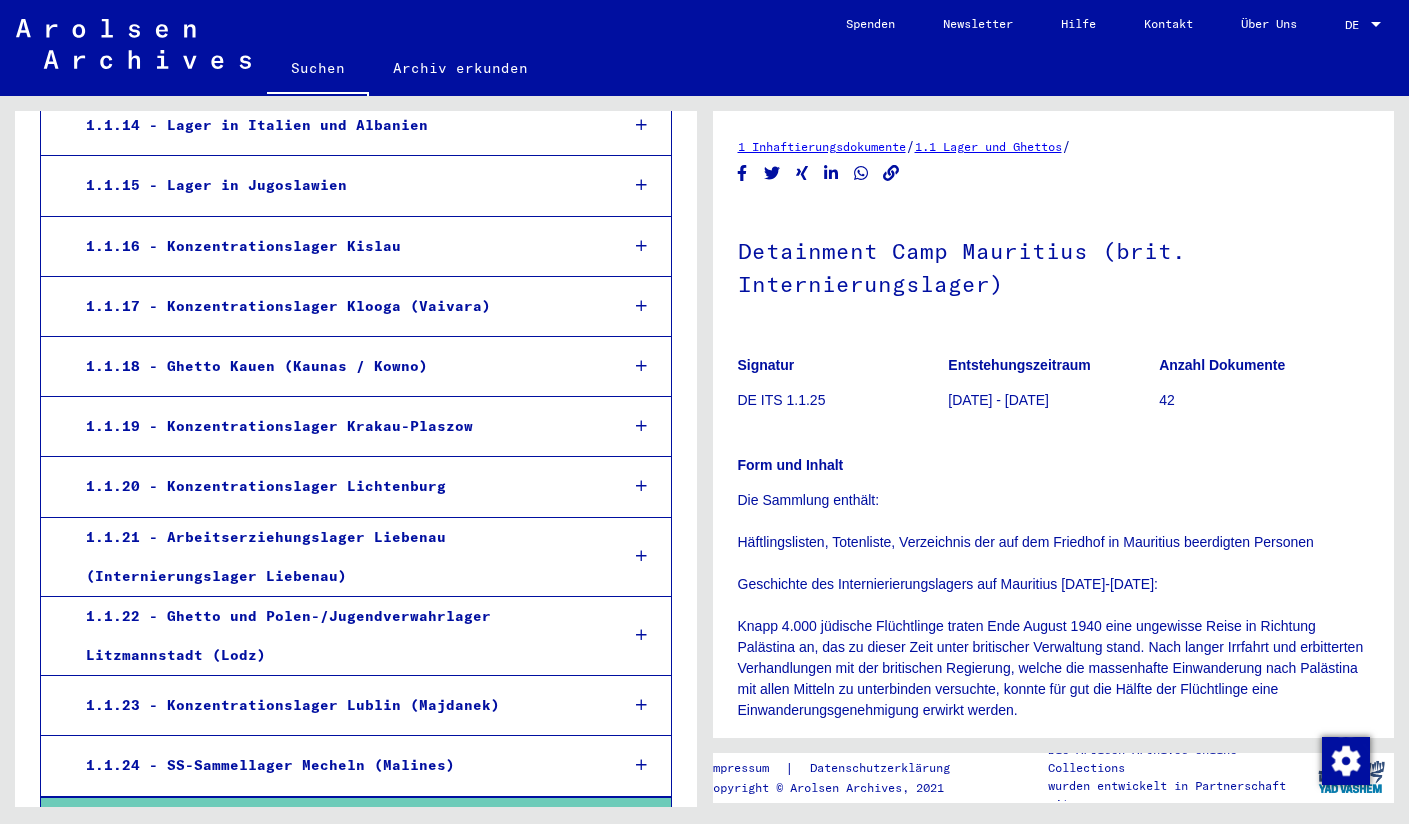 click on "1.1.24 - SS-Sammellager Mecheln (Malines)" at bounding box center (337, 765) 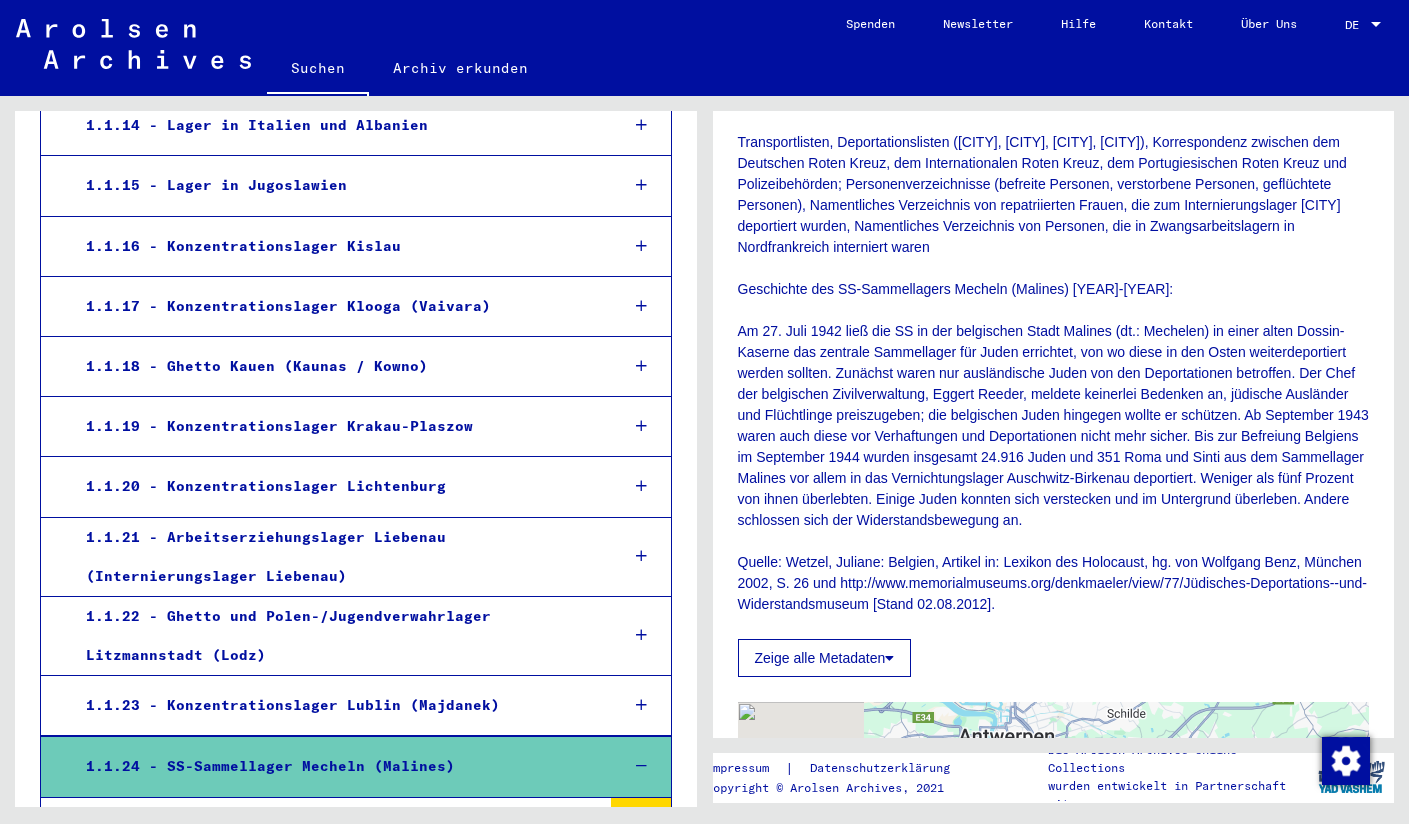 scroll, scrollTop: 368, scrollLeft: 0, axis: vertical 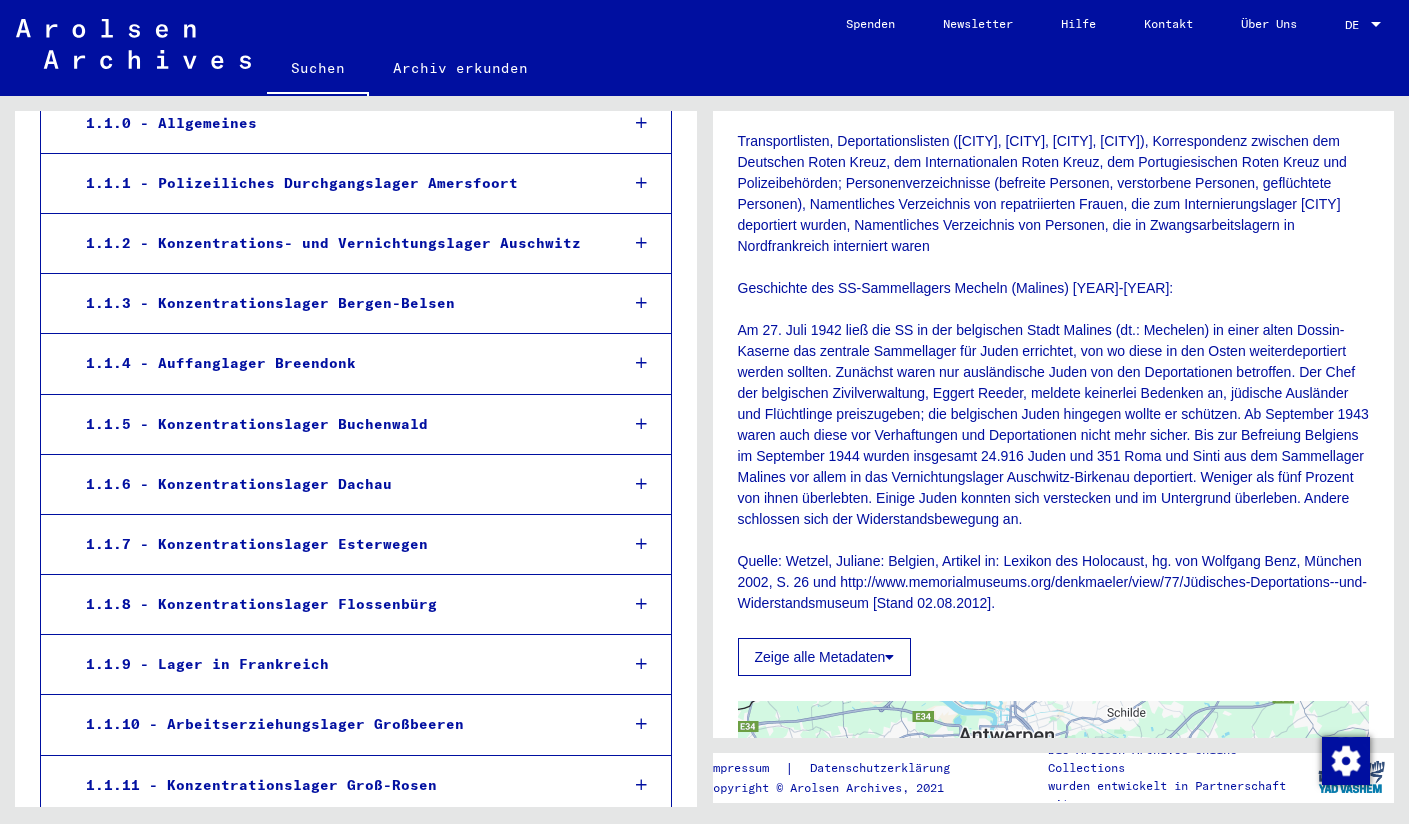 click on "1.1.5 - Konzentrationslager Buchenwald" at bounding box center [337, 424] 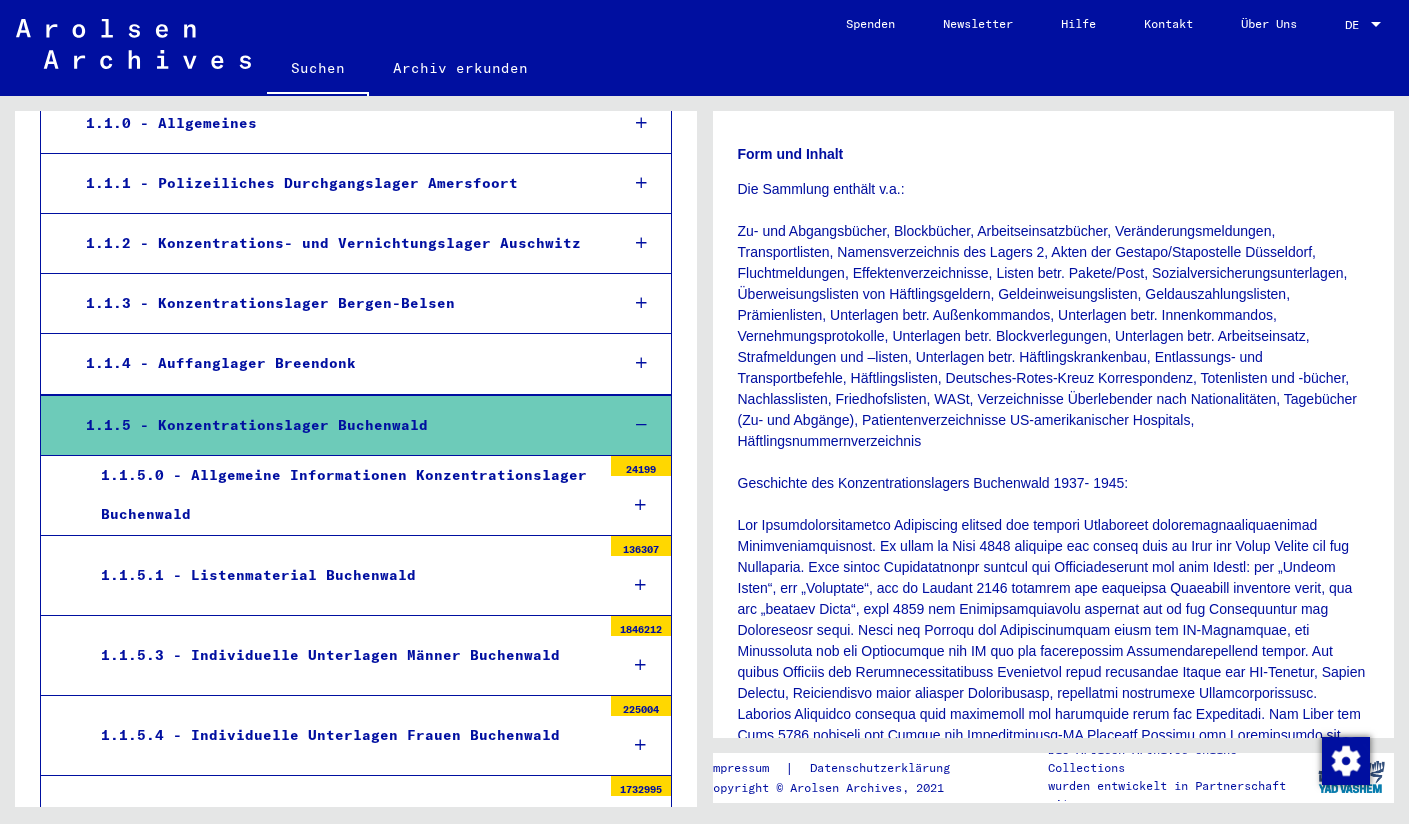 scroll, scrollTop: 282, scrollLeft: 0, axis: vertical 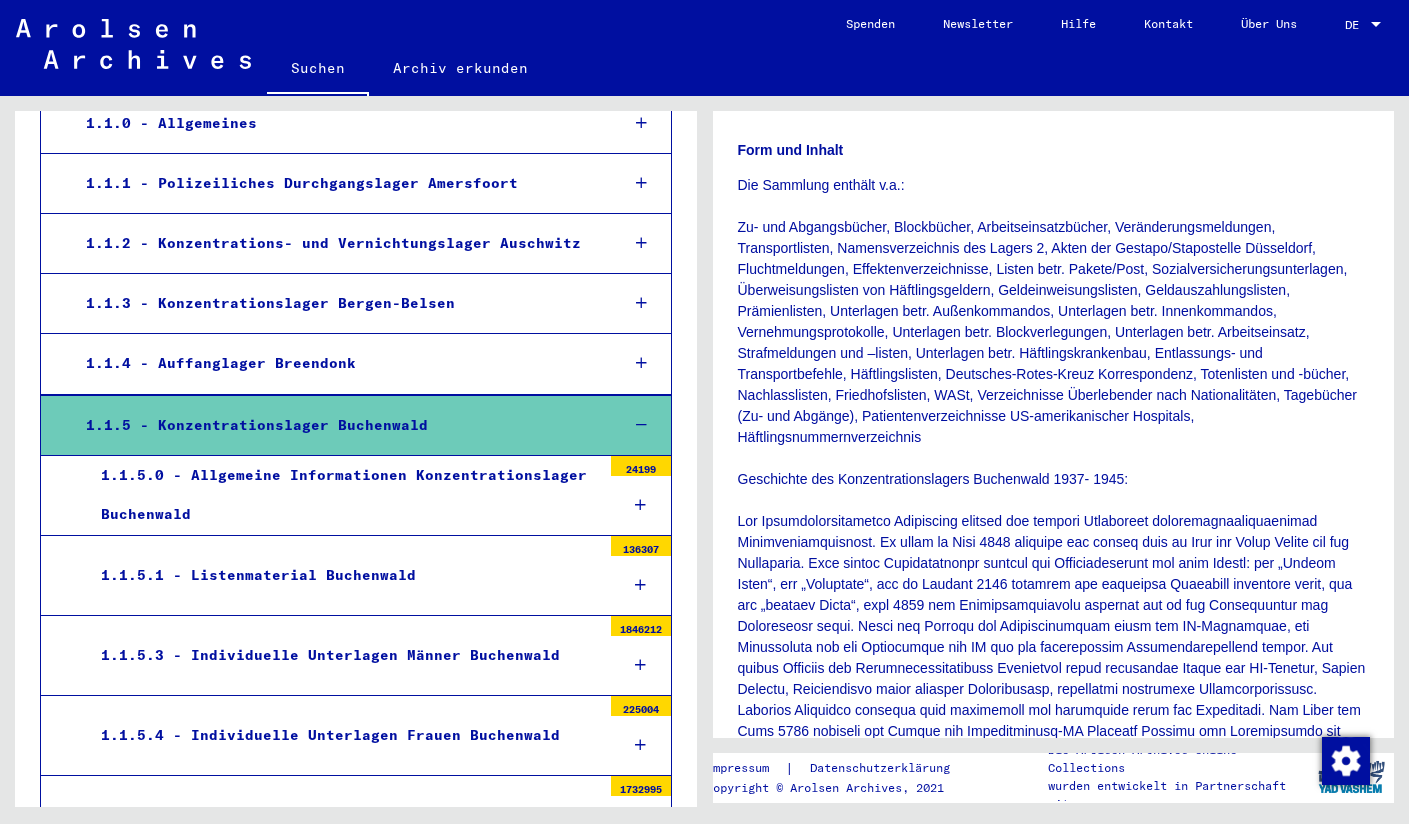 click on "1.1.5.0 - Allgemeine Informationen Konzentrationslager Buchenwald" at bounding box center [343, 495] 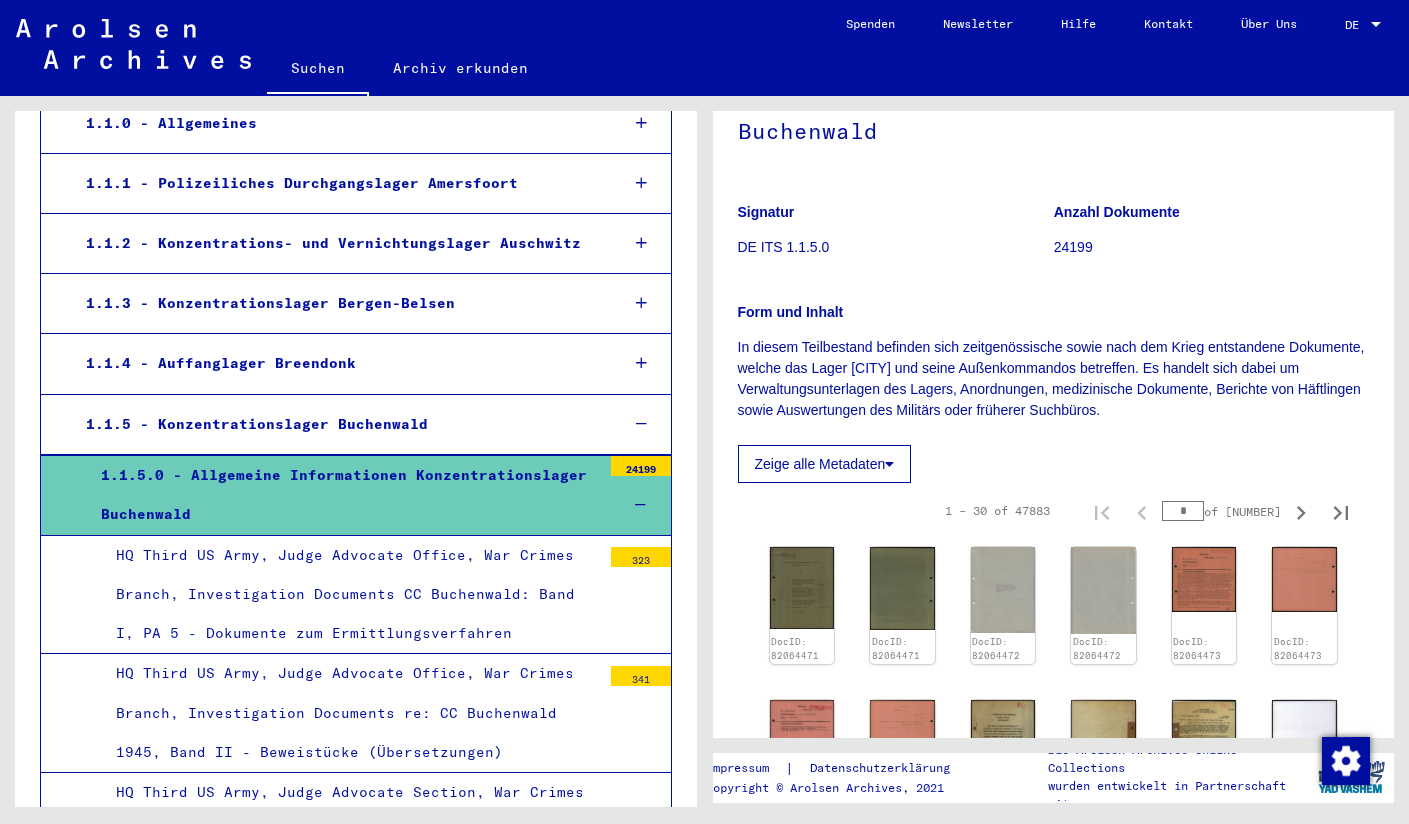 scroll, scrollTop: 198, scrollLeft: 0, axis: vertical 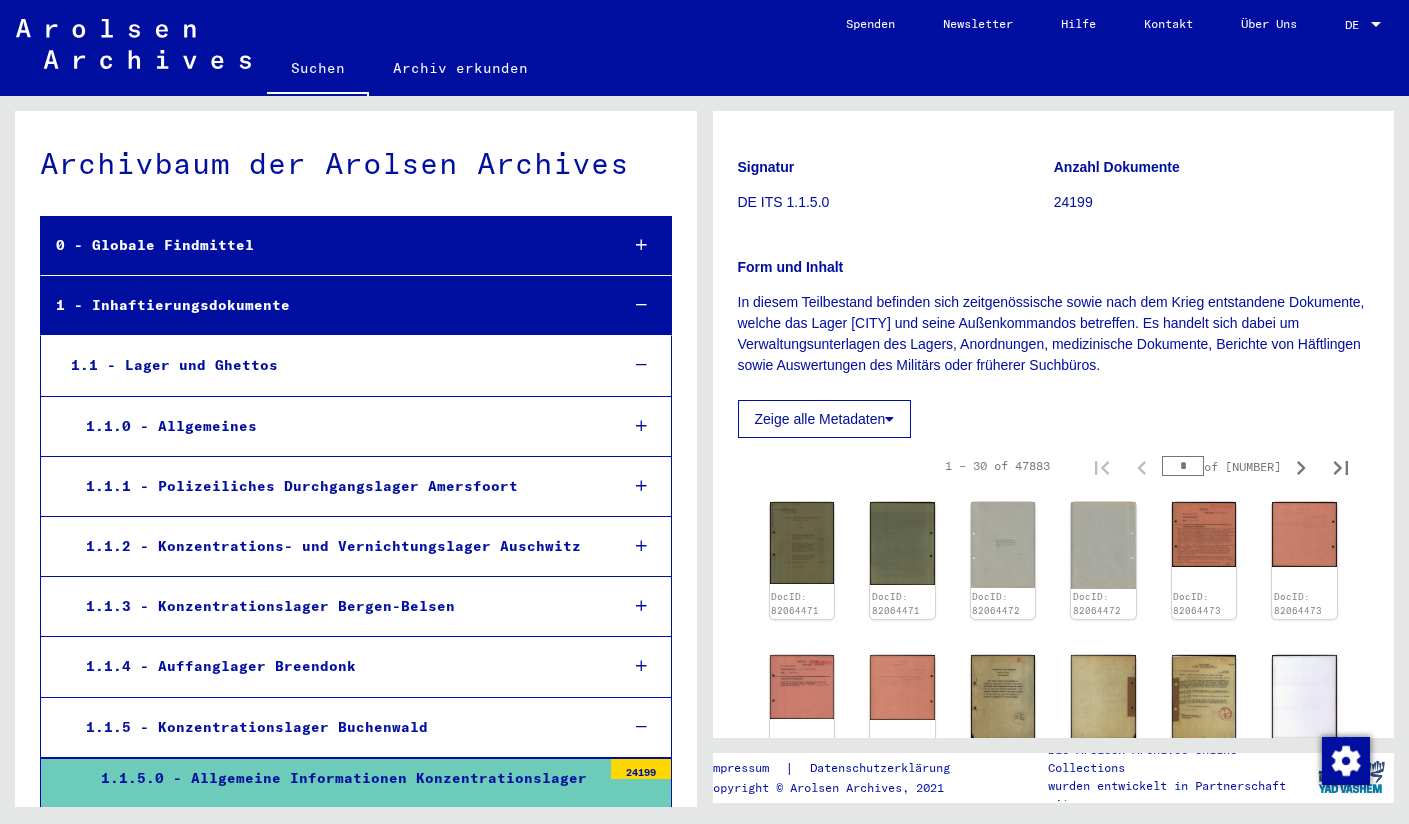 click at bounding box center (641, 305) 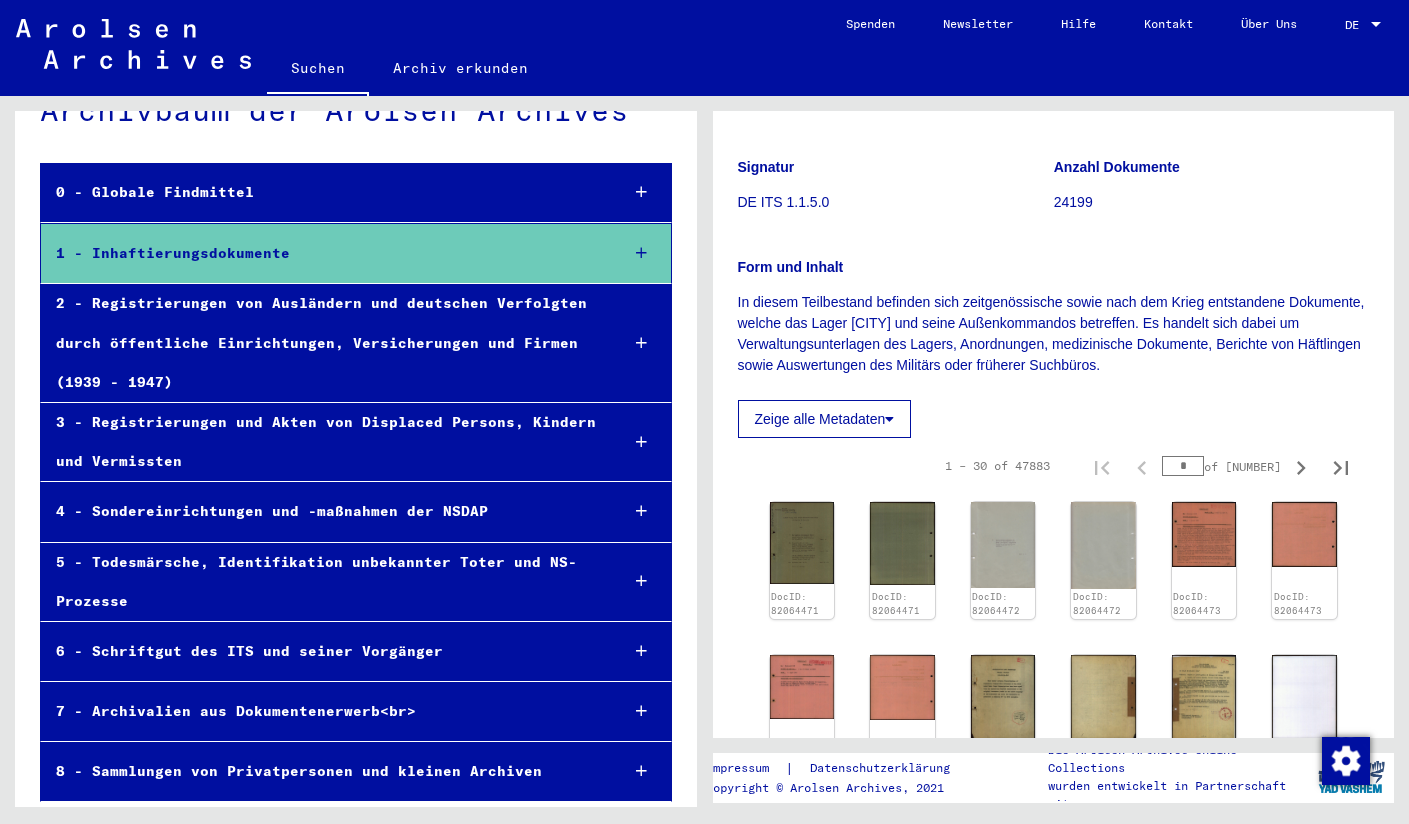scroll, scrollTop: 51, scrollLeft: 0, axis: vertical 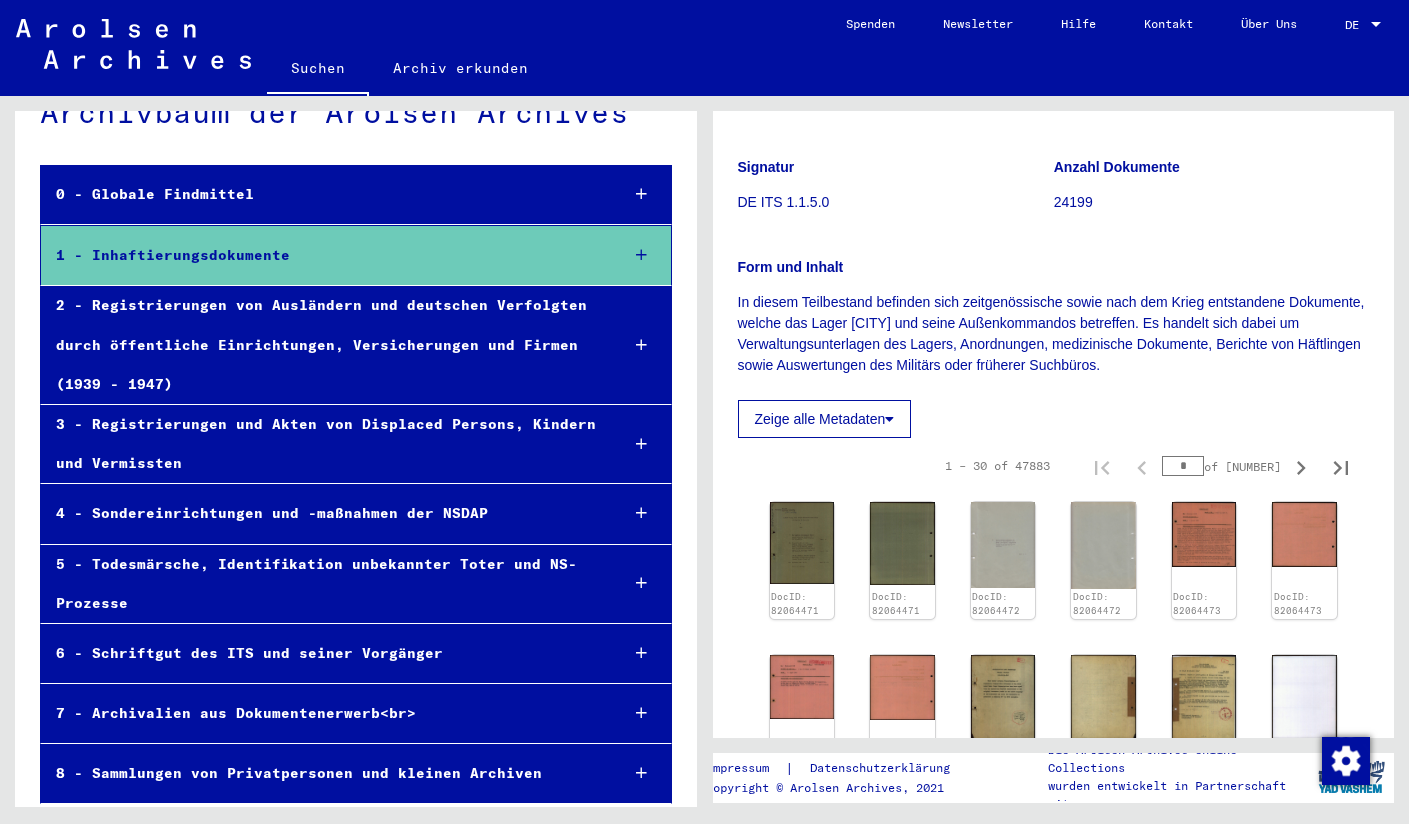 click on "4 - Sondereinrichtungen und -maßnahmen der NSDAP" at bounding box center [322, 513] 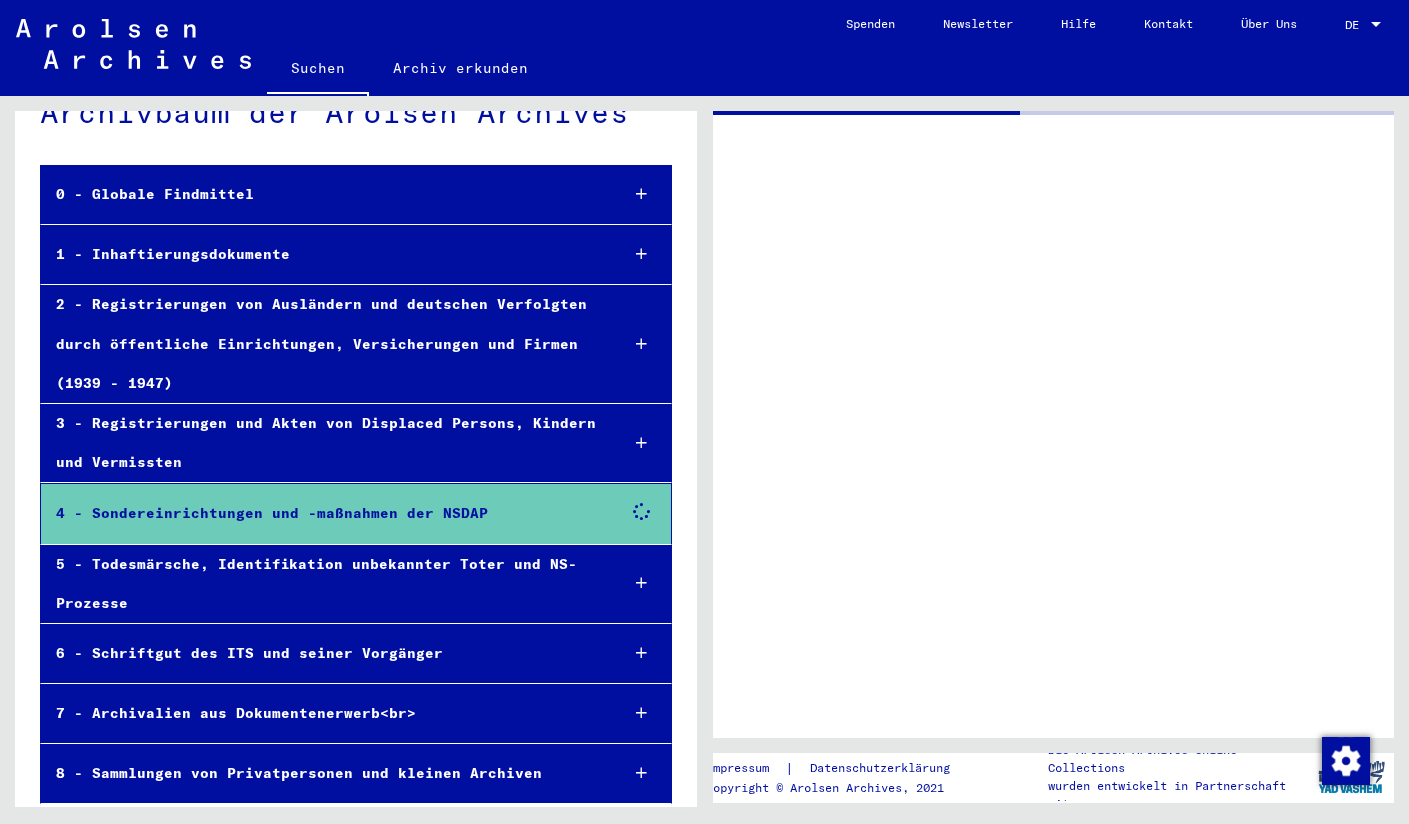 scroll, scrollTop: 0, scrollLeft: 0, axis: both 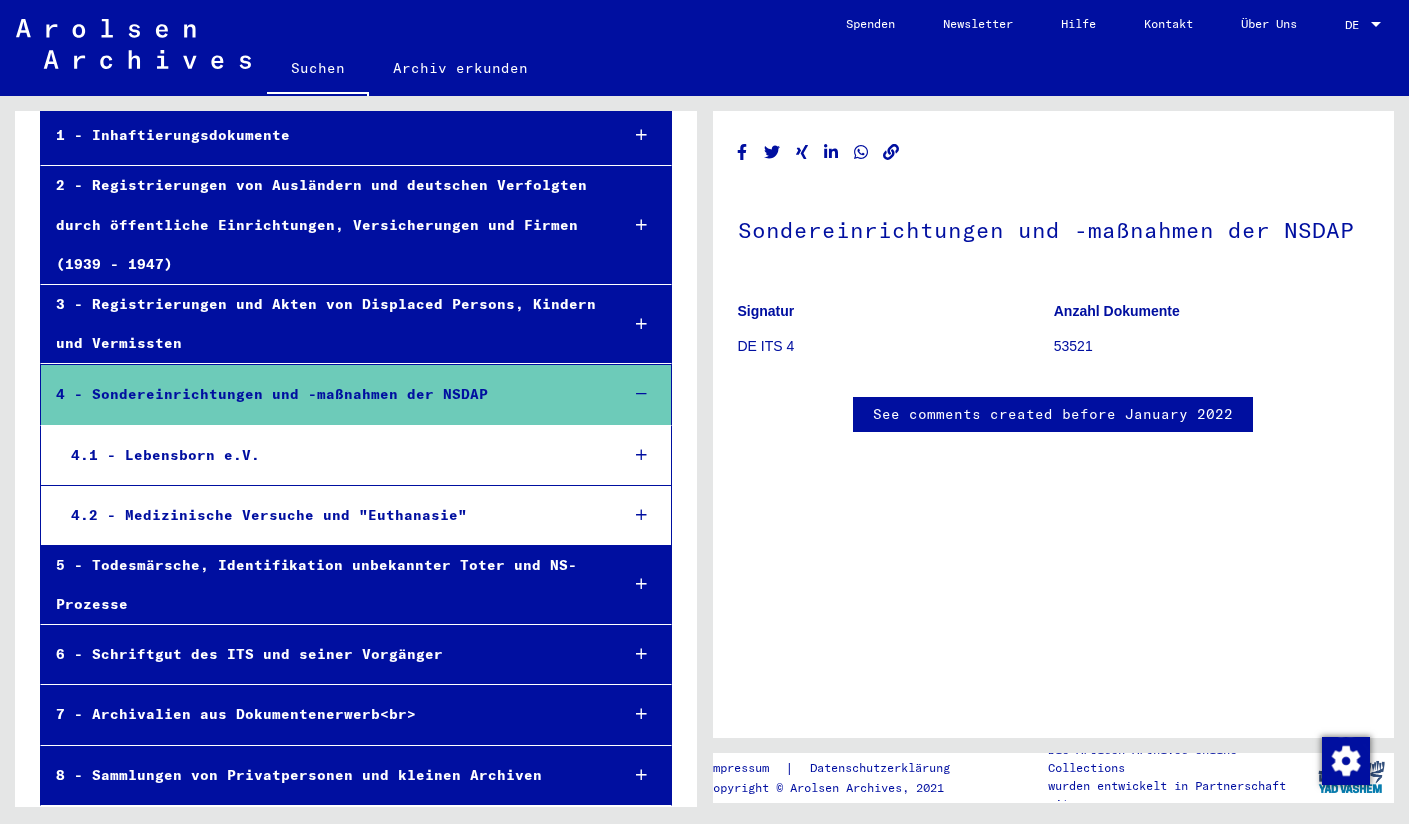 click on "4.2 - Medizinische Versuche und "Euthanasie"" at bounding box center [329, 515] 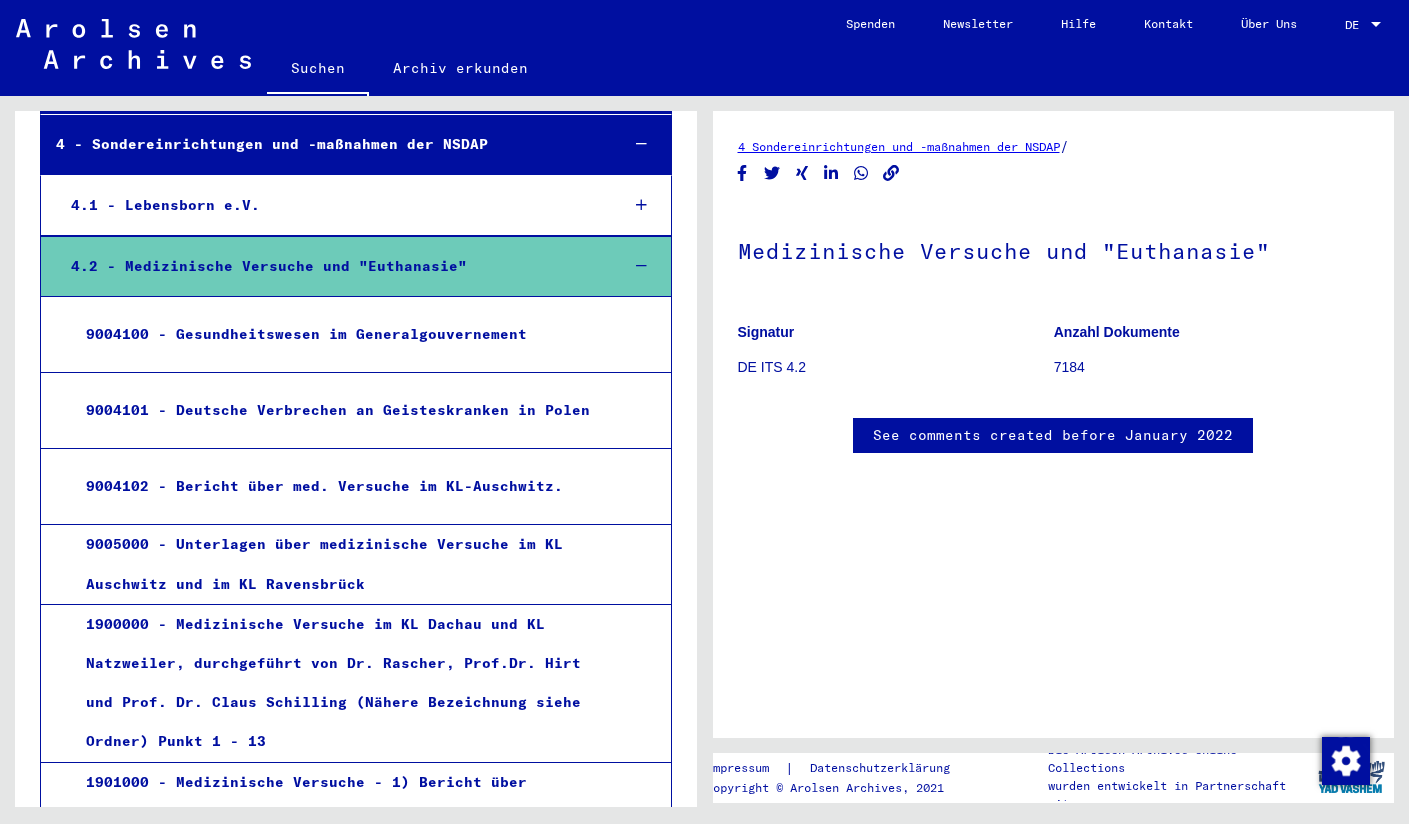 scroll, scrollTop: 451, scrollLeft: 0, axis: vertical 